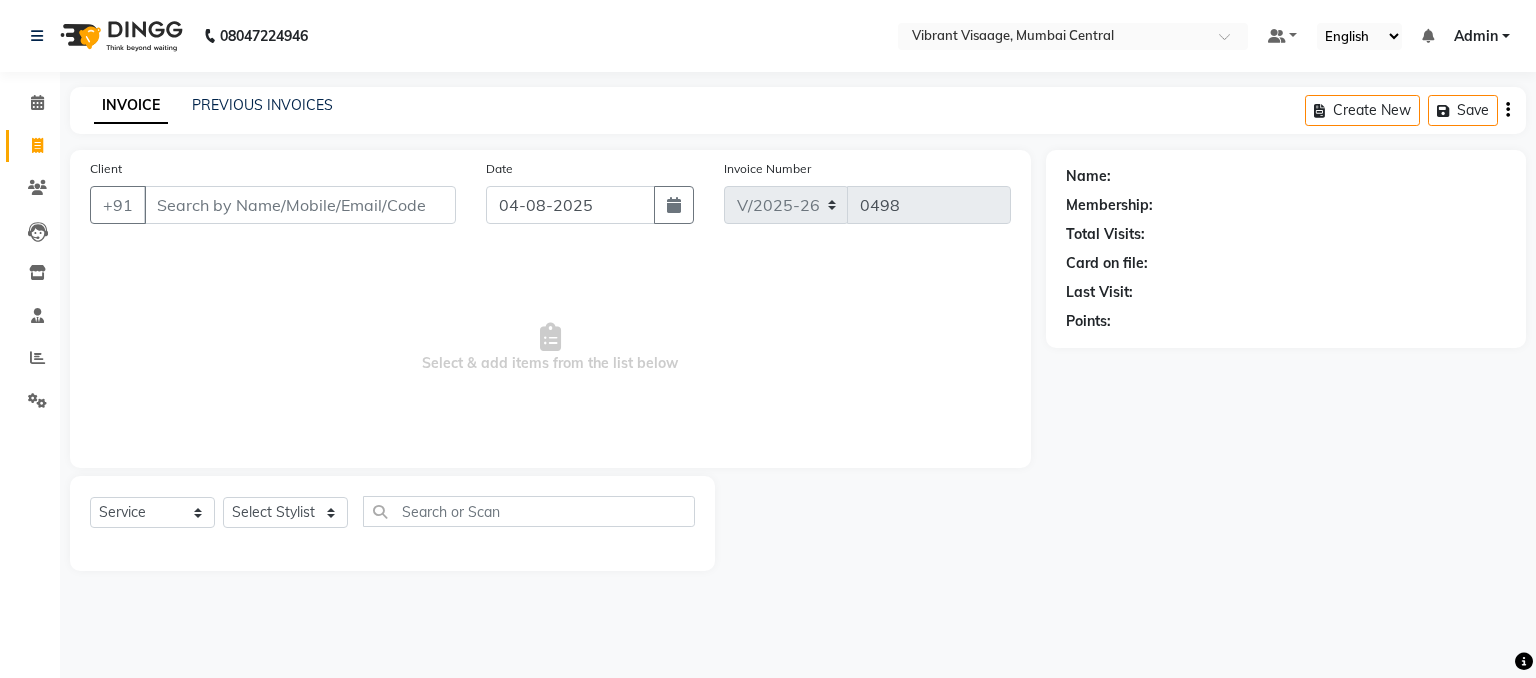 select on "7649" 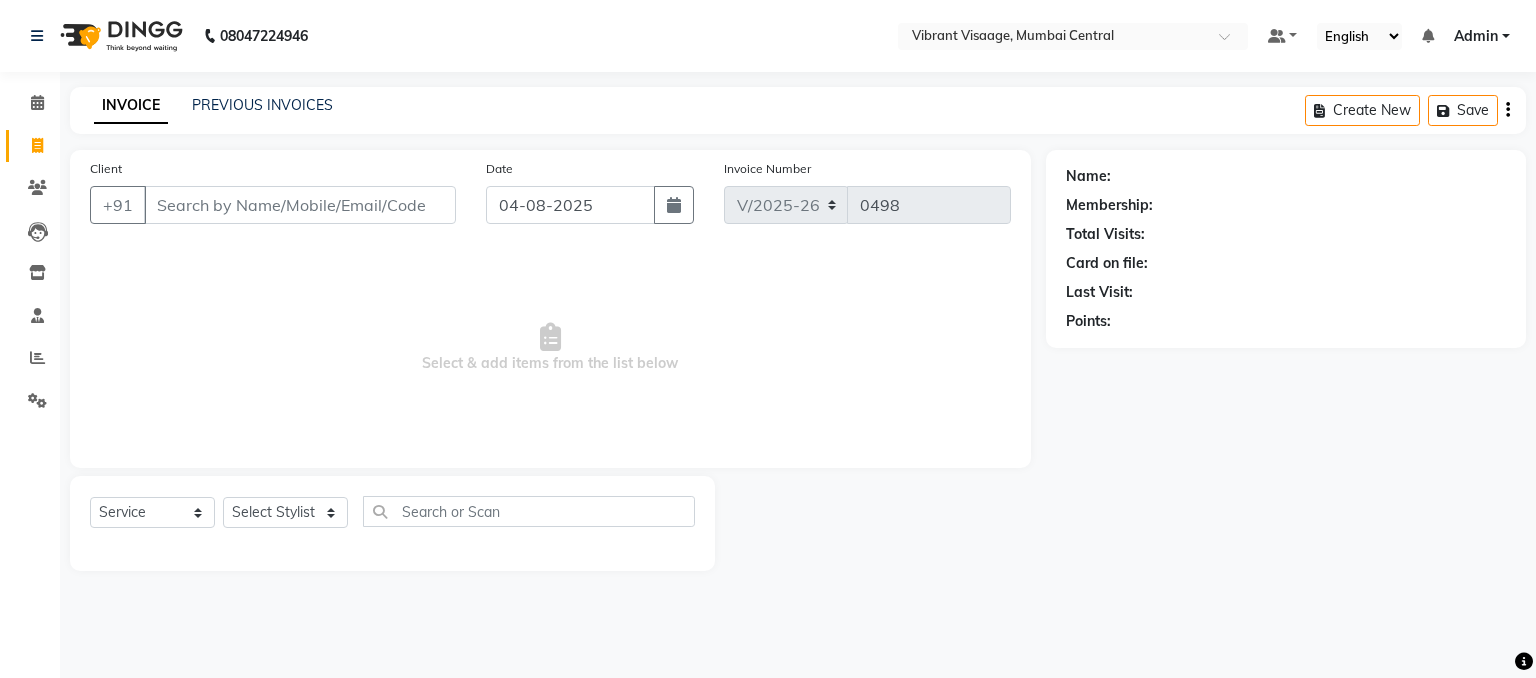 scroll, scrollTop: 0, scrollLeft: 0, axis: both 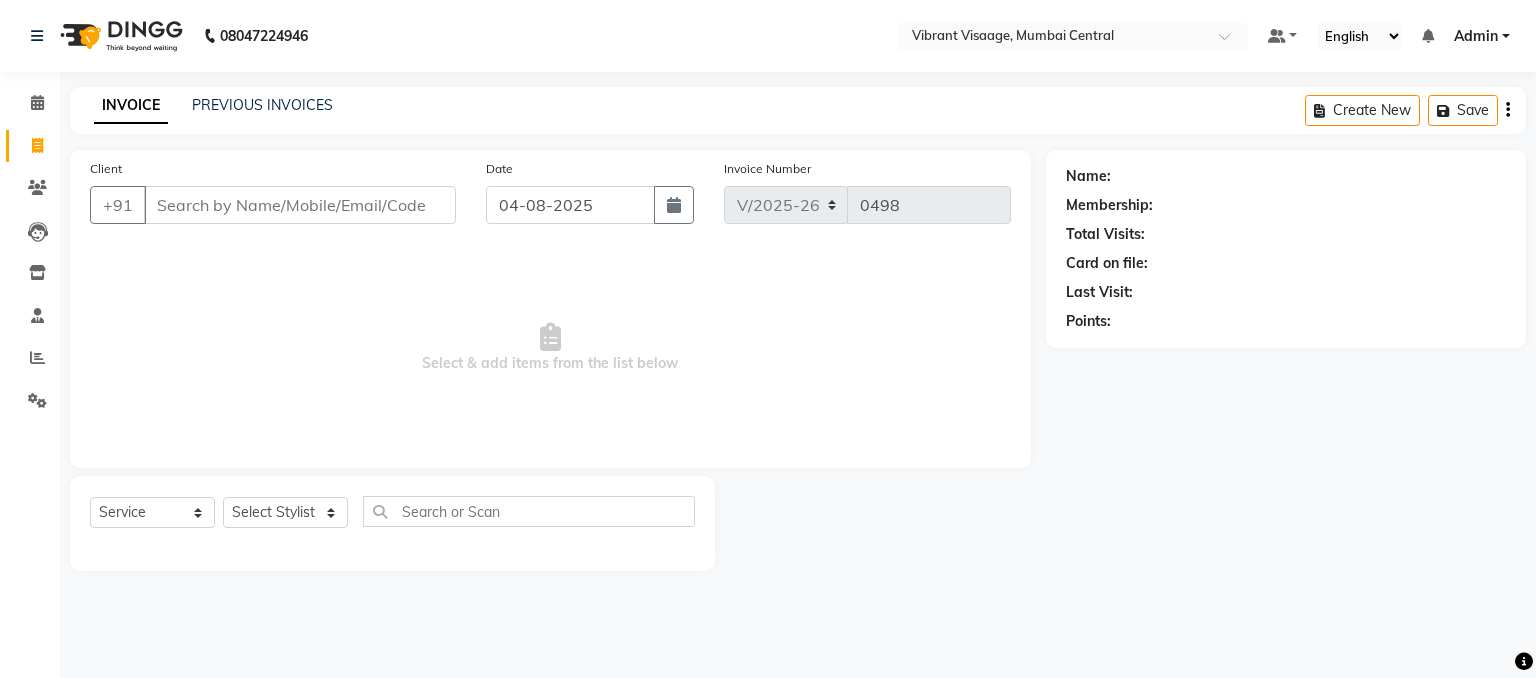 click on "Client" at bounding box center [300, 205] 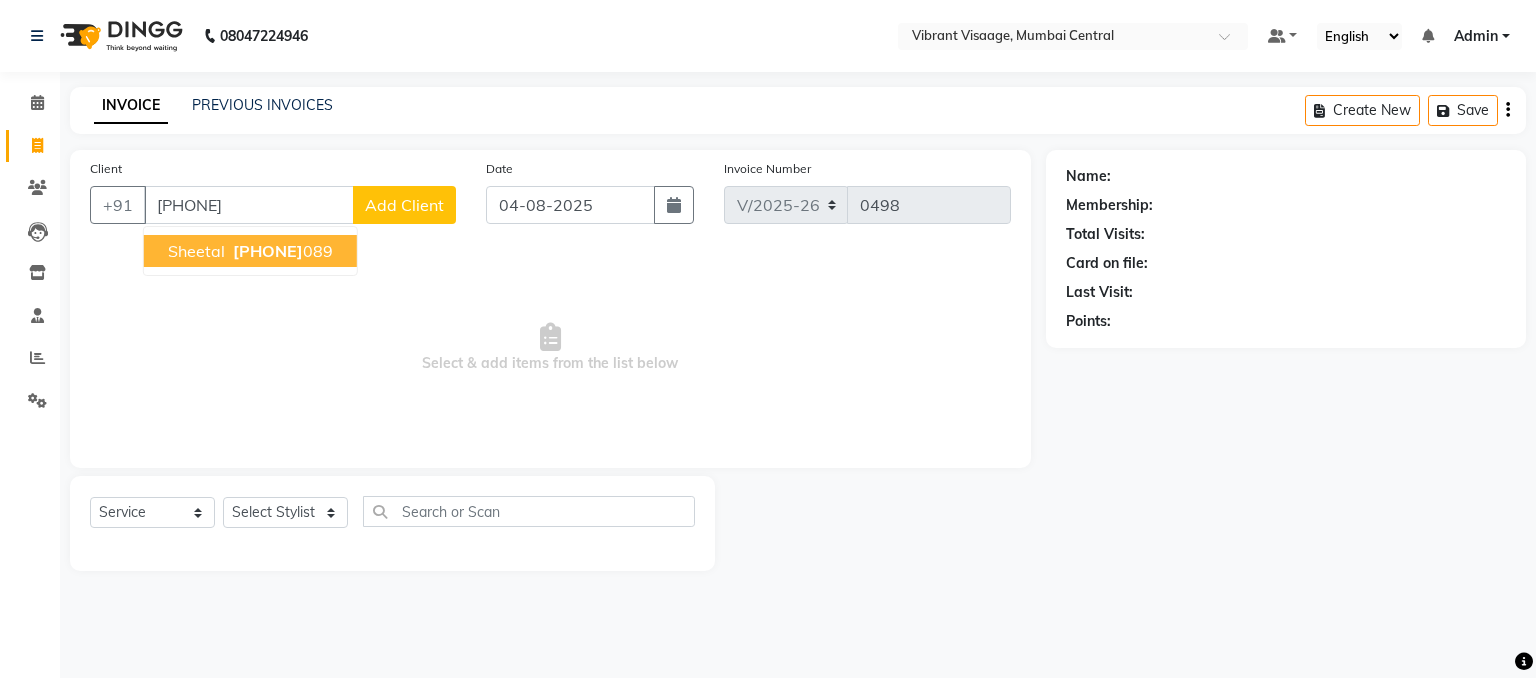 click on "Select & add items from the list below" at bounding box center [550, 348] 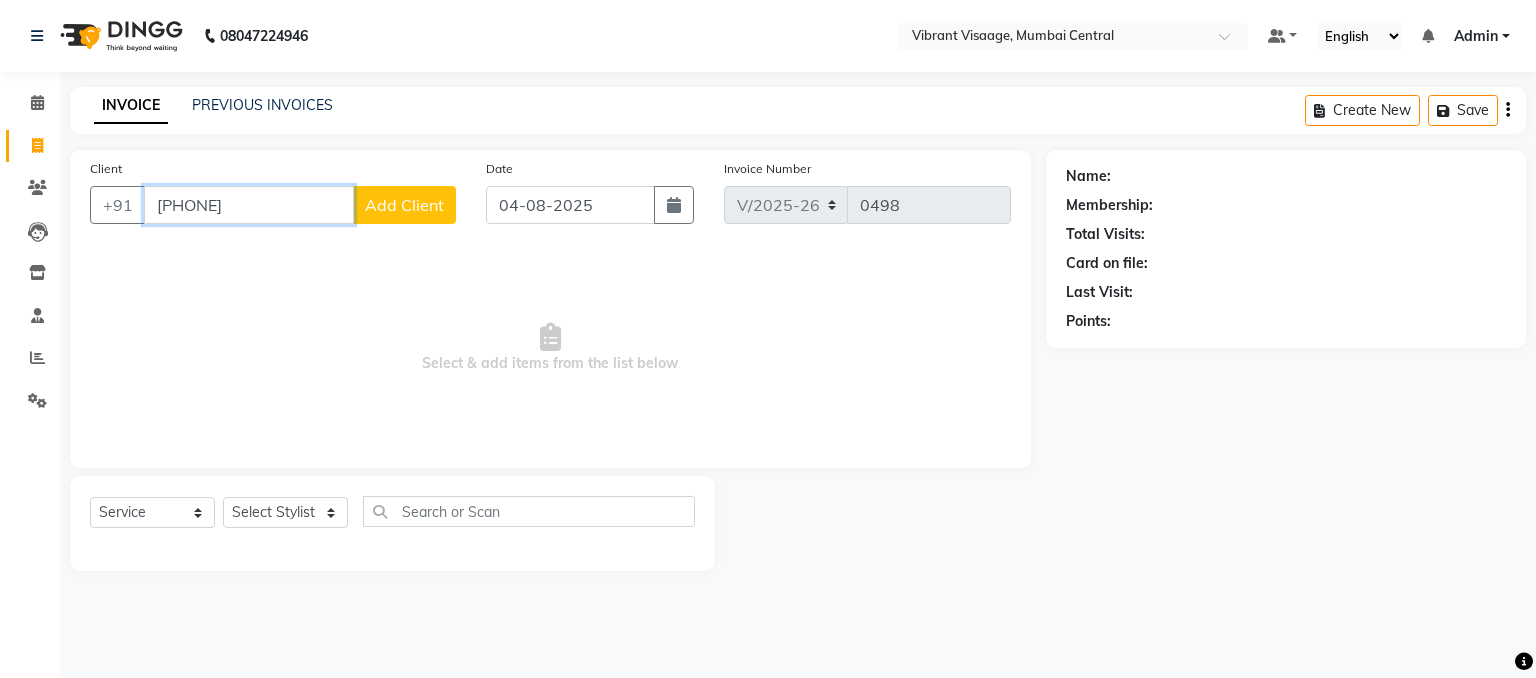 click on "8356944" at bounding box center [249, 205] 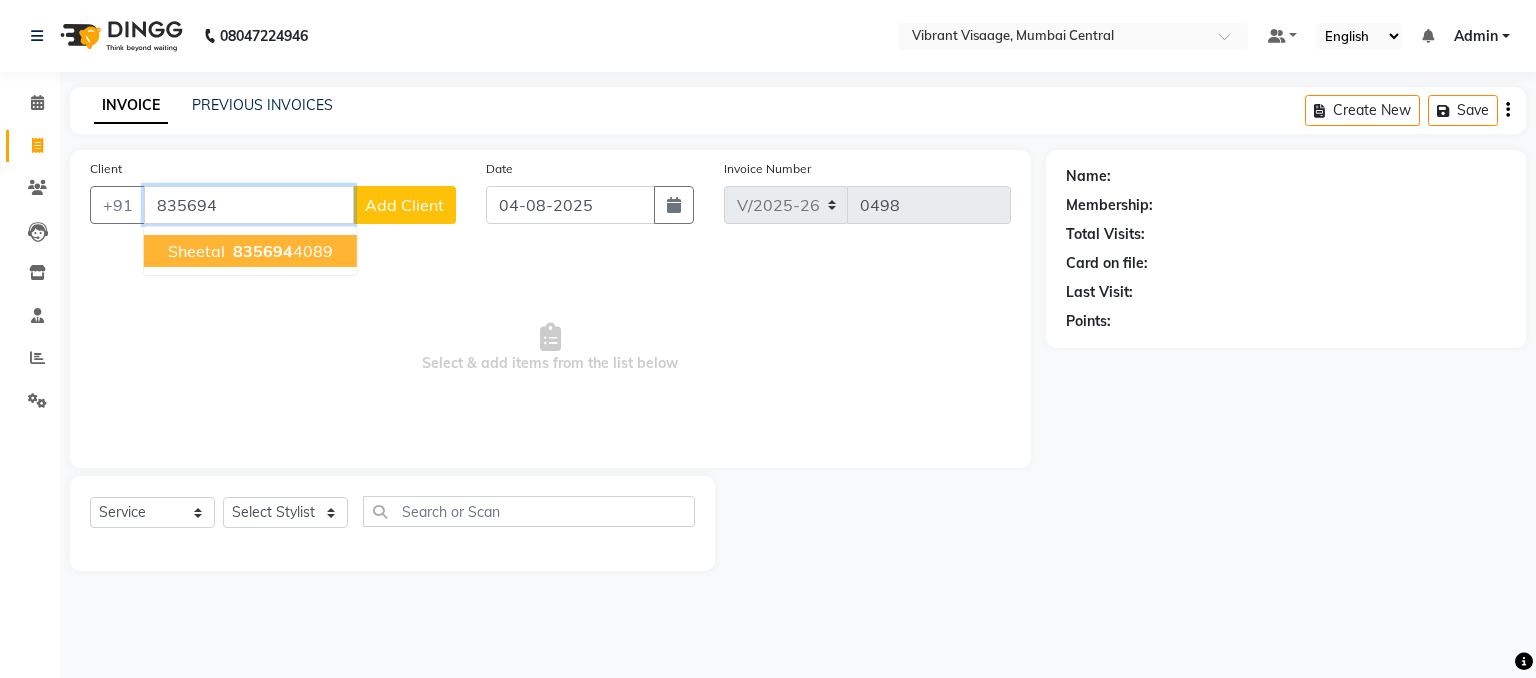 click on "835694" at bounding box center (263, 251) 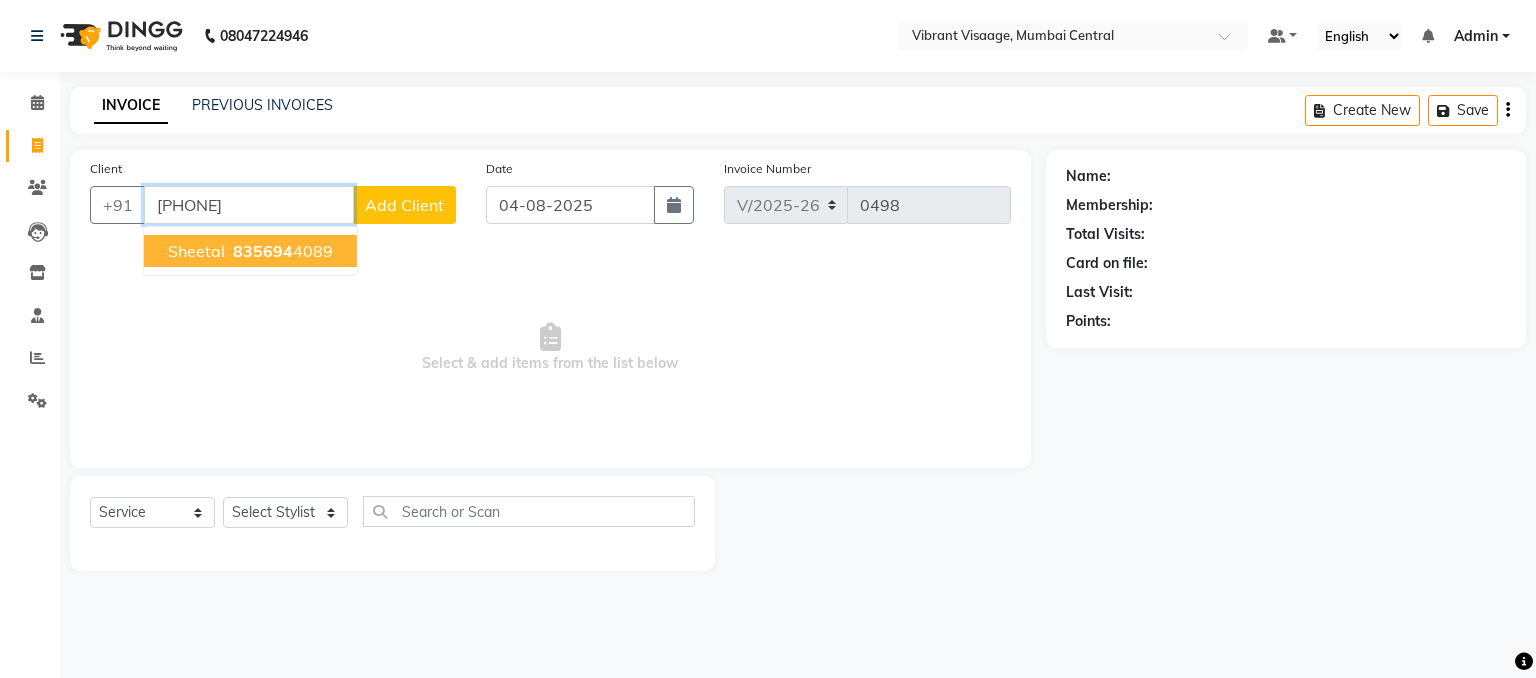 type on "[PHONE]" 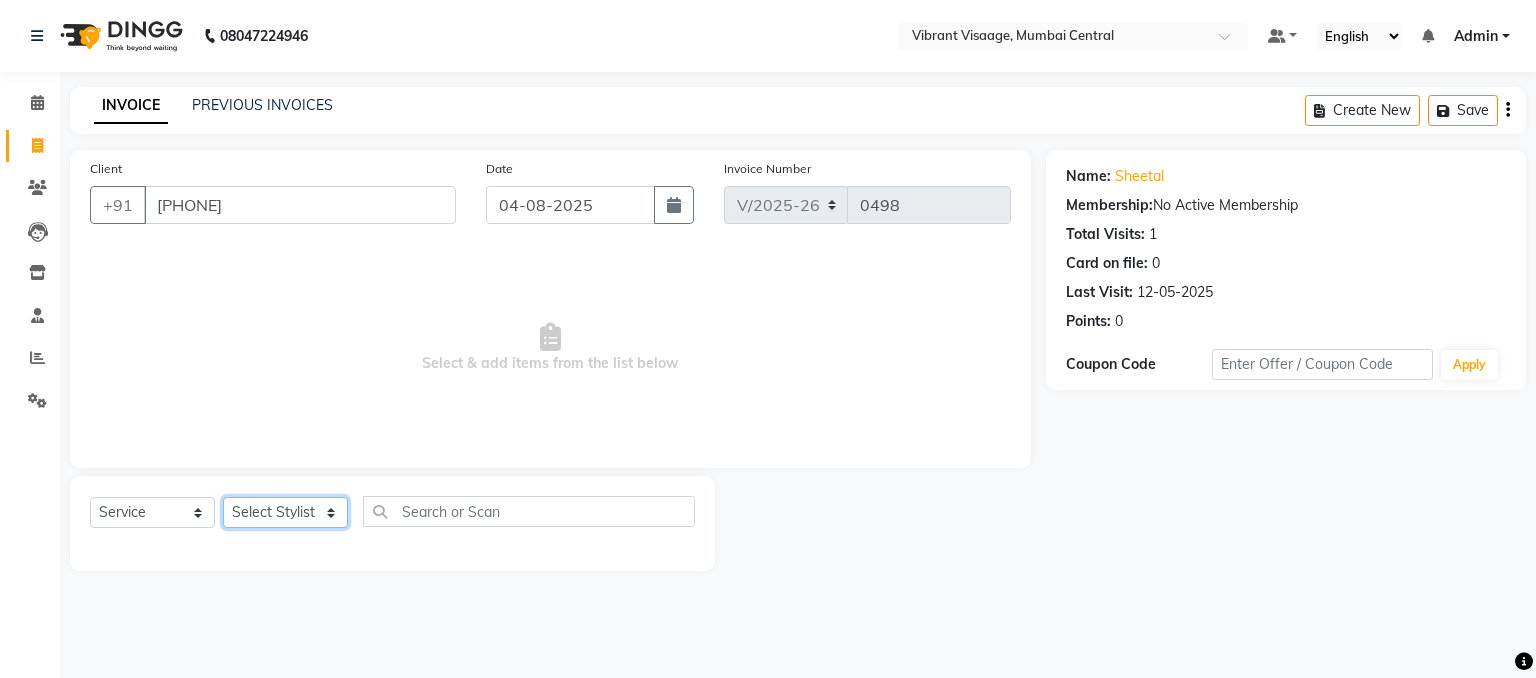 click on "Select Stylist A Ansari Admin Azim Damini Dipika Padaya Gulzar Zeenat Qureshi" 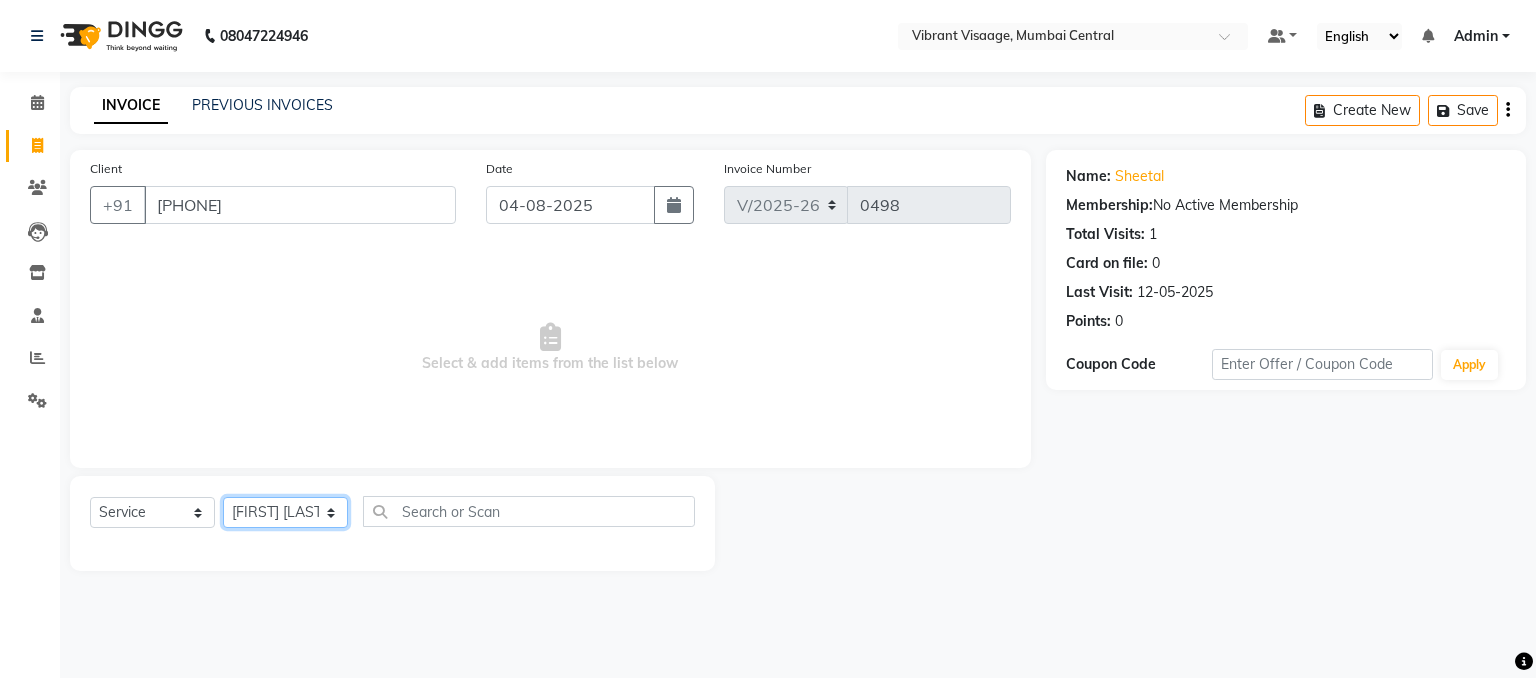 click on "Select Stylist A Ansari Admin Azim Damini Dipika Padaya Gulzar Zeenat Qureshi" 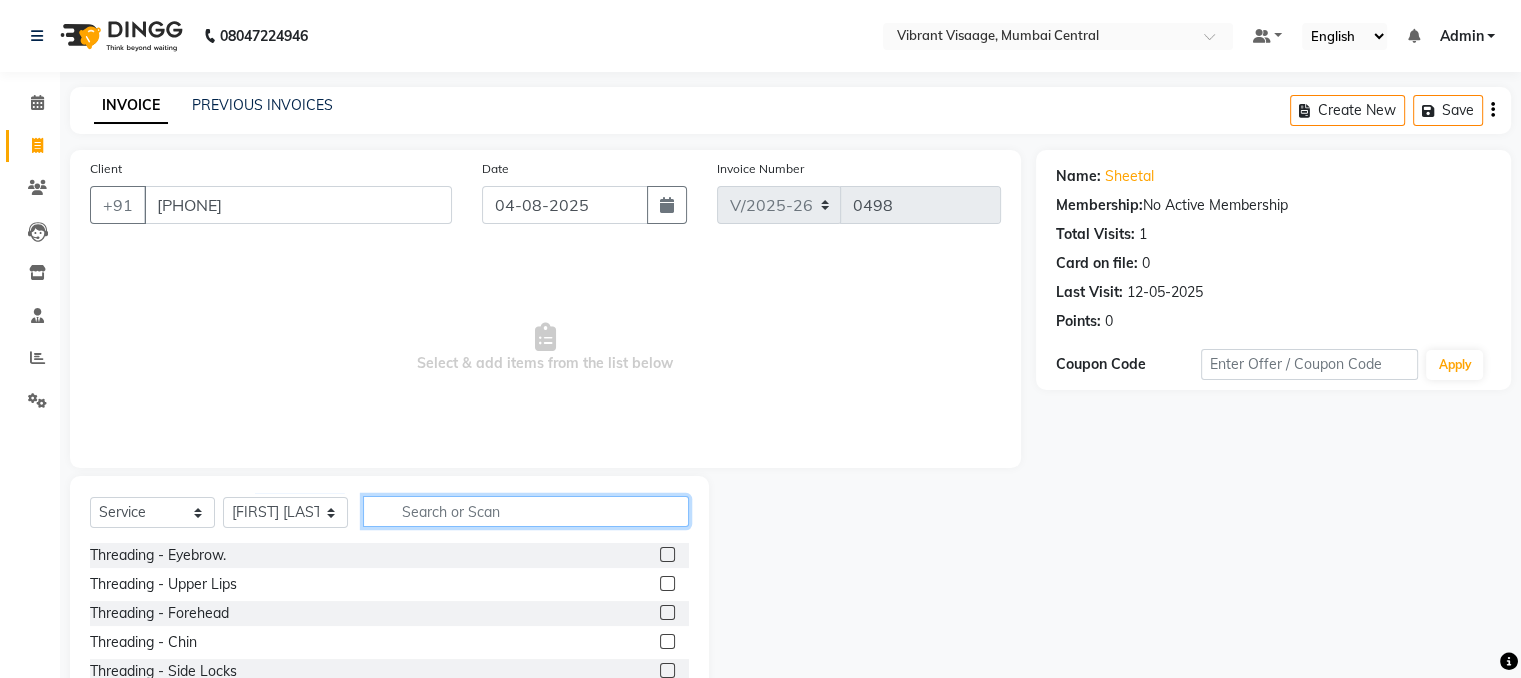 click 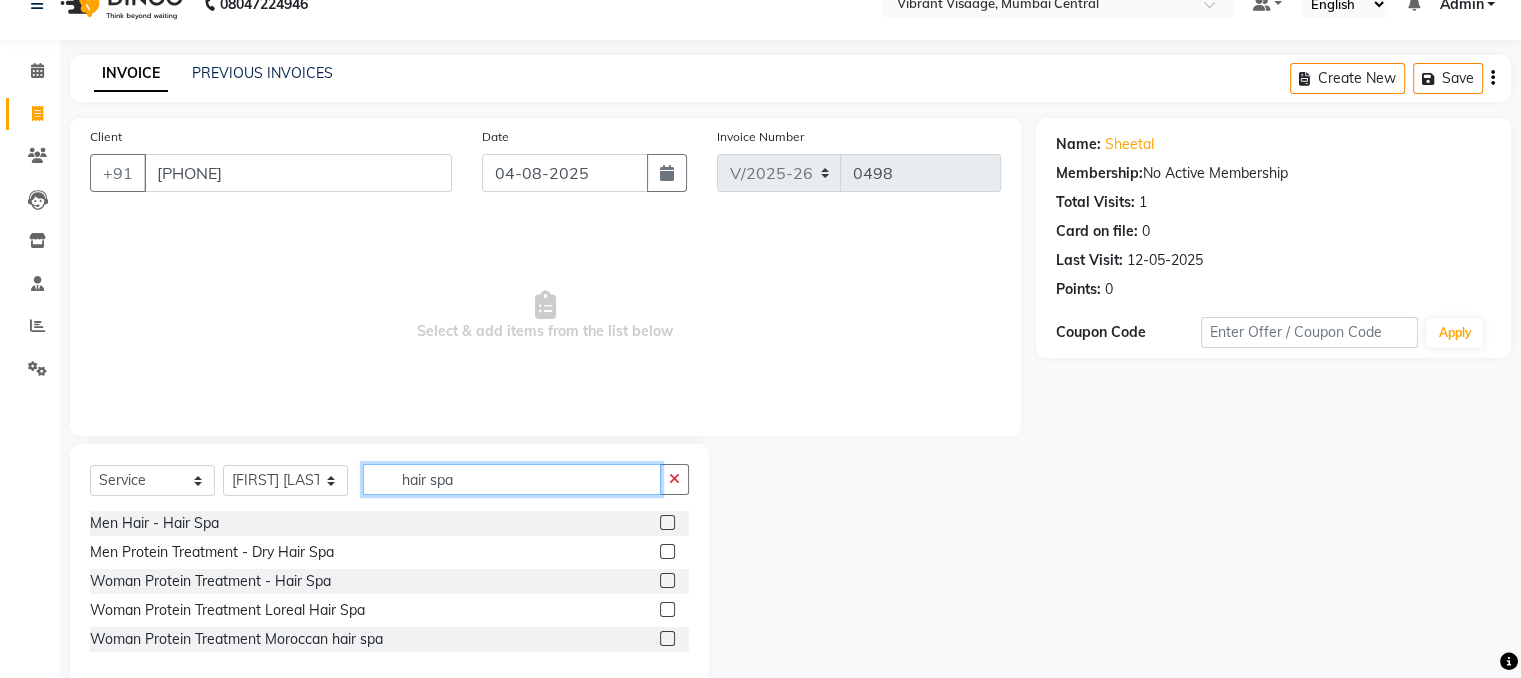 scroll, scrollTop: 69, scrollLeft: 0, axis: vertical 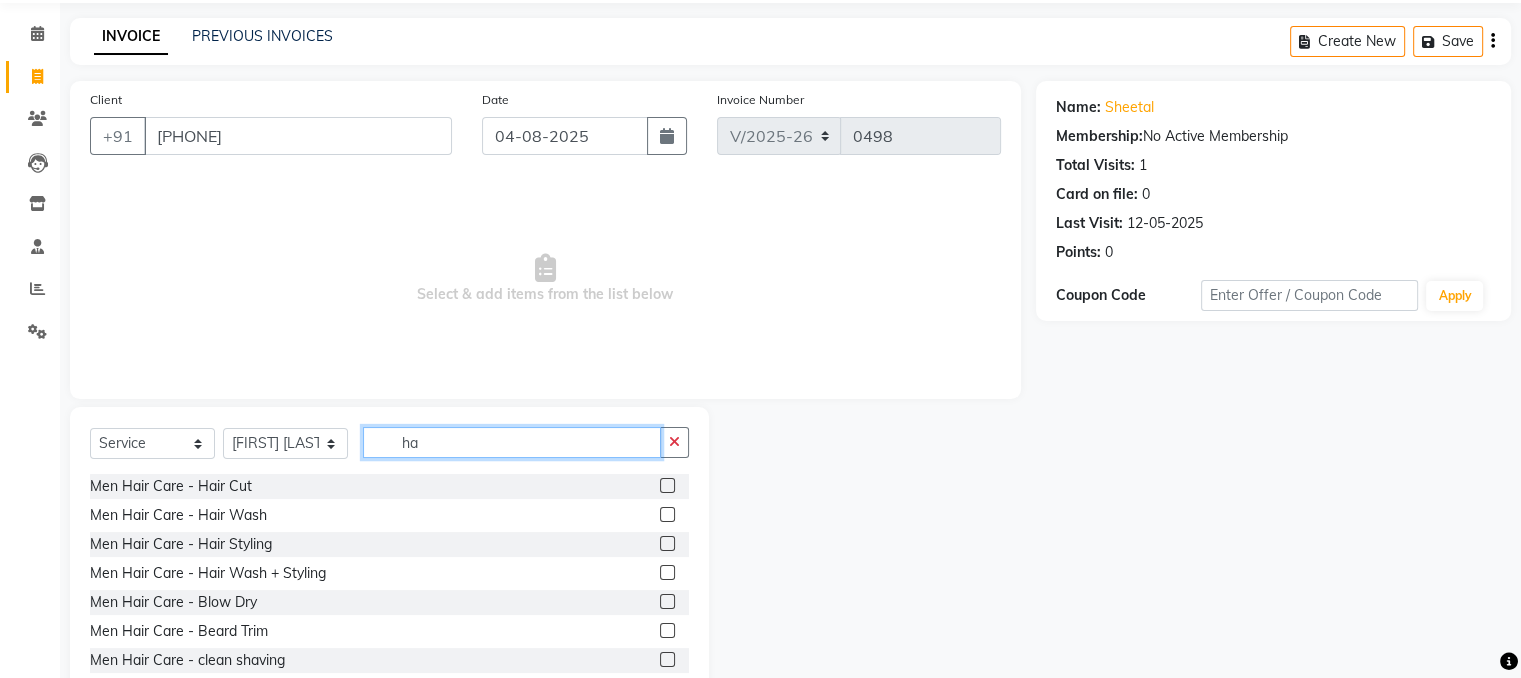 type on "h" 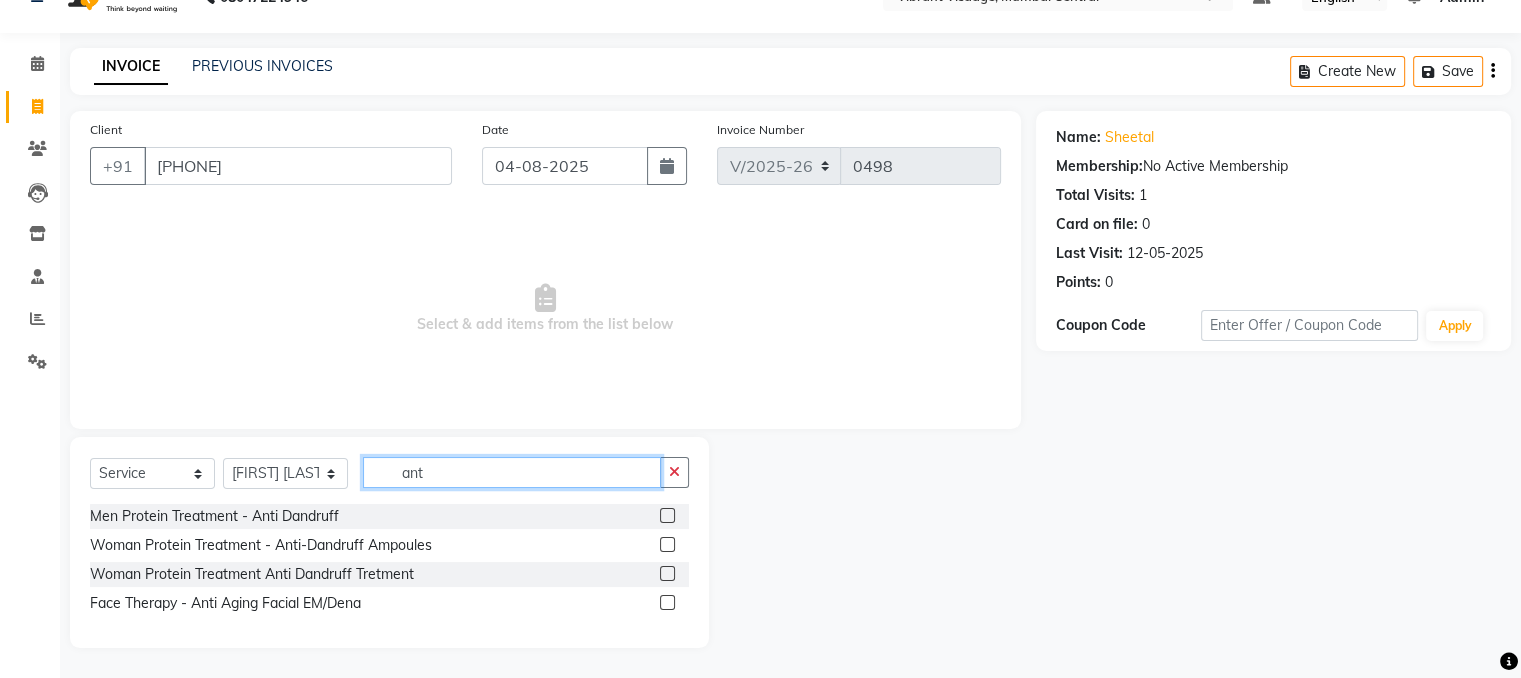 scroll, scrollTop: 40, scrollLeft: 0, axis: vertical 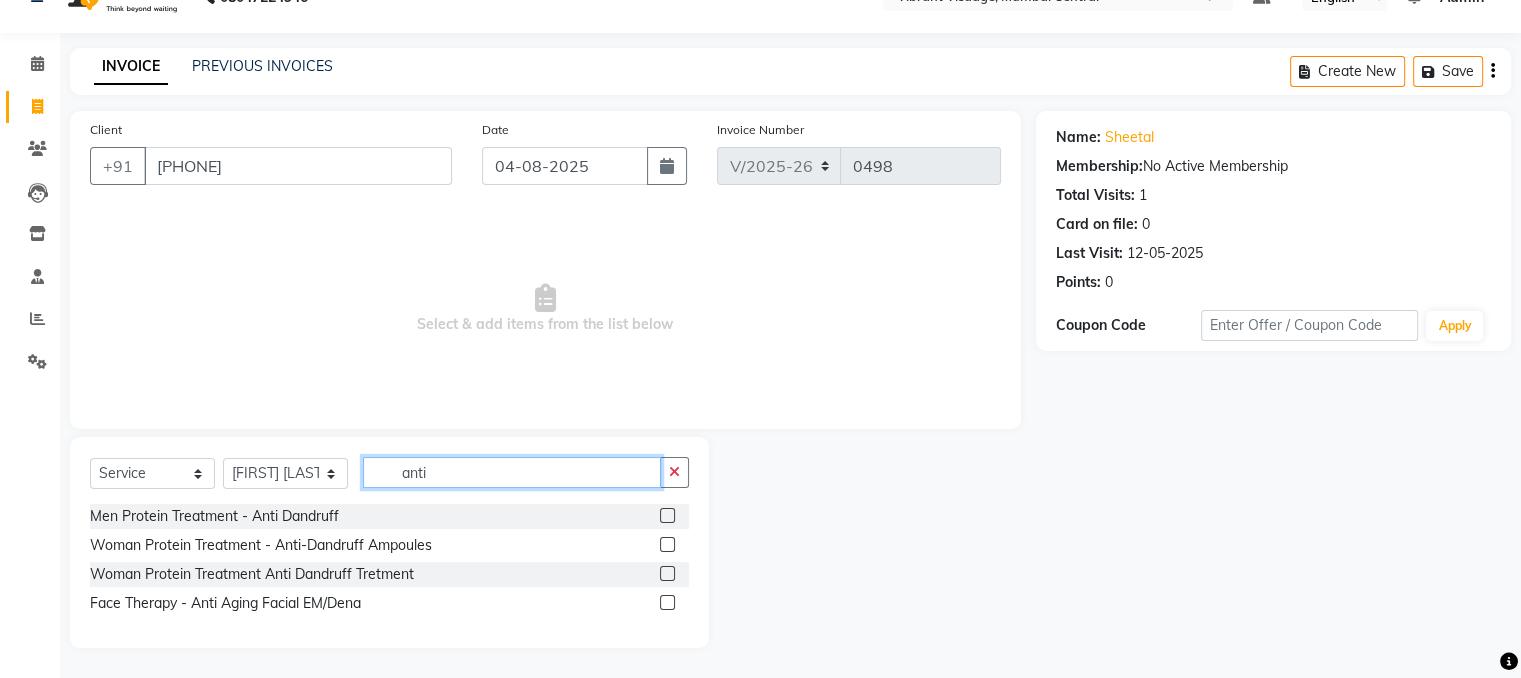 type on "anti" 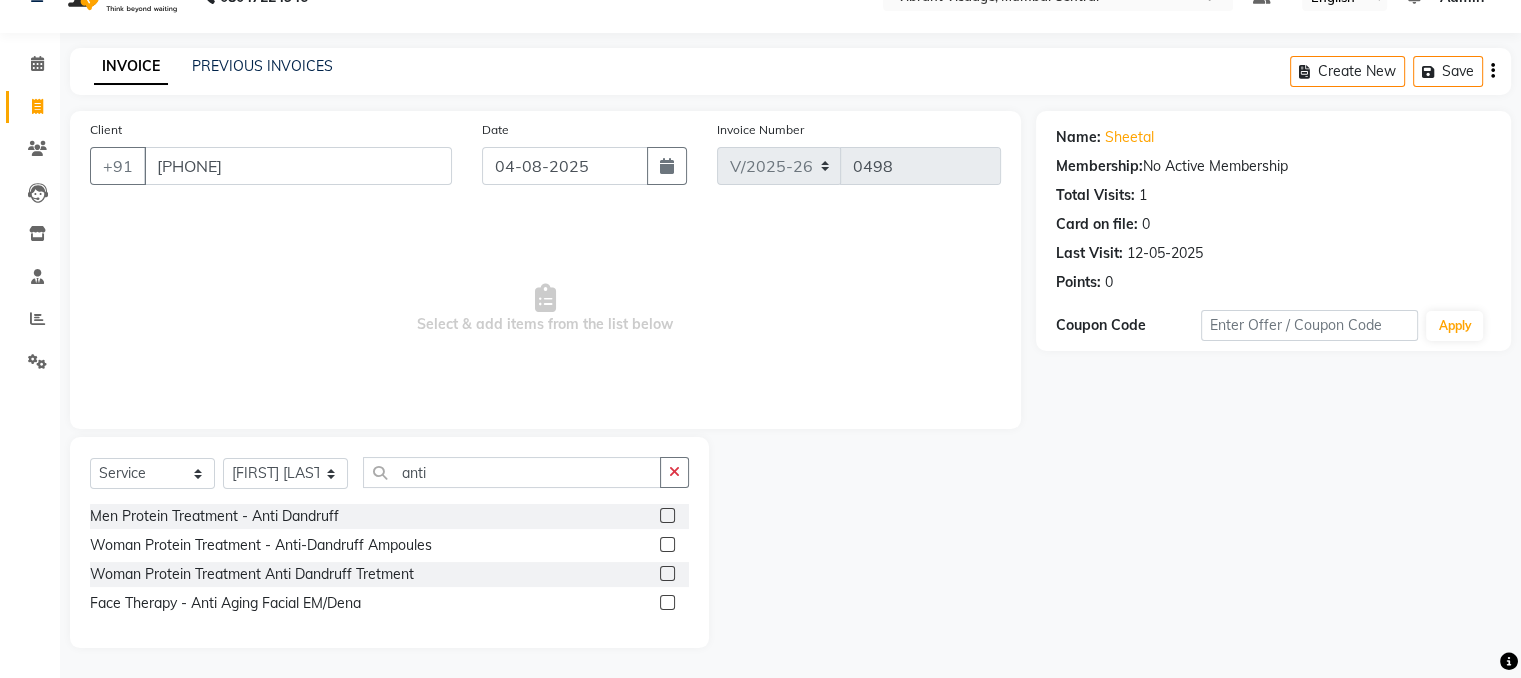 click 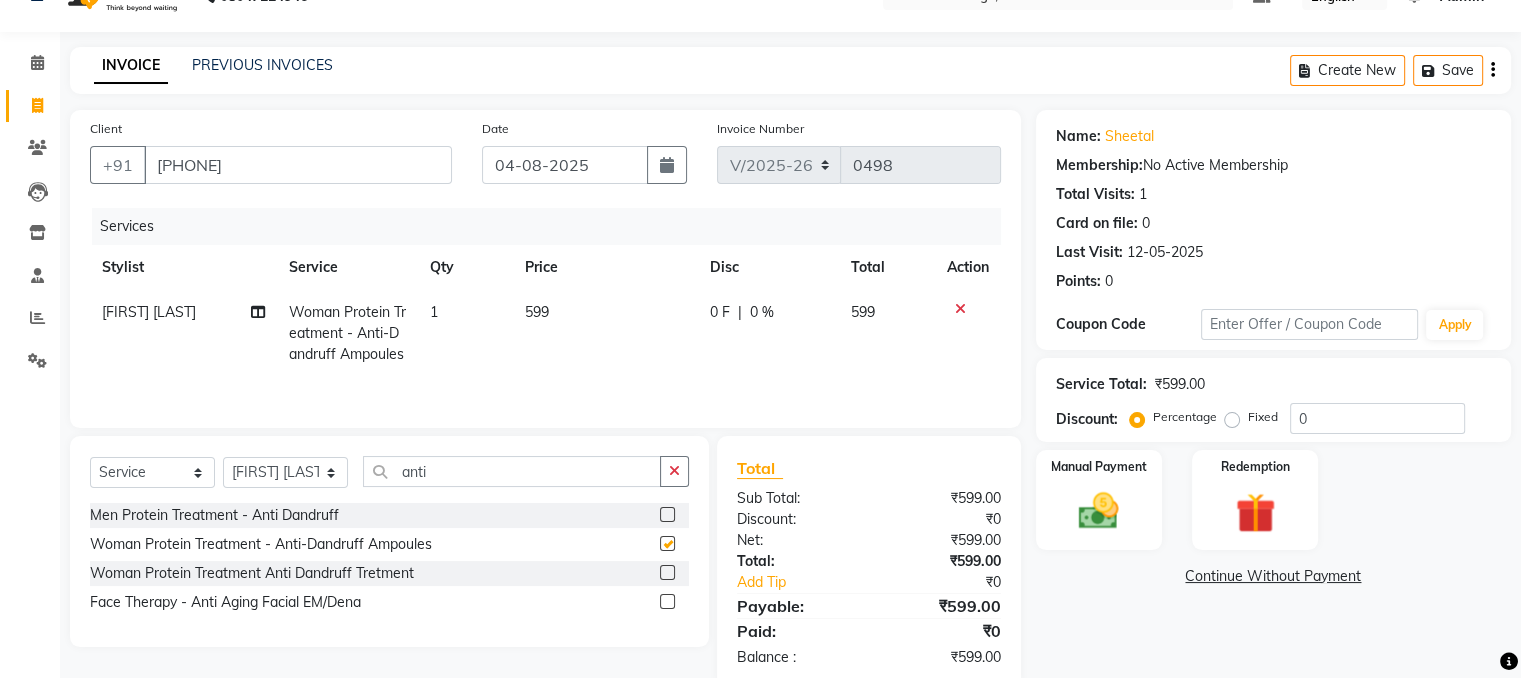 checkbox on "false" 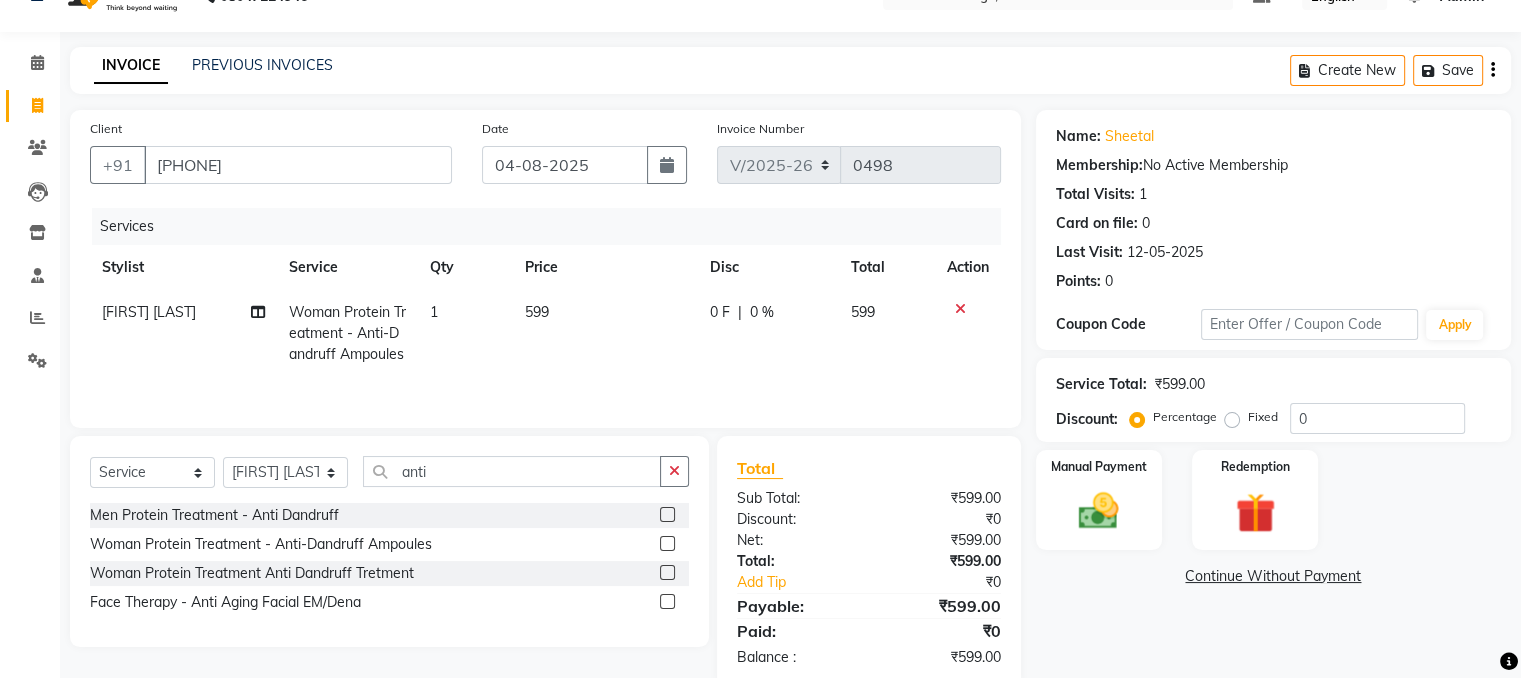 click 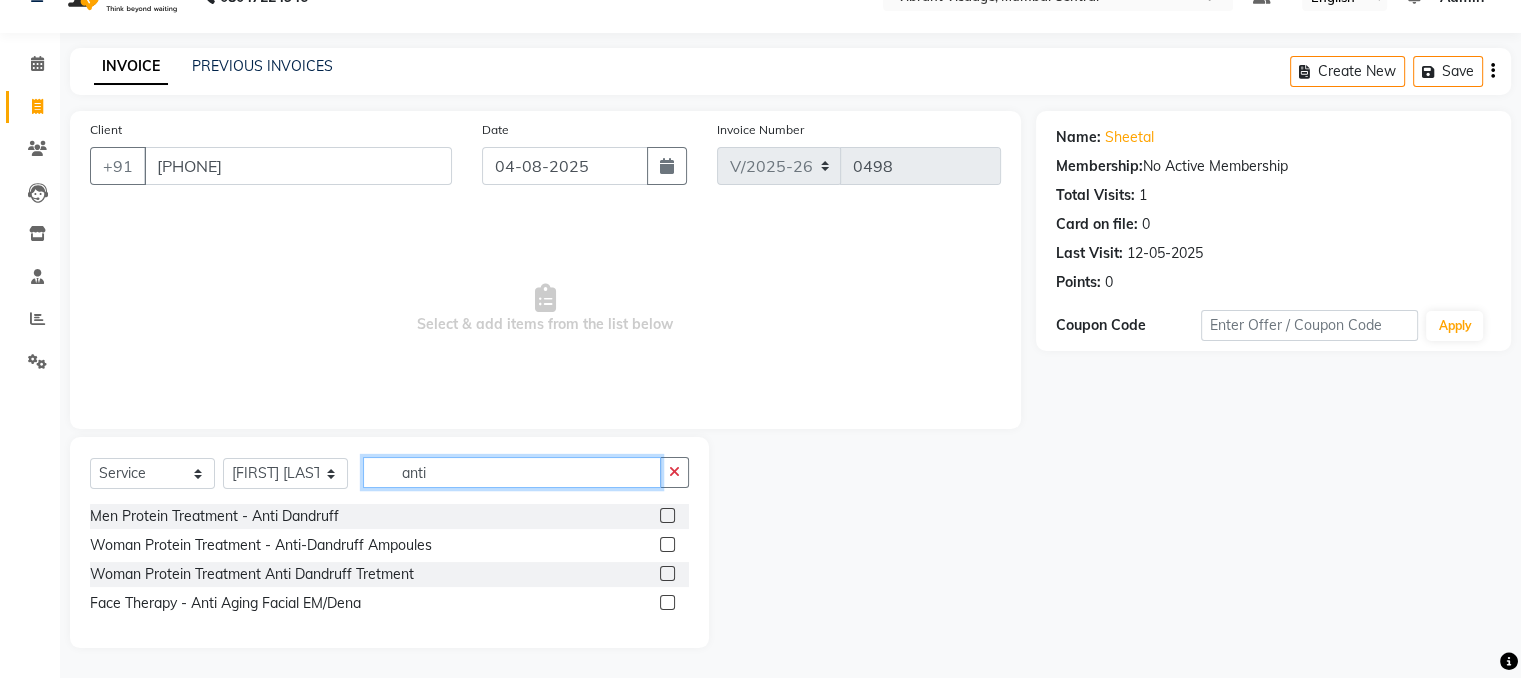 click on "anti" 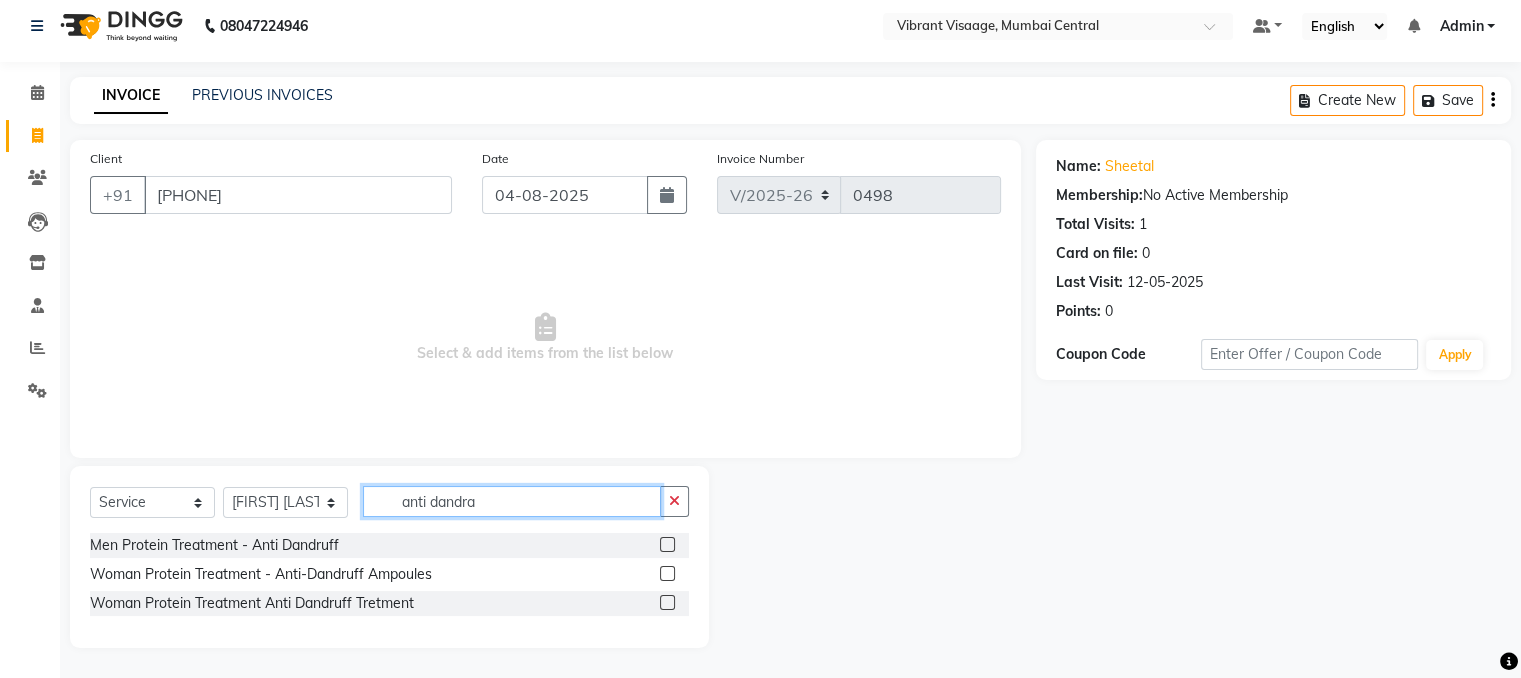 scroll, scrollTop: 0, scrollLeft: 0, axis: both 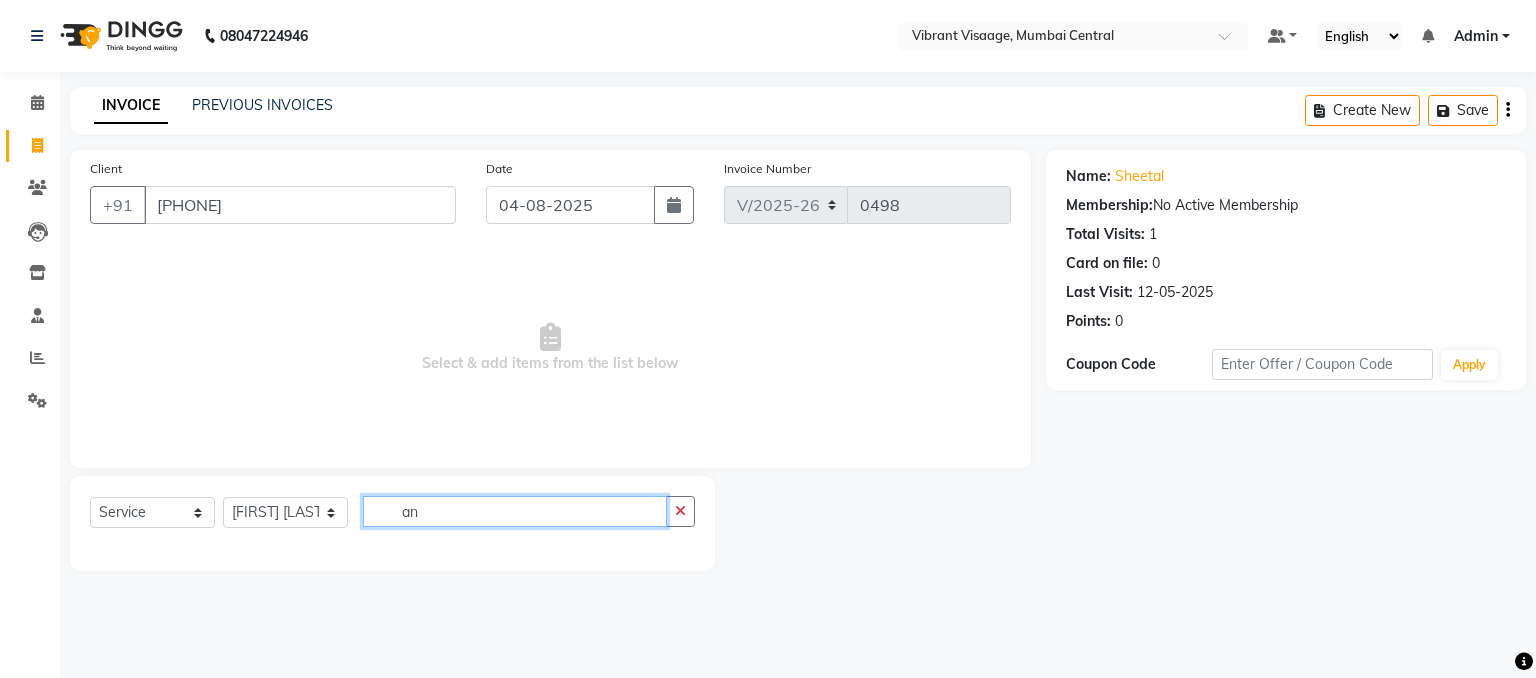 type on "a" 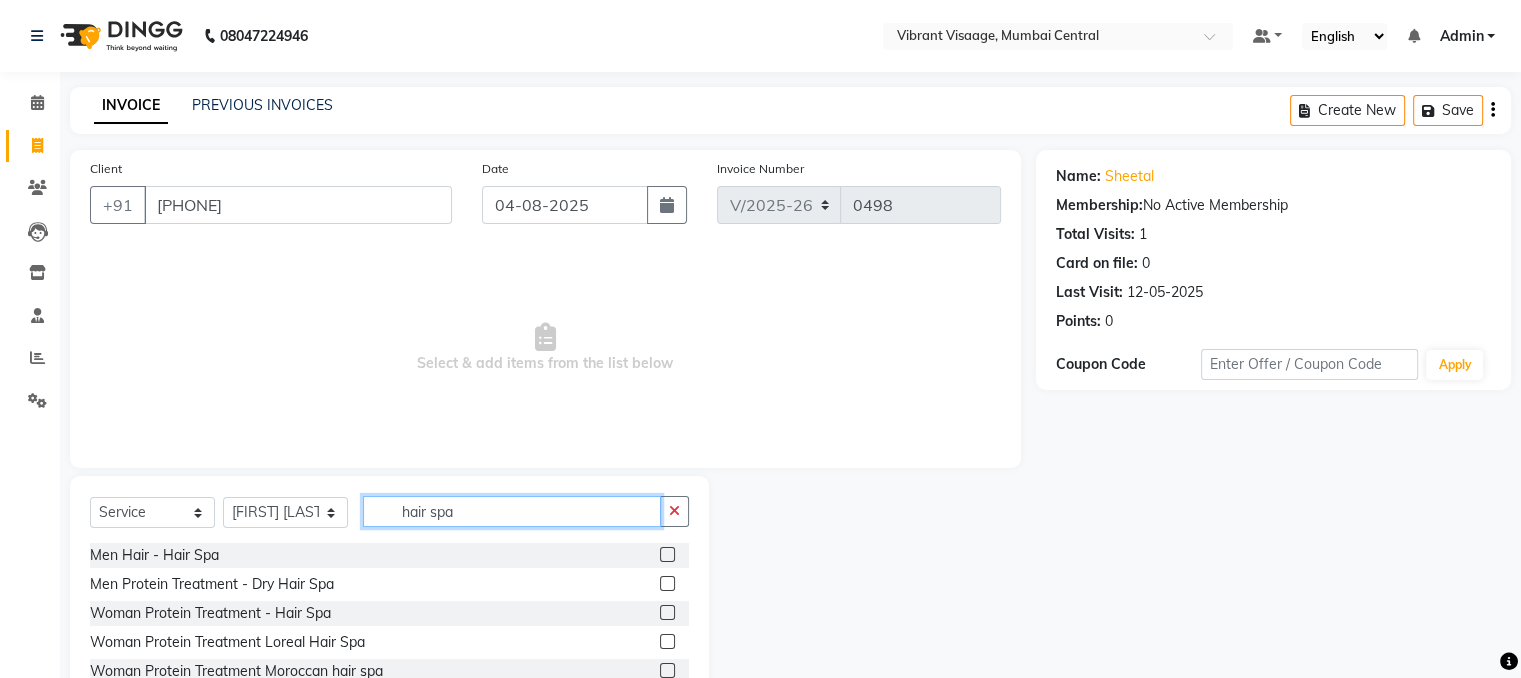 type on "hair spa" 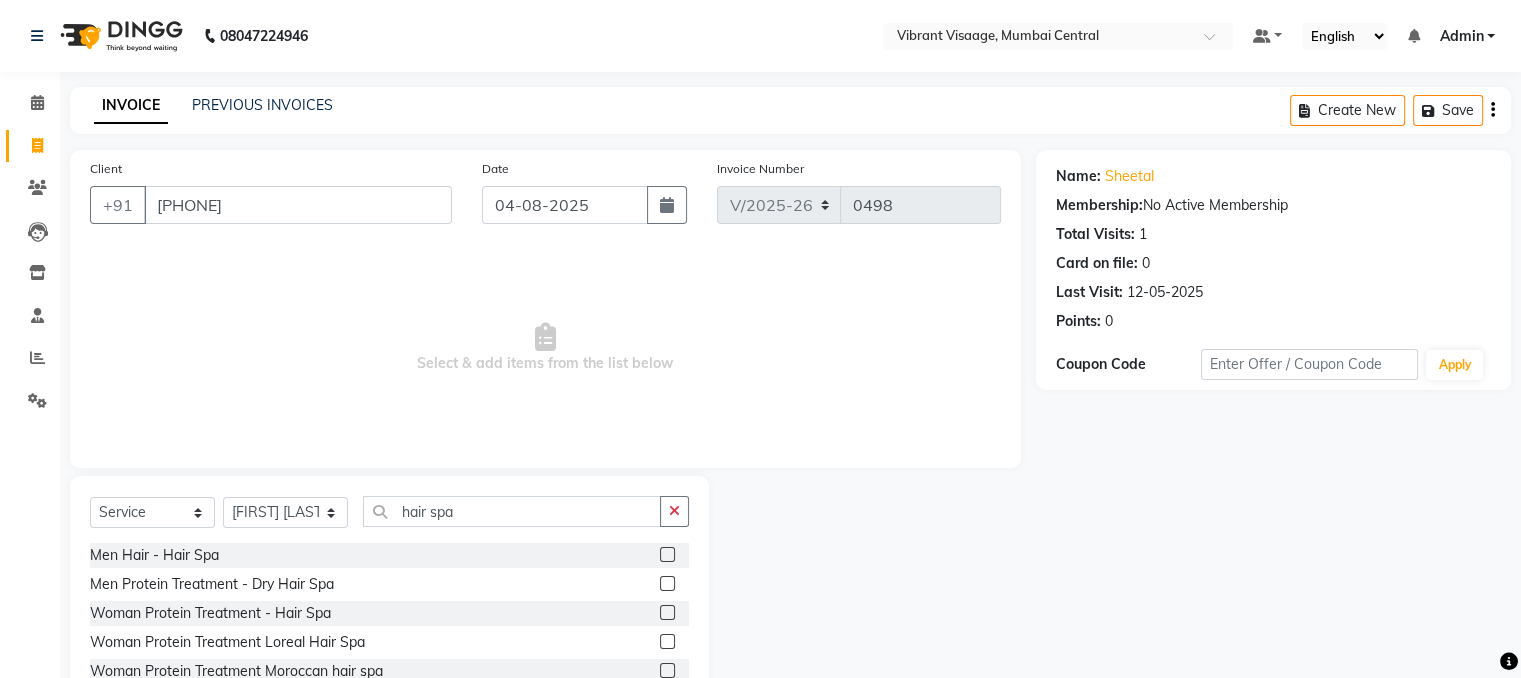 click 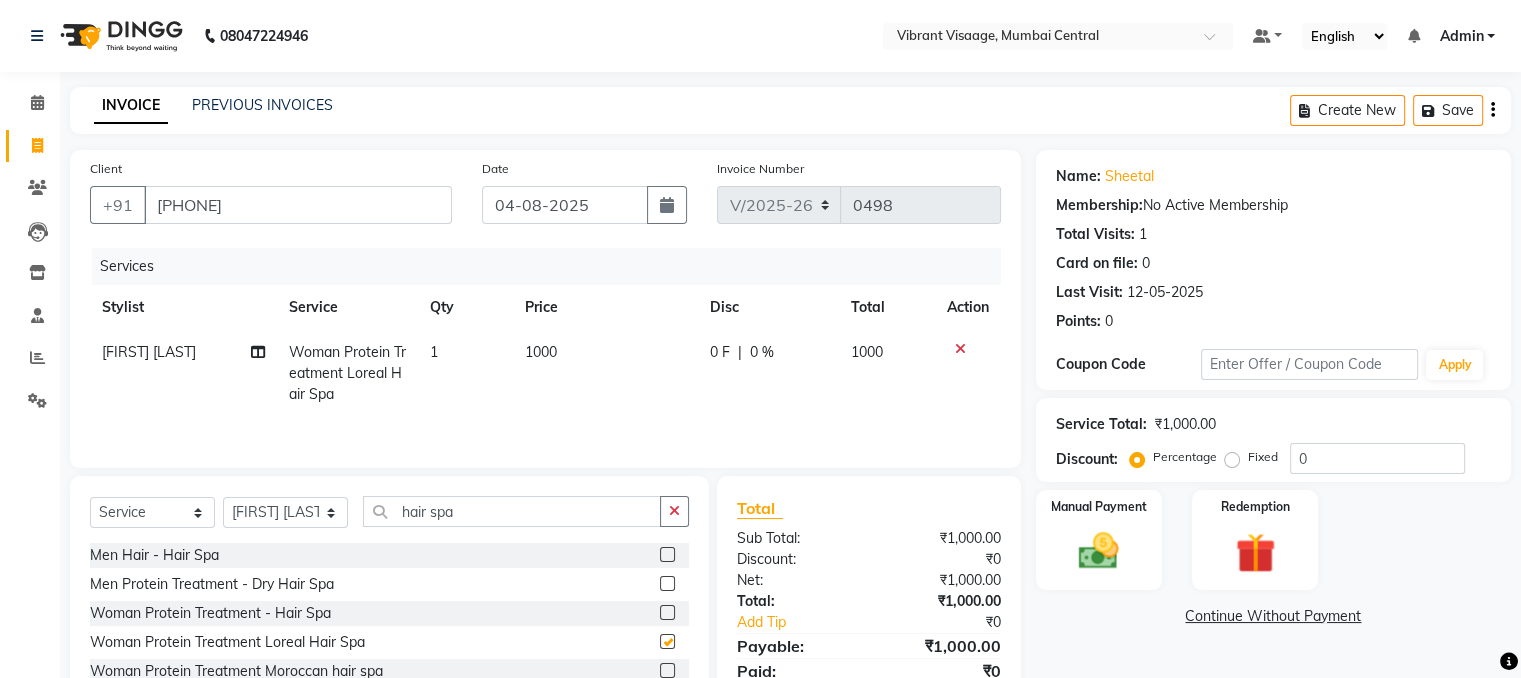 checkbox on "false" 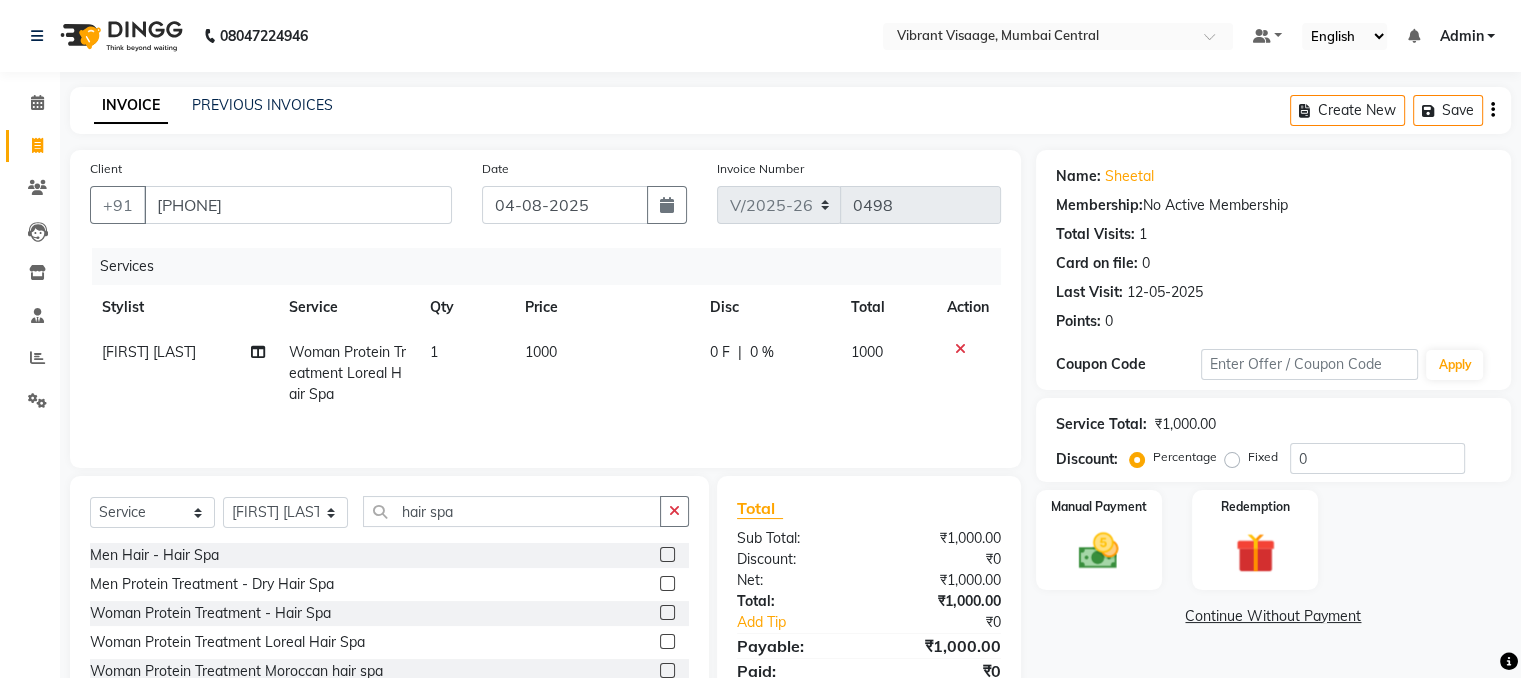 click on "1000" 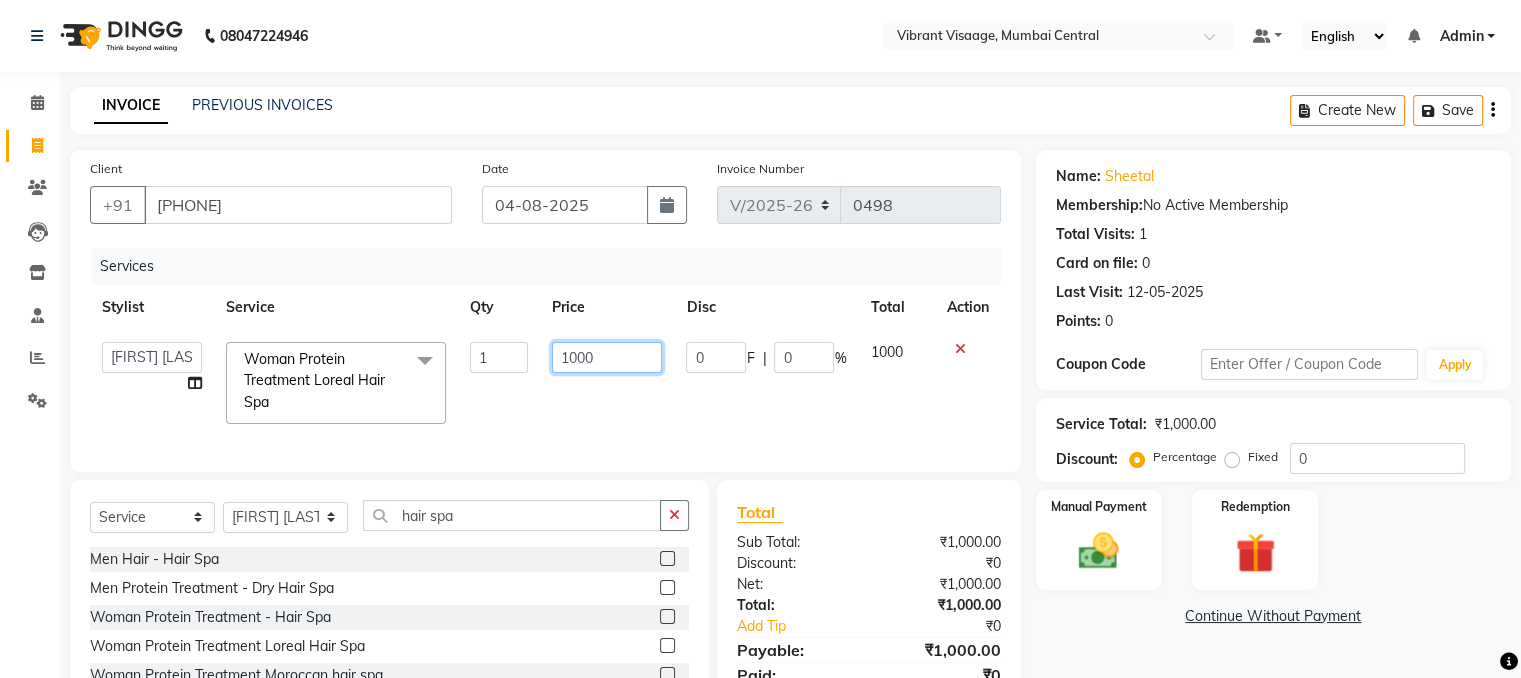 click on "1000" 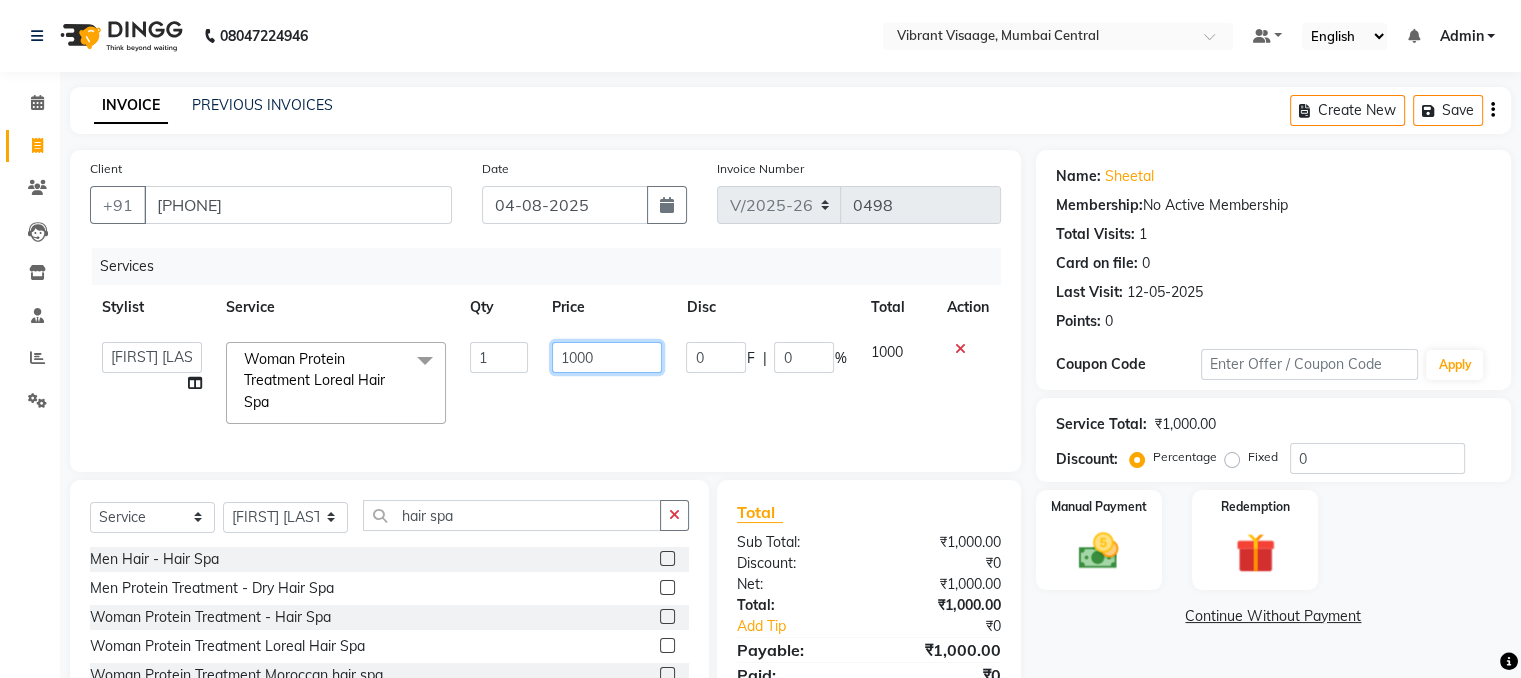 click on "1000" 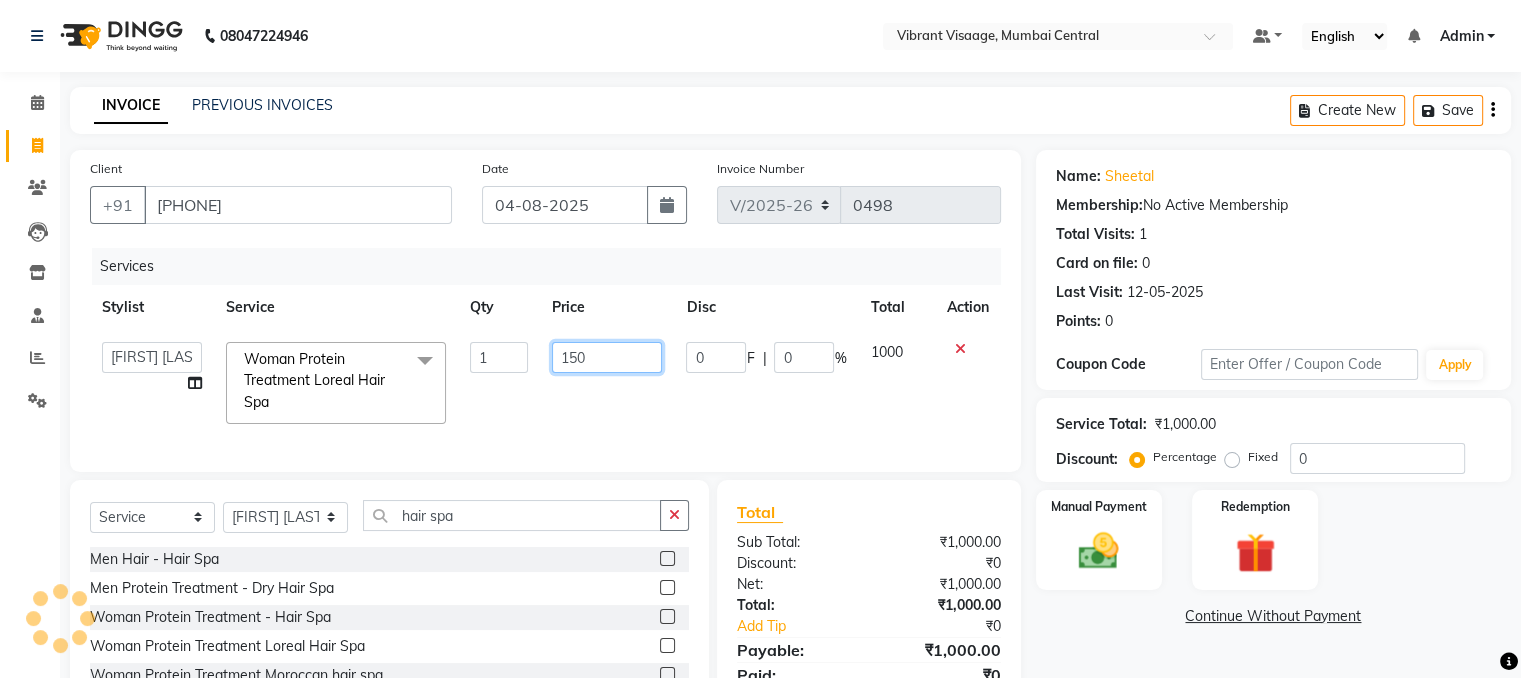 type on "1500" 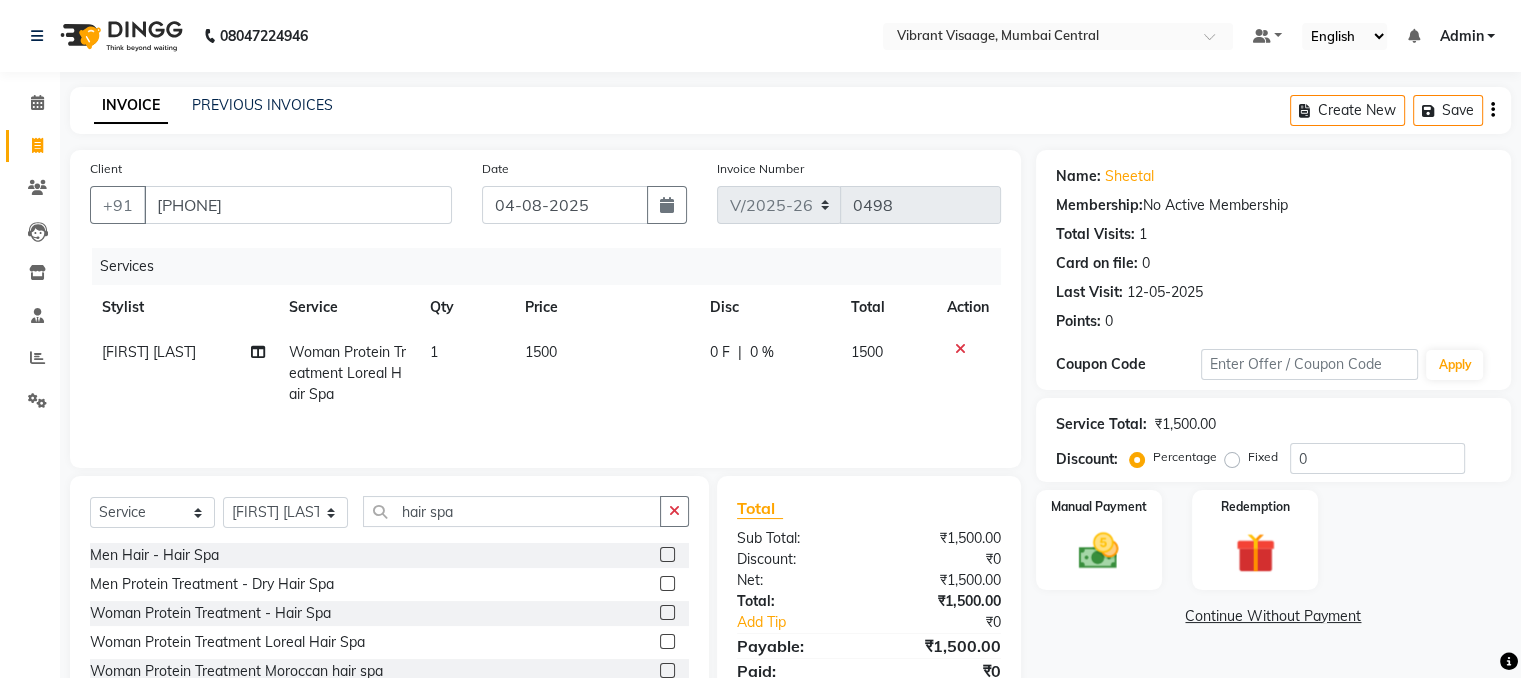 click on "Name: Sheetal  Membership:  No Active Membership  Total Visits:  1 Card on file:  0 Last Visit:   12-05-2025 Points:   0  Coupon Code Apply Service Total:  ₹1,500.00  Discount:  Percentage   Fixed  0 Manual Payment Redemption  Continue Without Payment" 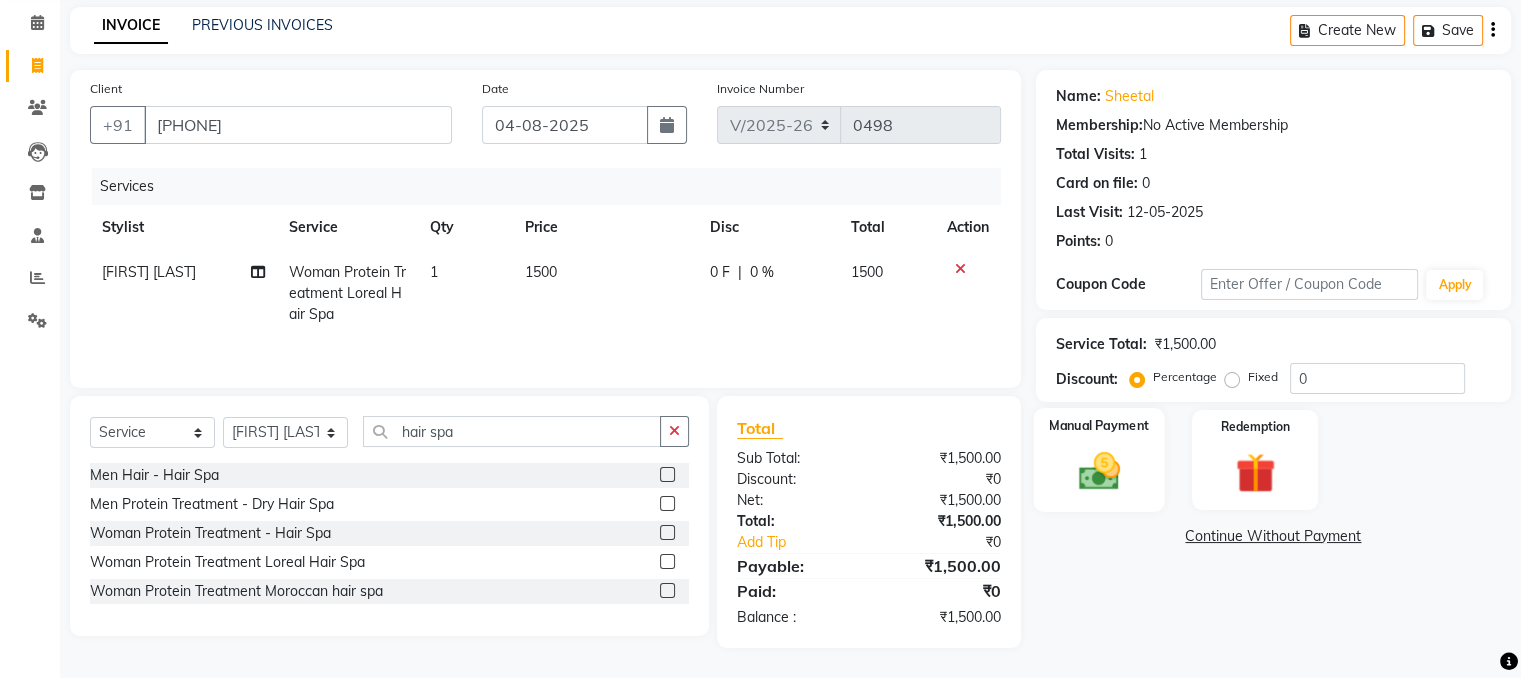 click 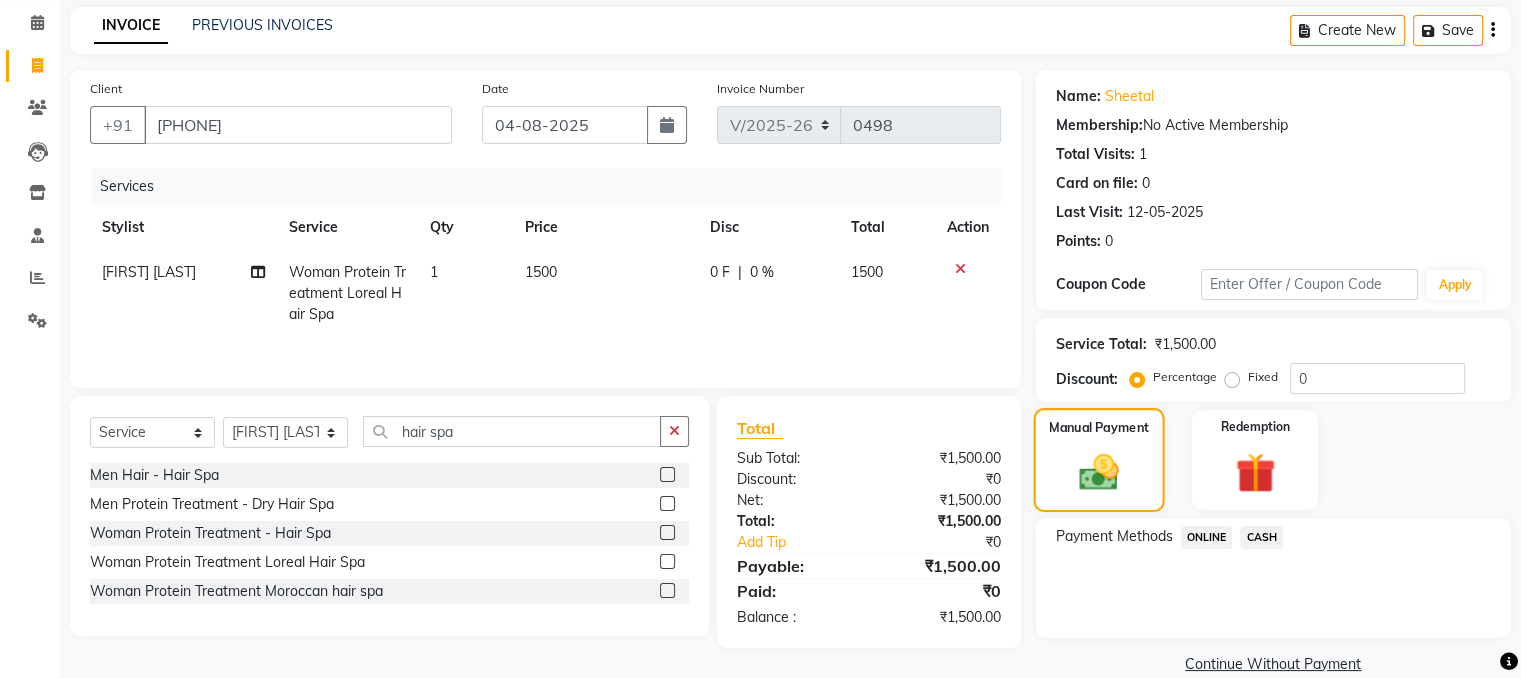scroll, scrollTop: 110, scrollLeft: 0, axis: vertical 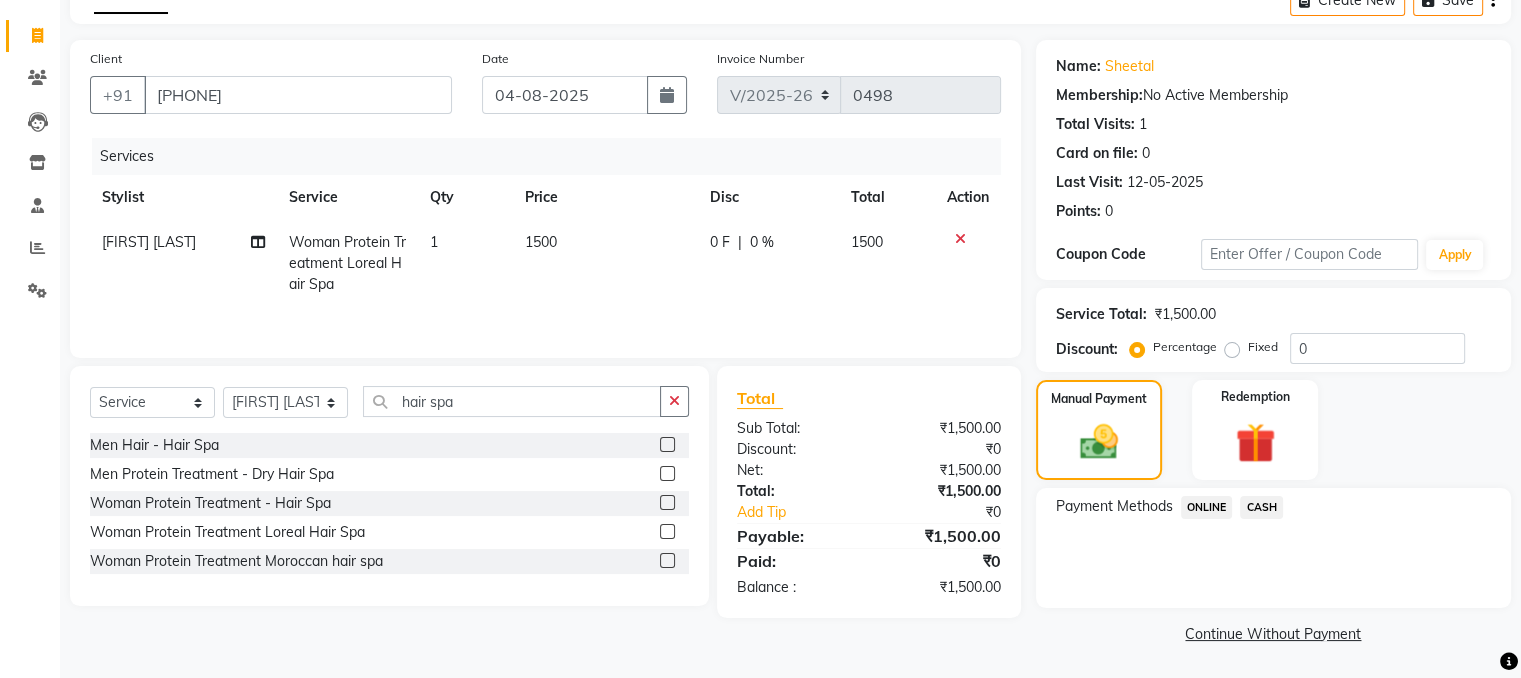 click on "ONLINE" 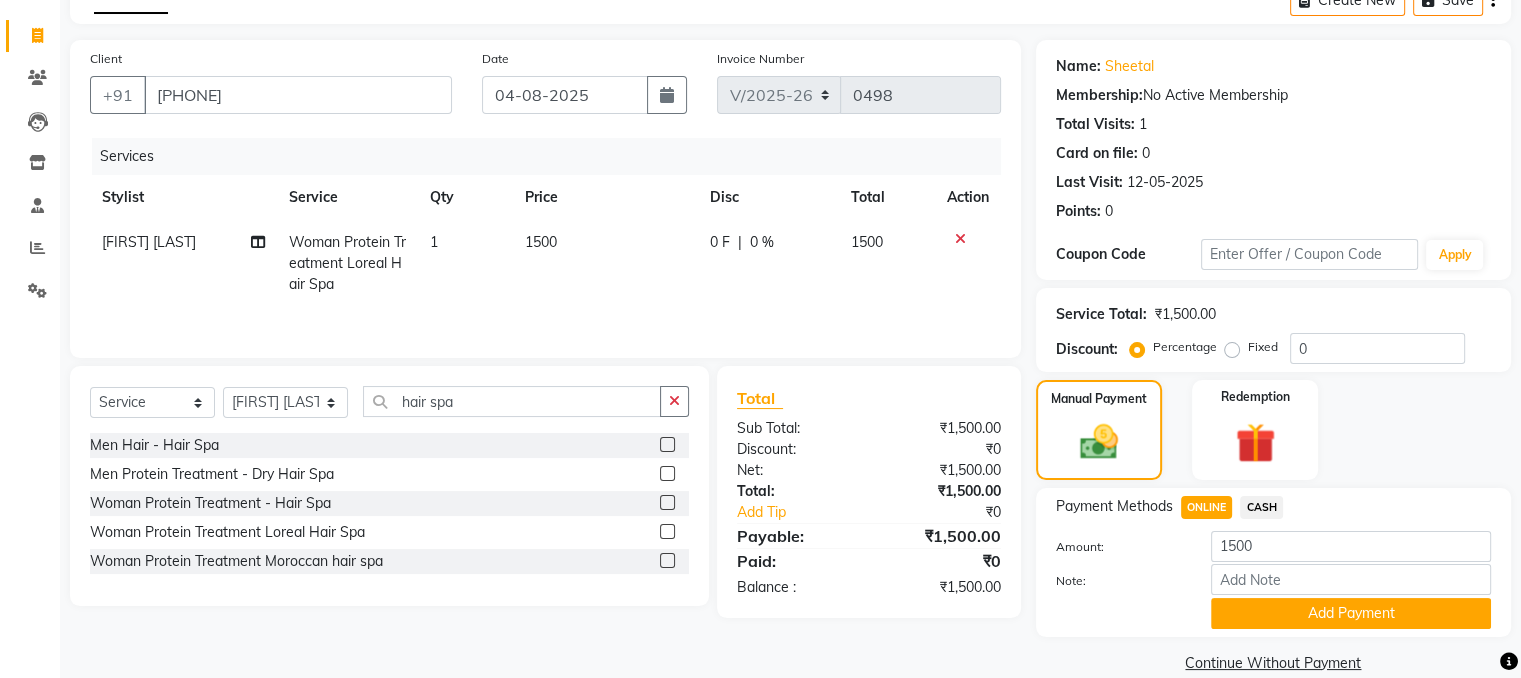 scroll, scrollTop: 141, scrollLeft: 0, axis: vertical 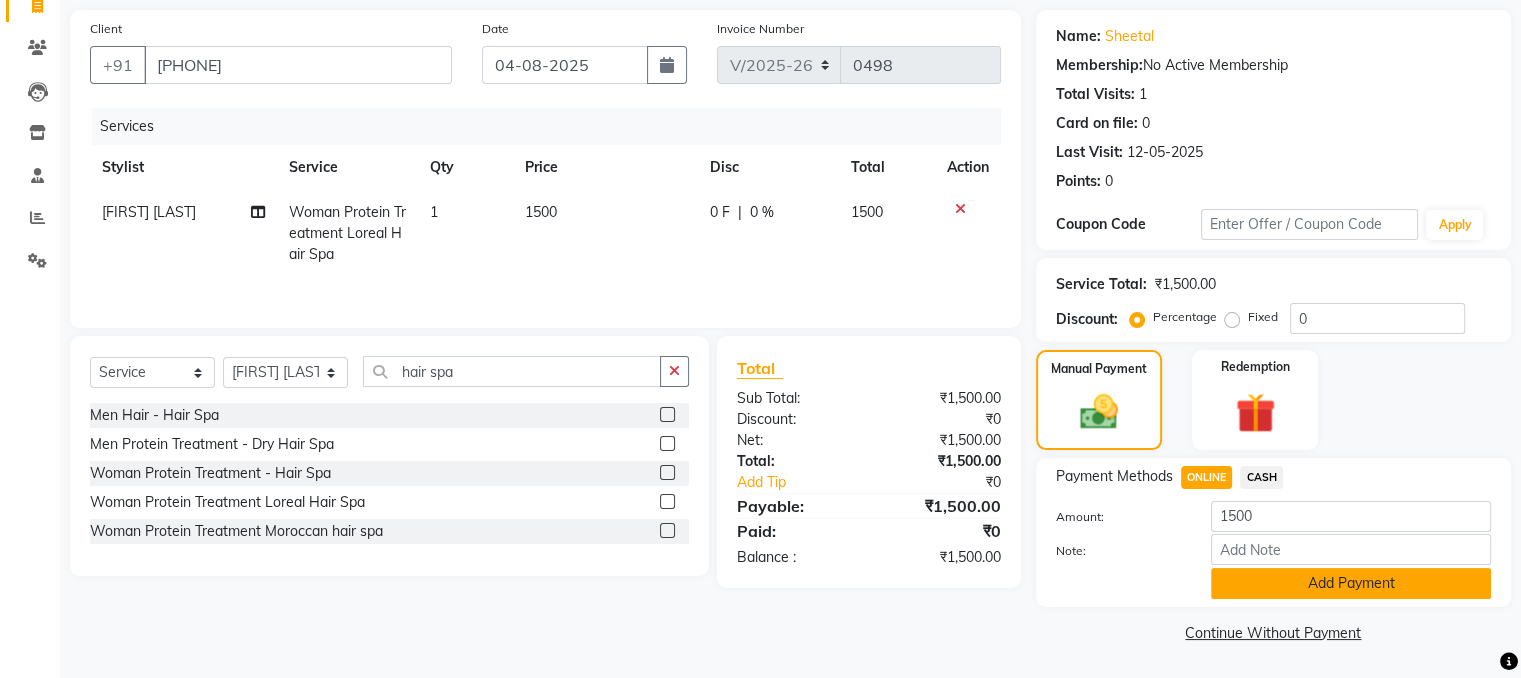click on "Add Payment" 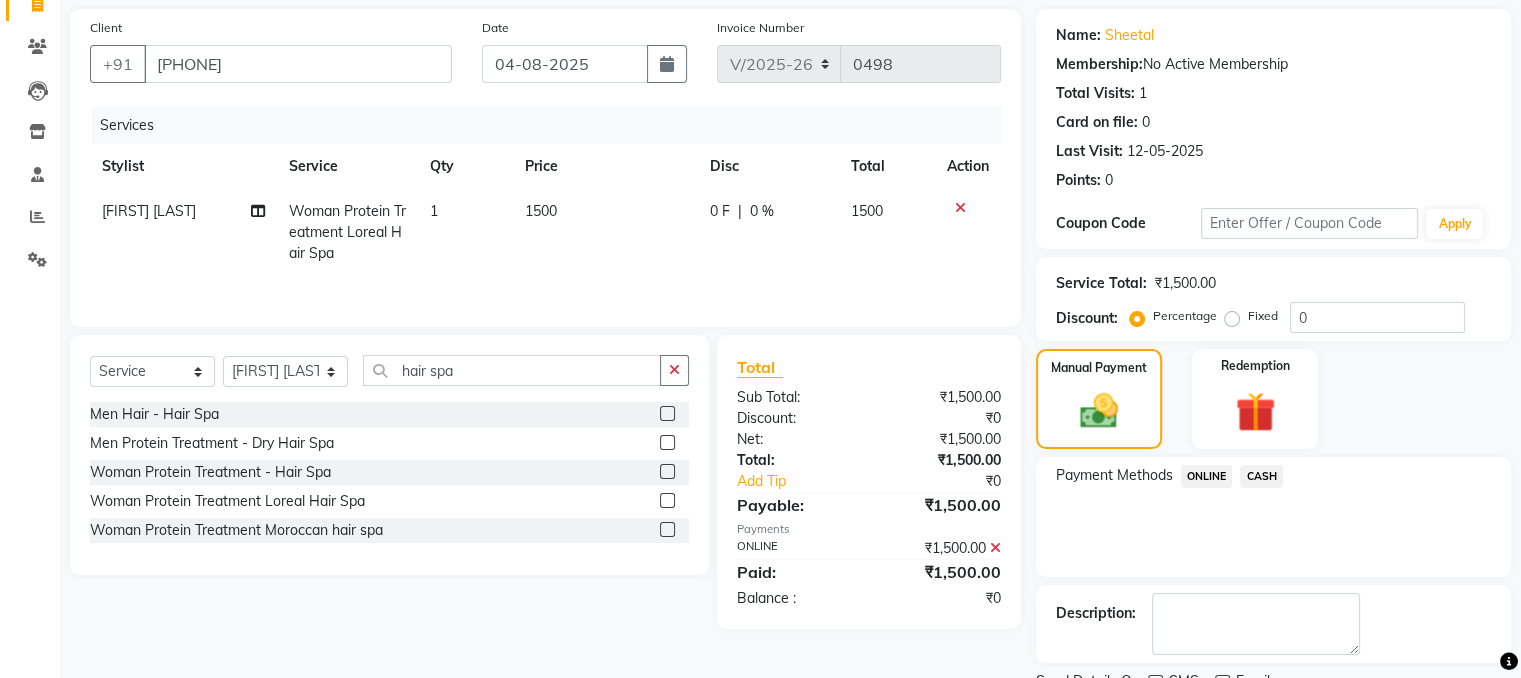 scroll, scrollTop: 223, scrollLeft: 0, axis: vertical 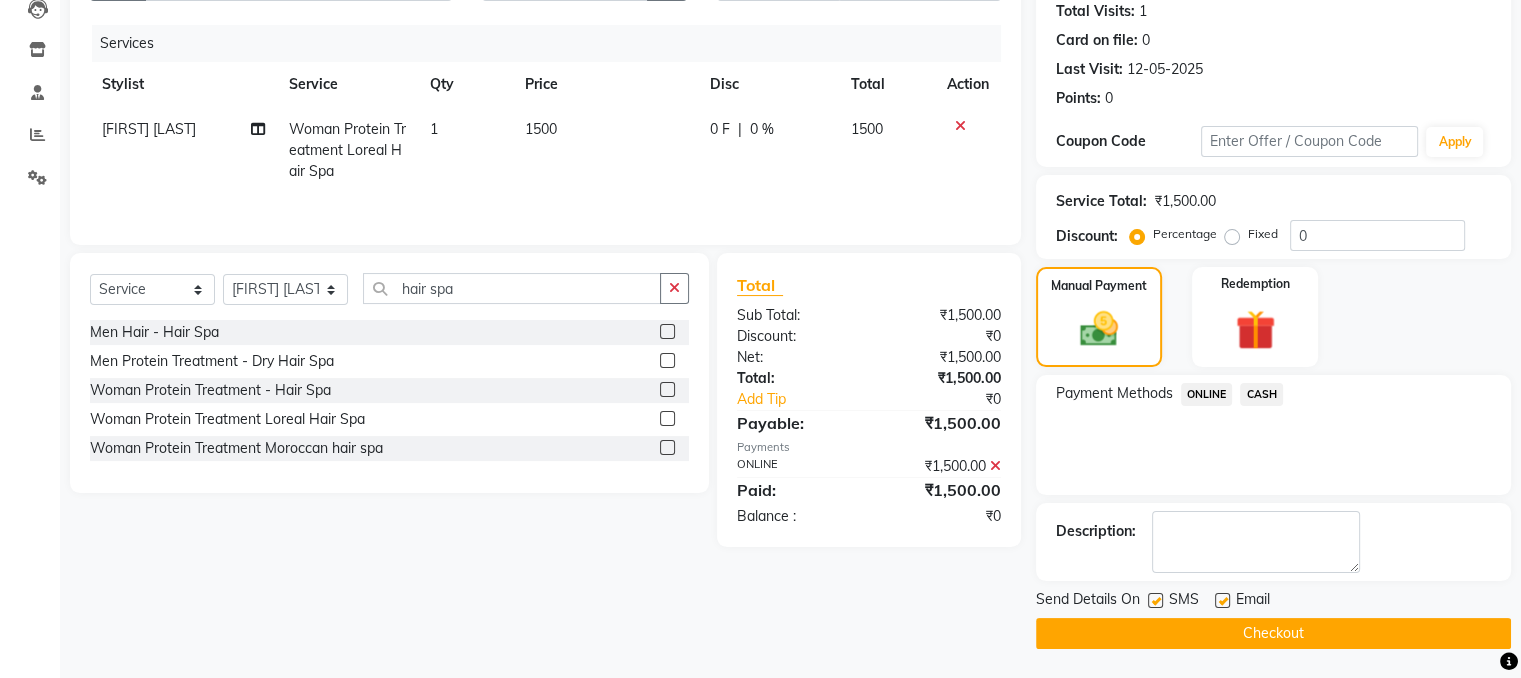 click 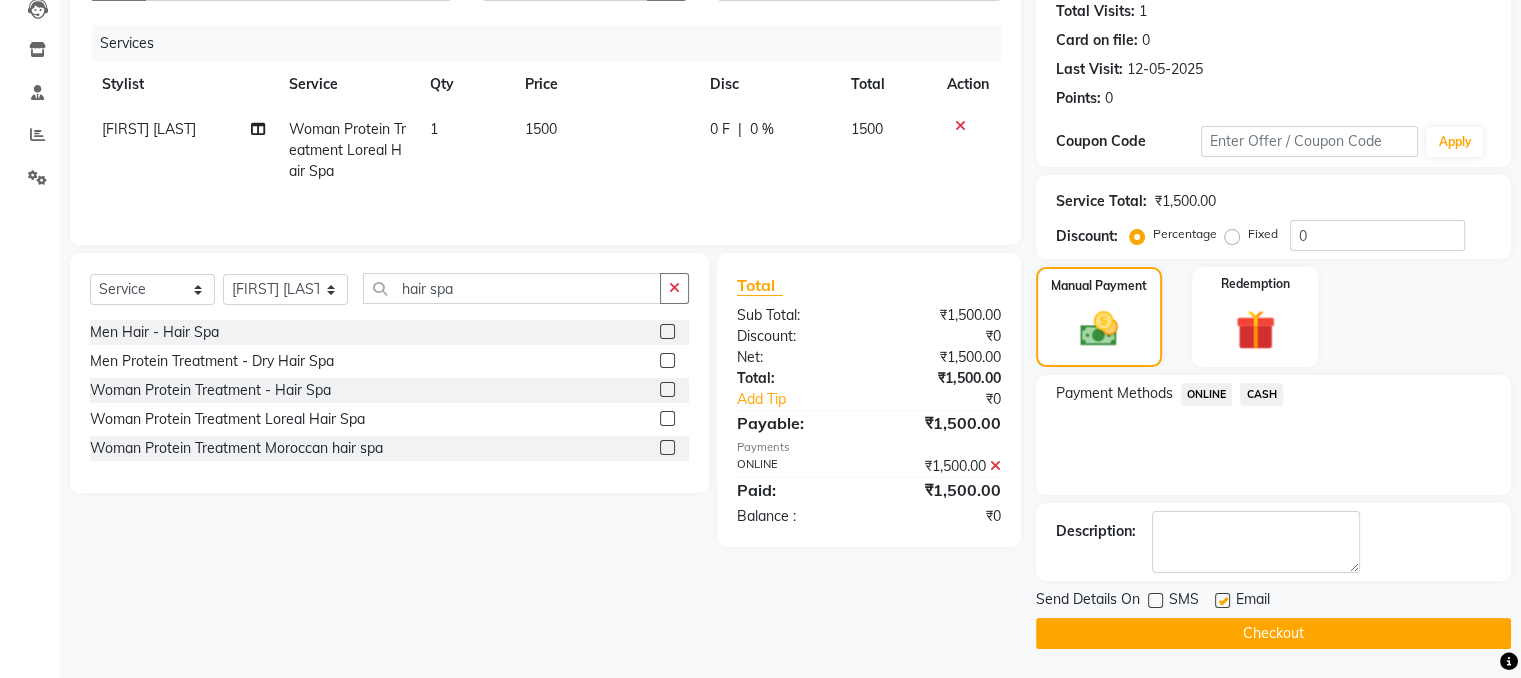 click 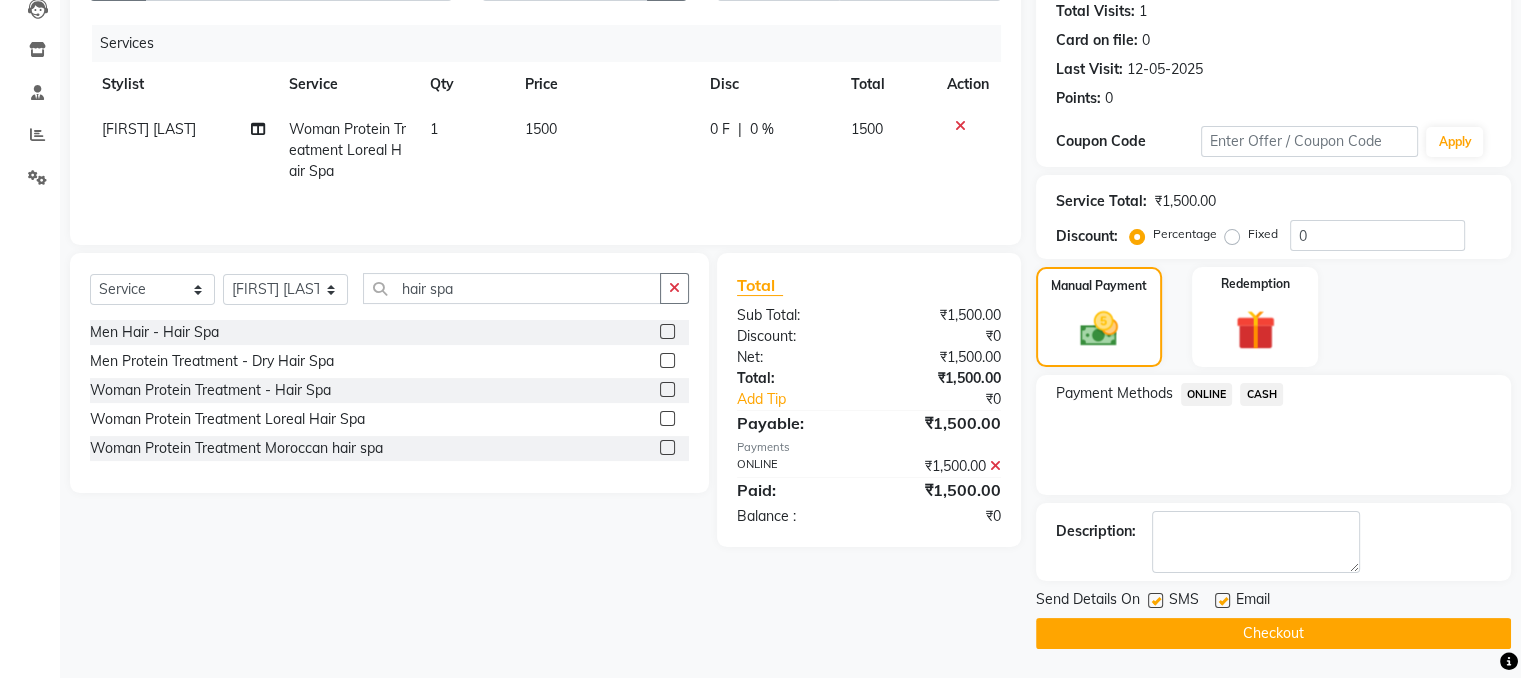click on "Checkout" 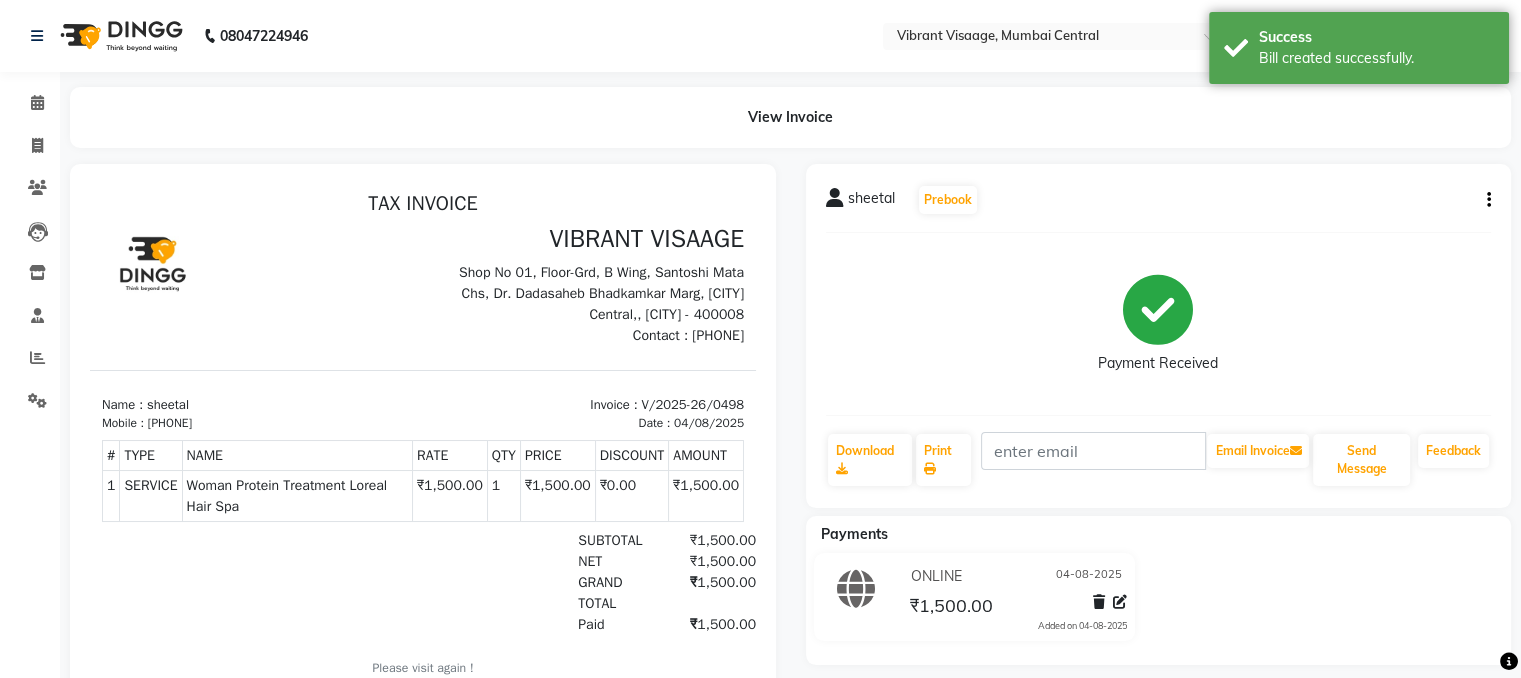 scroll, scrollTop: 0, scrollLeft: 0, axis: both 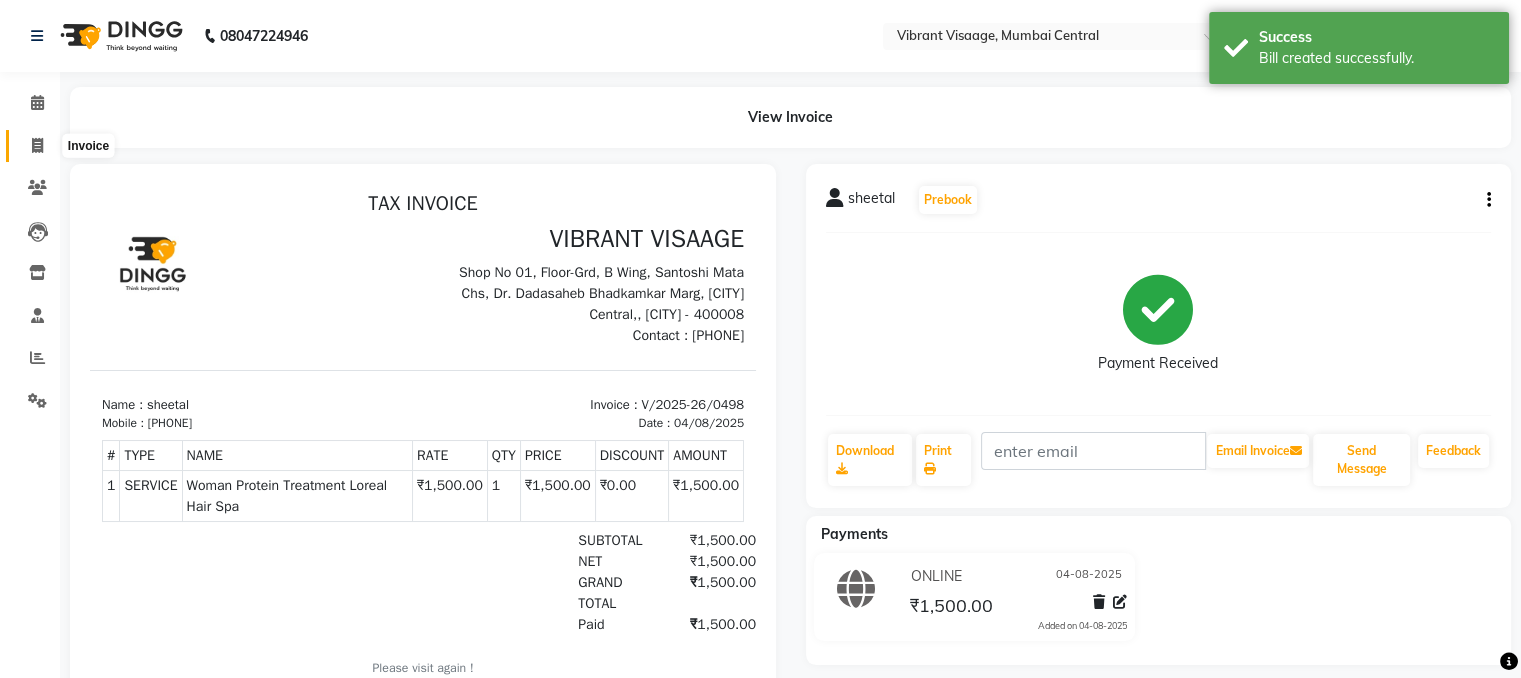 click 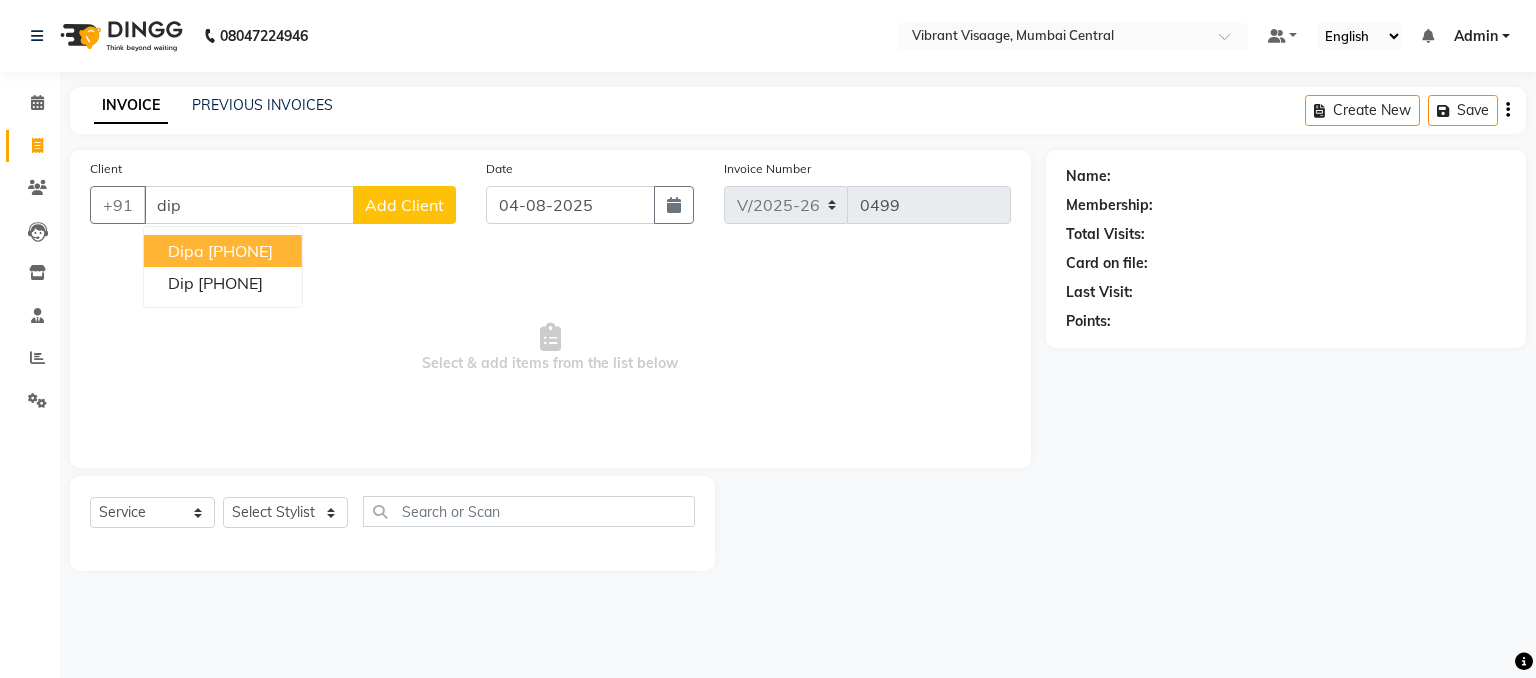 click on "[PHONE]" at bounding box center (240, 251) 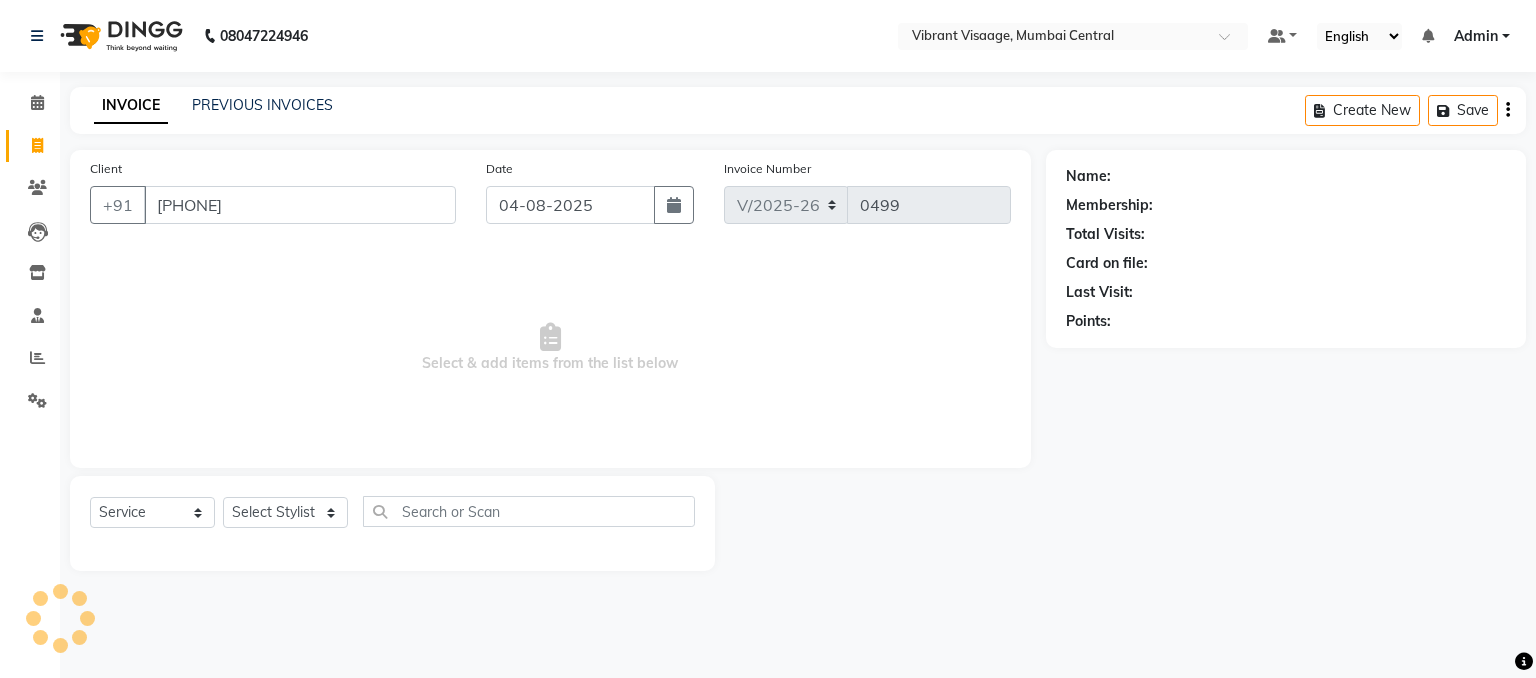 type on "[PHONE]" 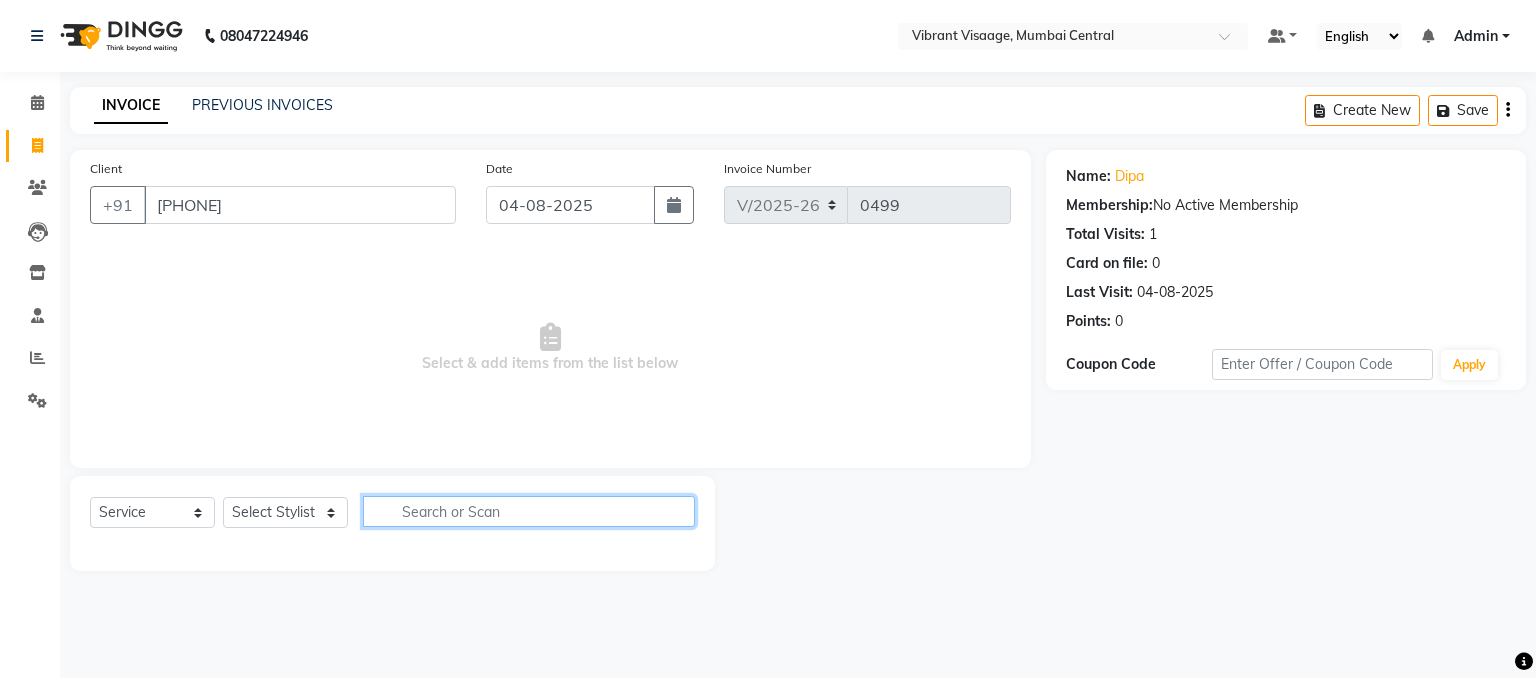 click 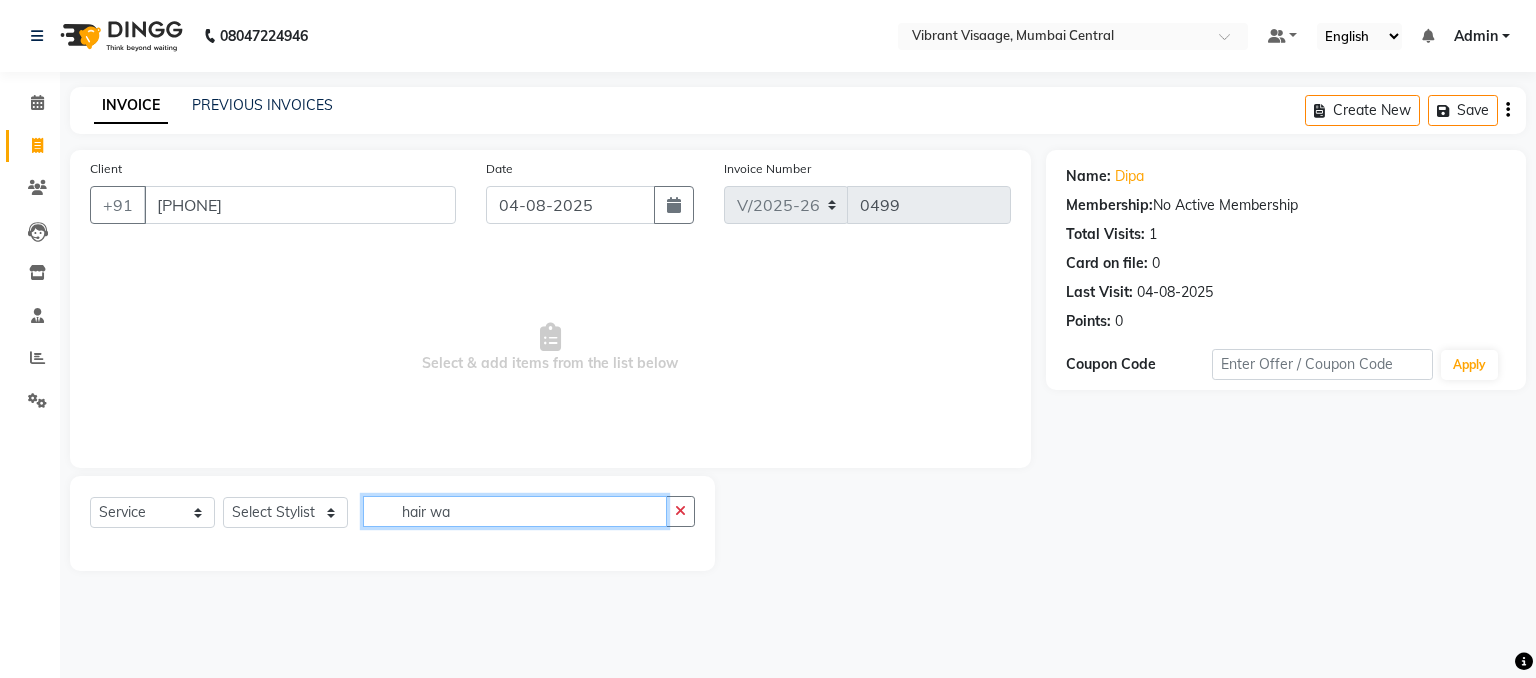 type on "hair wa" 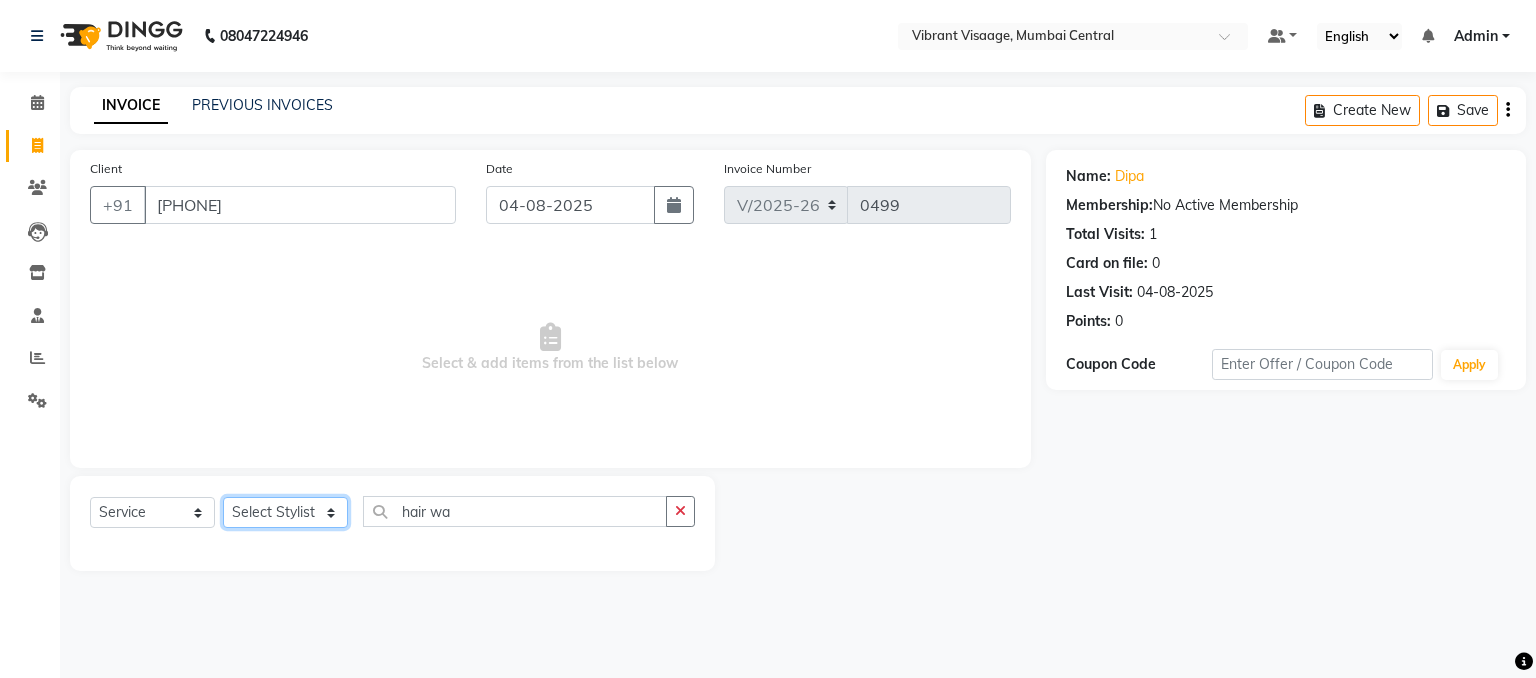 click on "Select Stylist A Ansari Admin Azim Damini Dipika Padaya Gulzar Zeenat Qureshi" 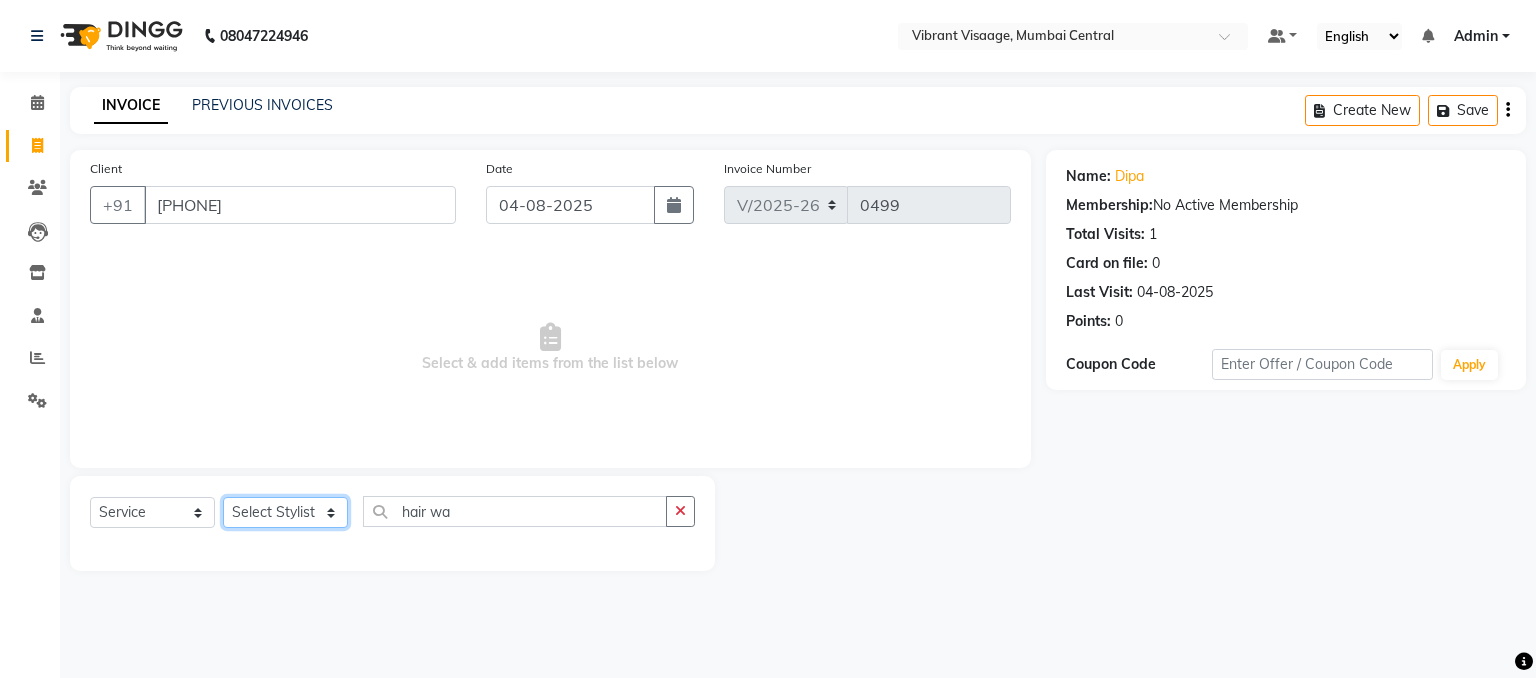 select on "84446" 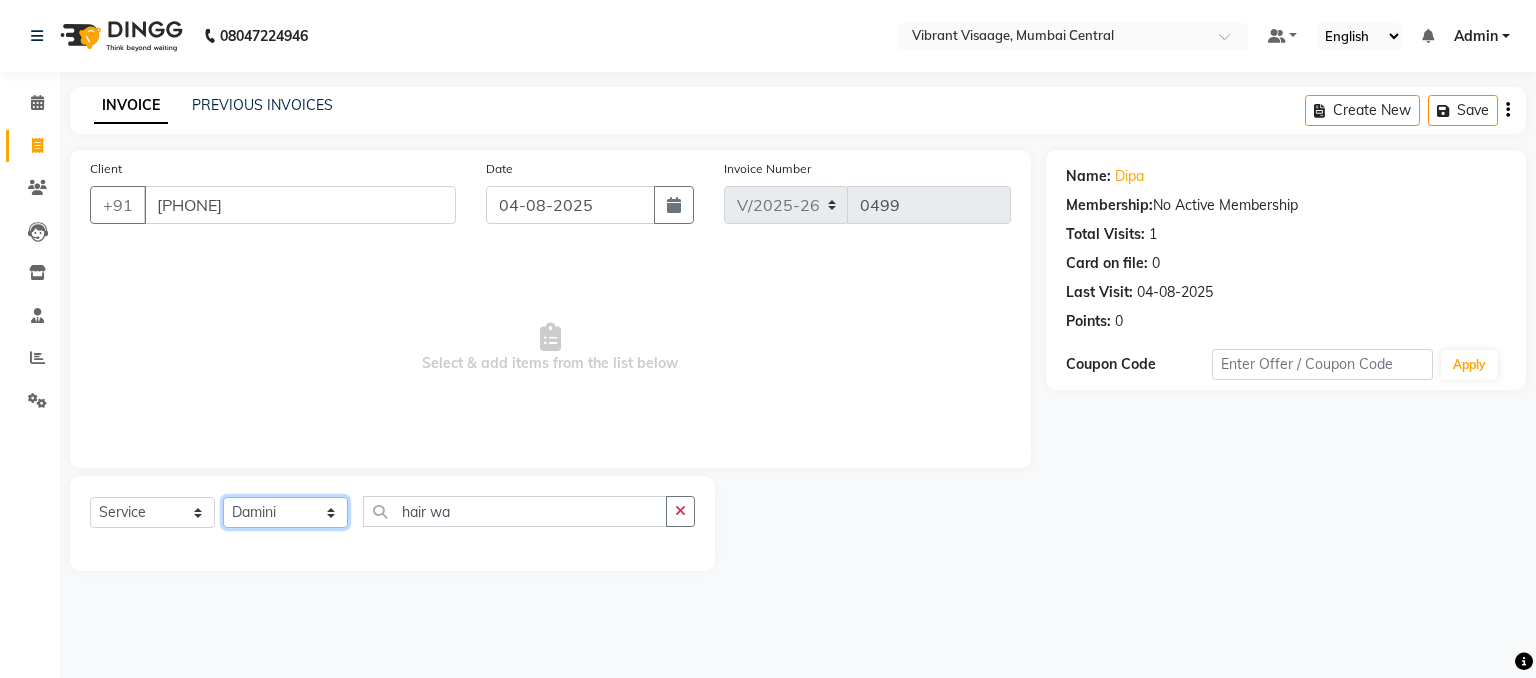 click on "Select Stylist A Ansari Admin Azim Damini Dipika Padaya Gulzar Zeenat Qureshi" 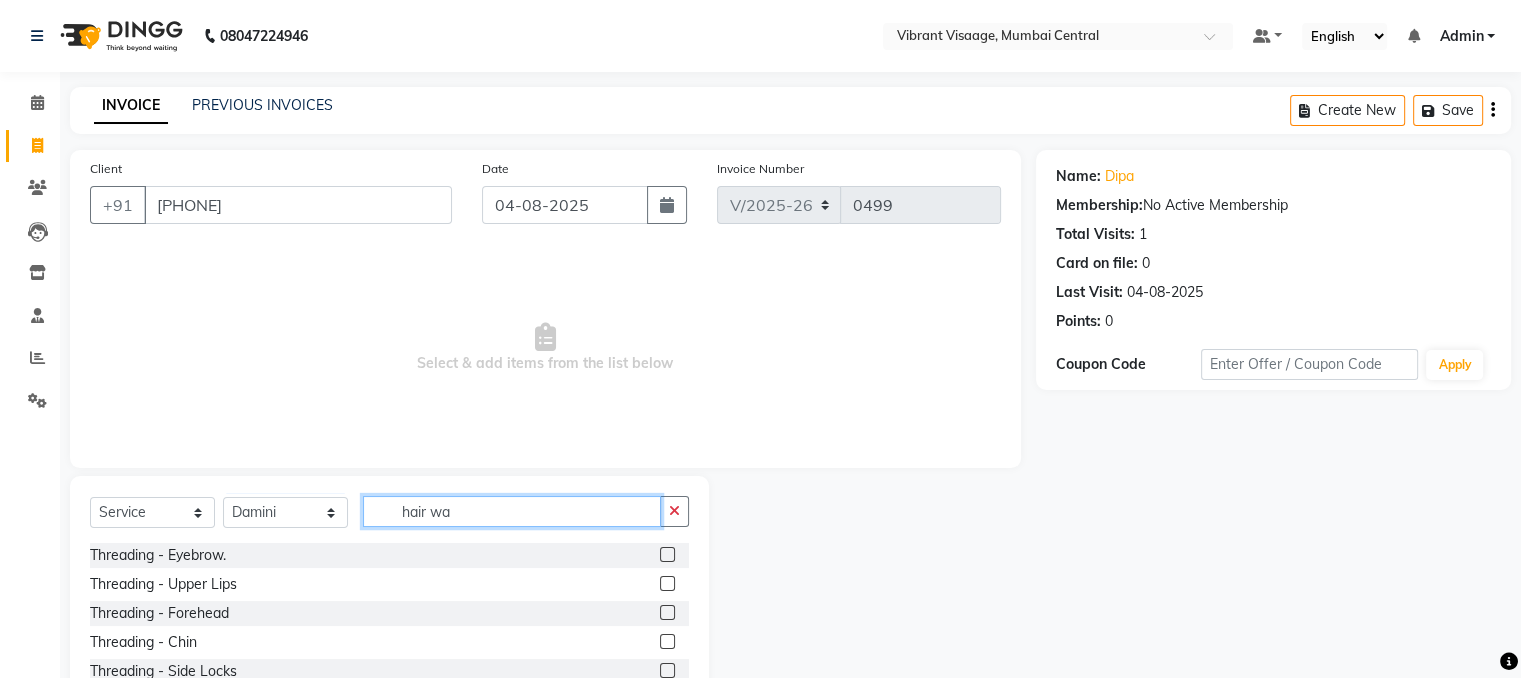 click on "hair wa" 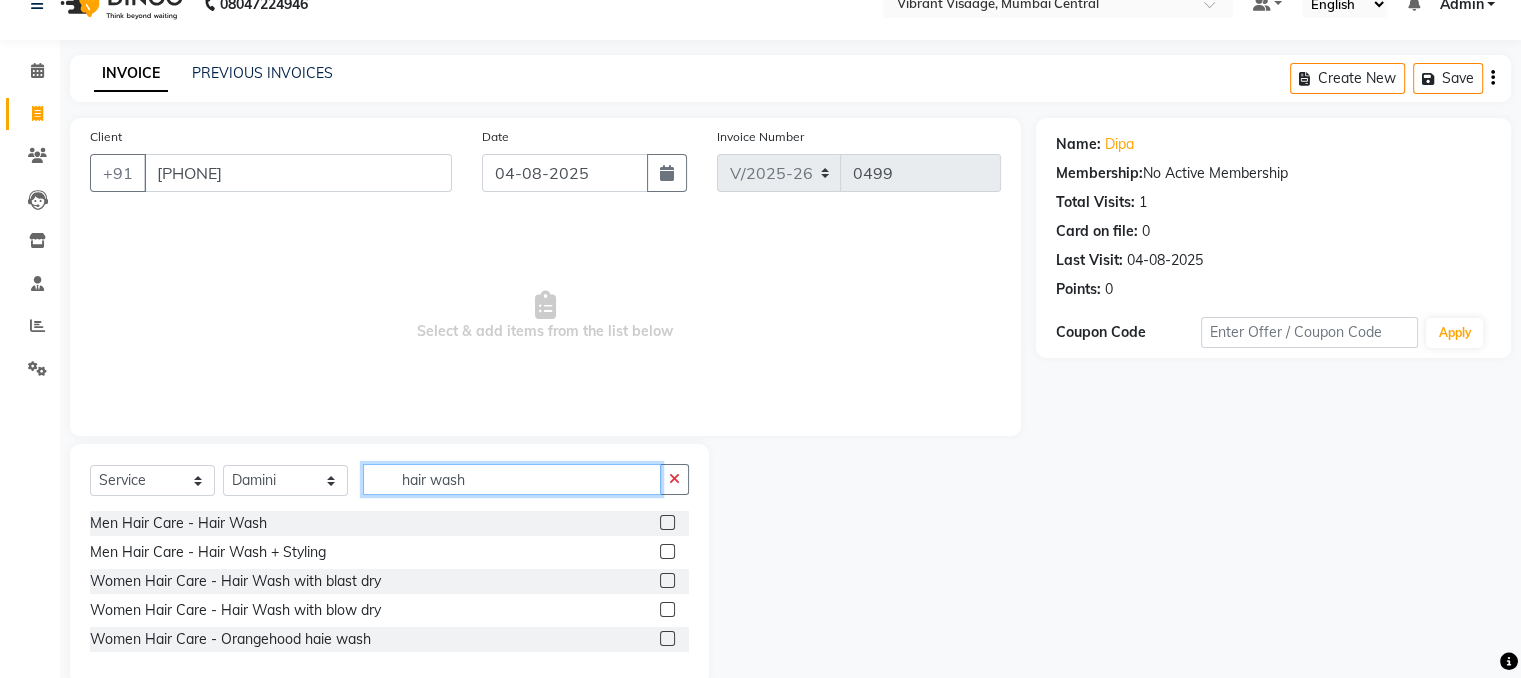 scroll, scrollTop: 69, scrollLeft: 0, axis: vertical 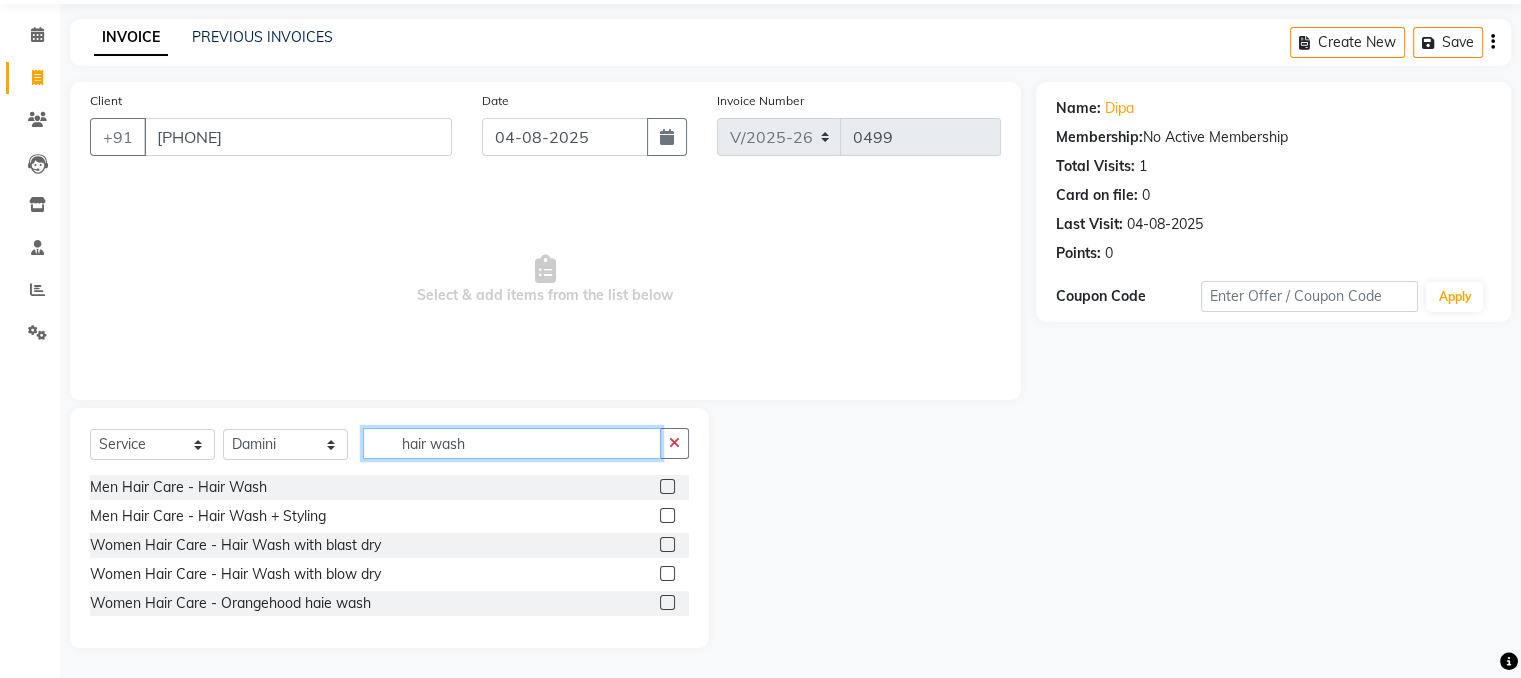 type on "hair wash" 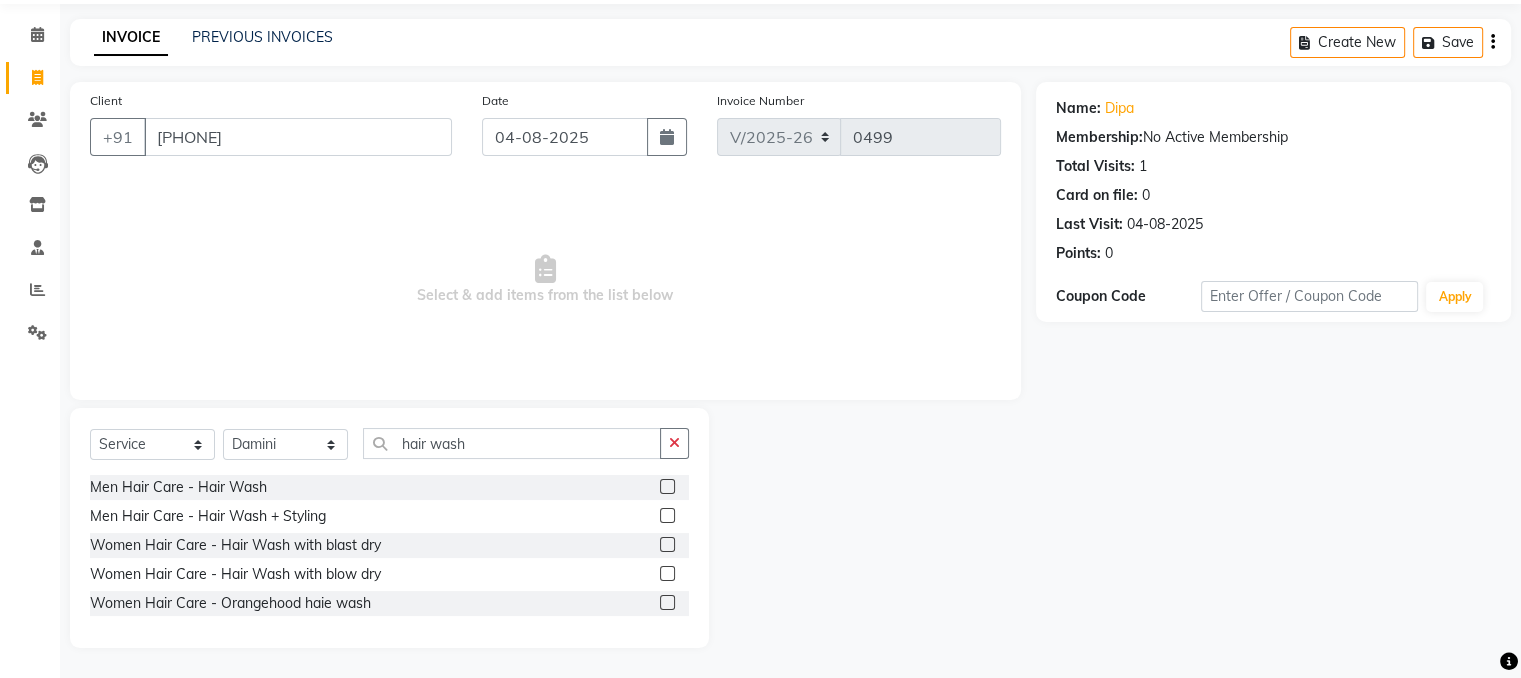 click 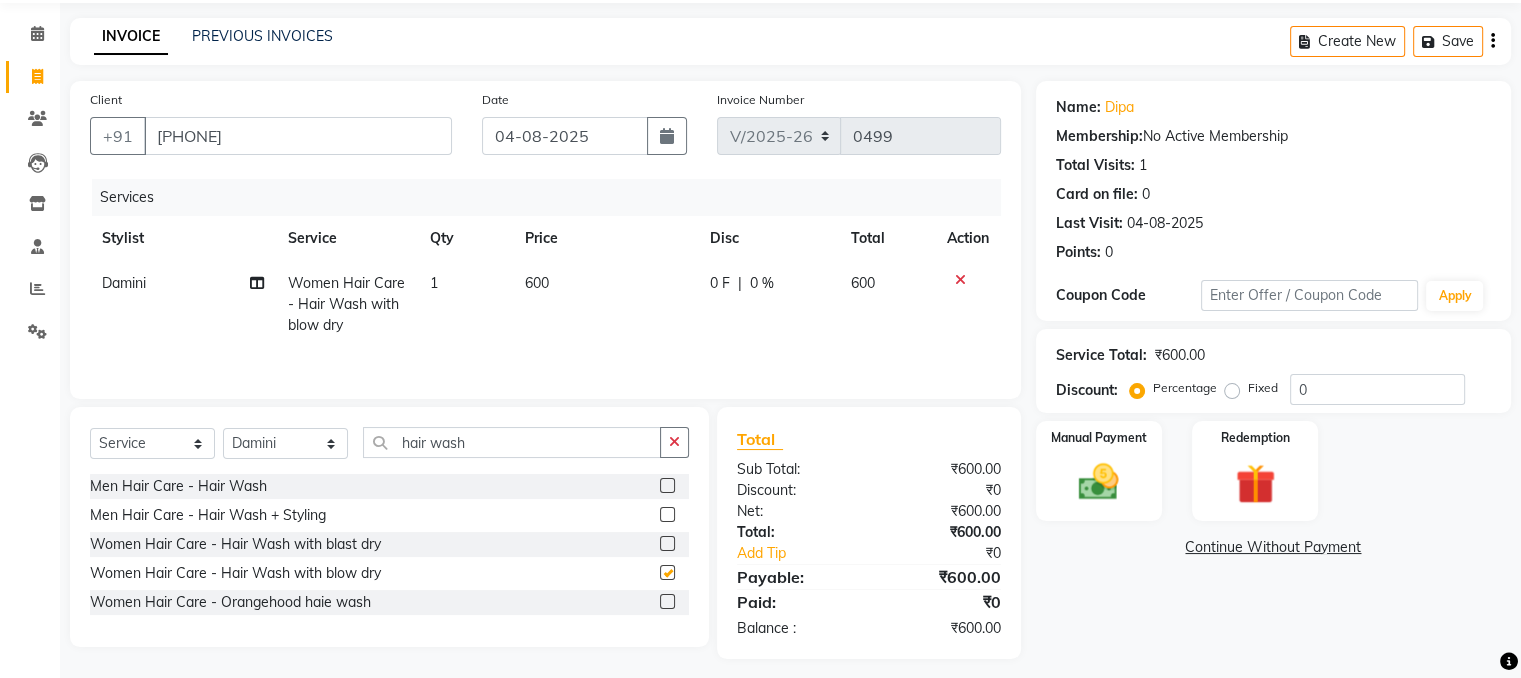 checkbox on "false" 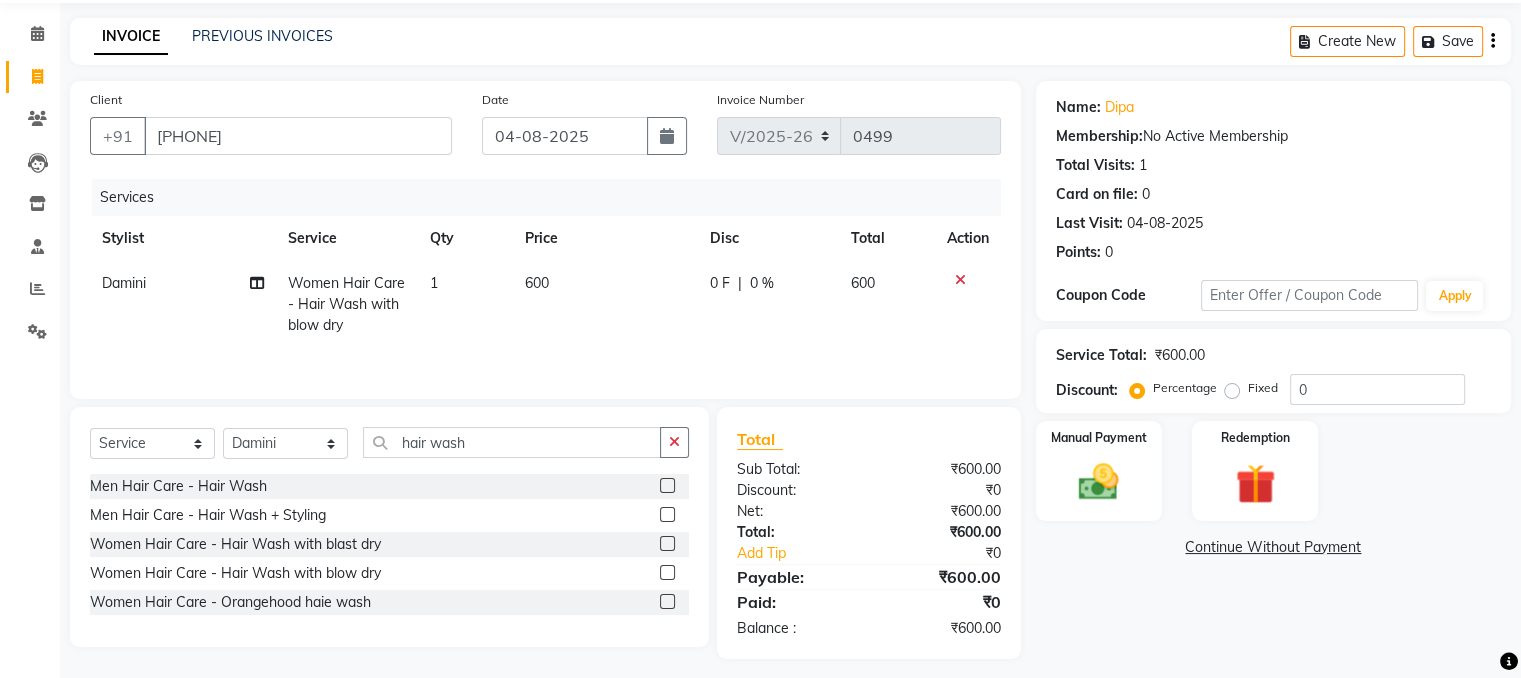 click on "Name: Dipa  Membership:  No Active Membership  Total Visits:  1 Card on file:  0 Last Visit:   04-08-2025 Points:   0  Coupon Code Apply Service Total:  ₹600.00  Discount:  Percentage   Fixed  0 Manual Payment Redemption  Continue Without Payment" 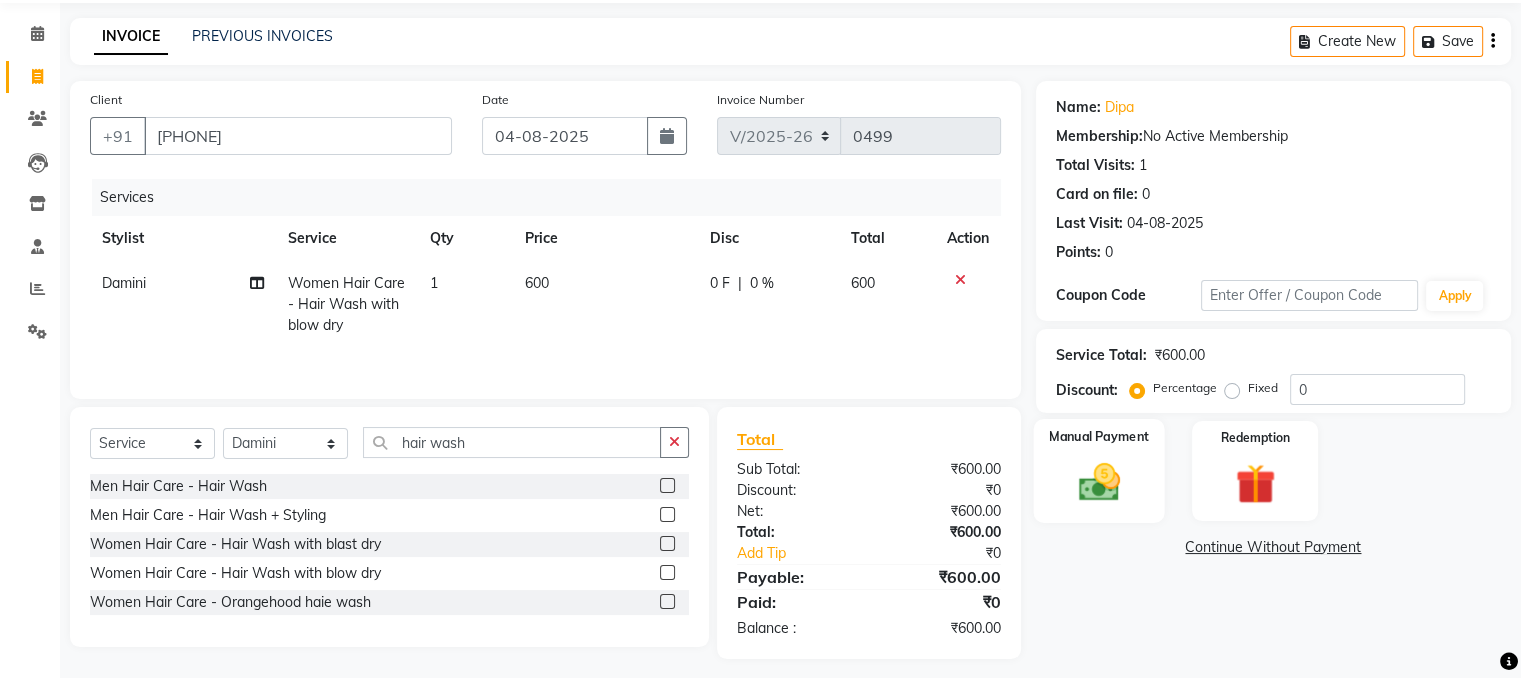 click 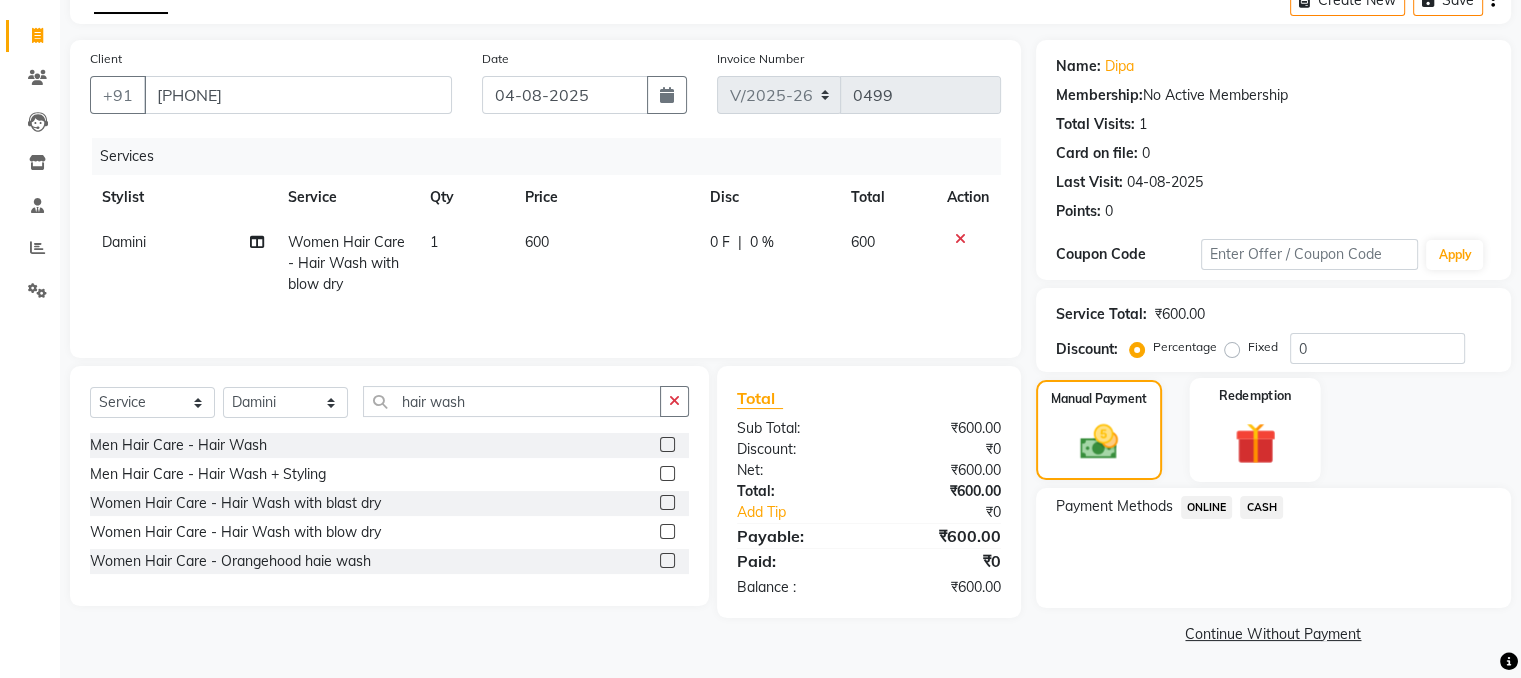 scroll, scrollTop: 109, scrollLeft: 0, axis: vertical 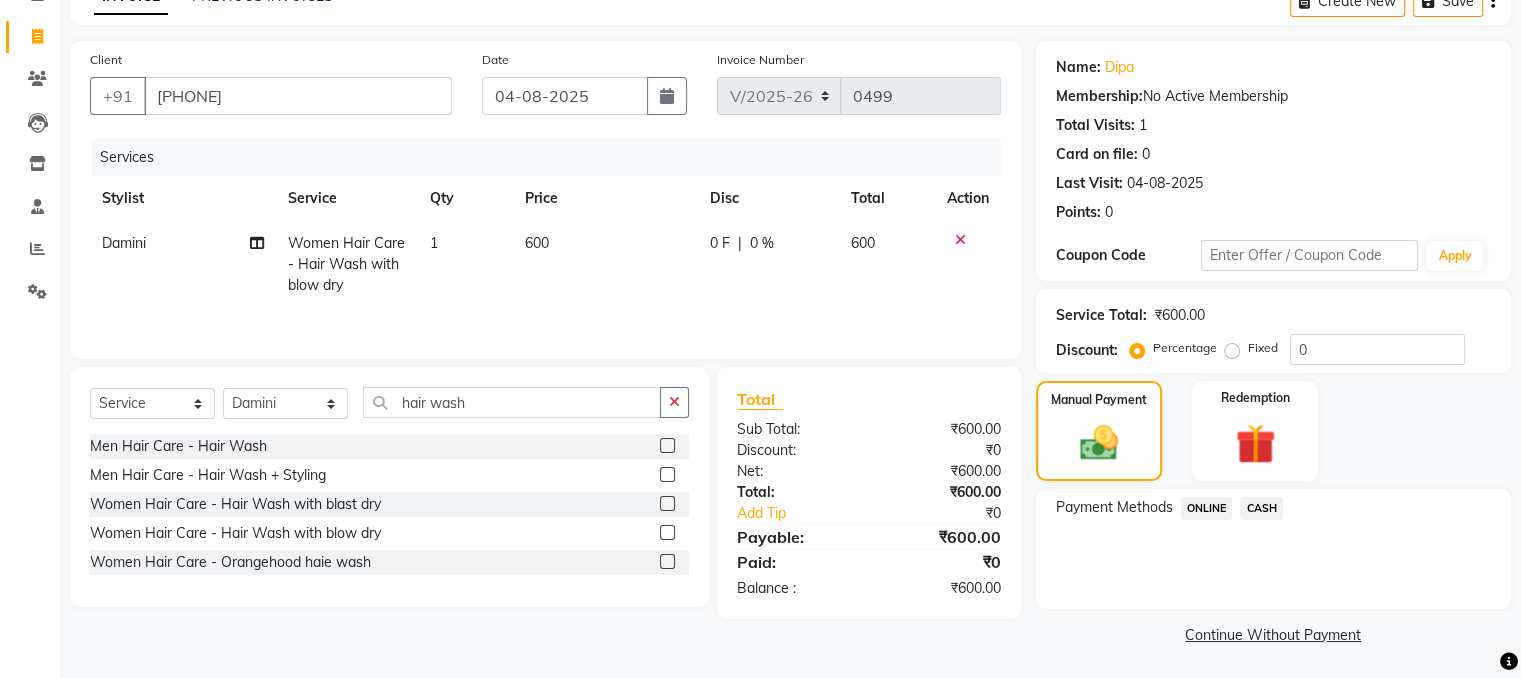 click on "CASH" 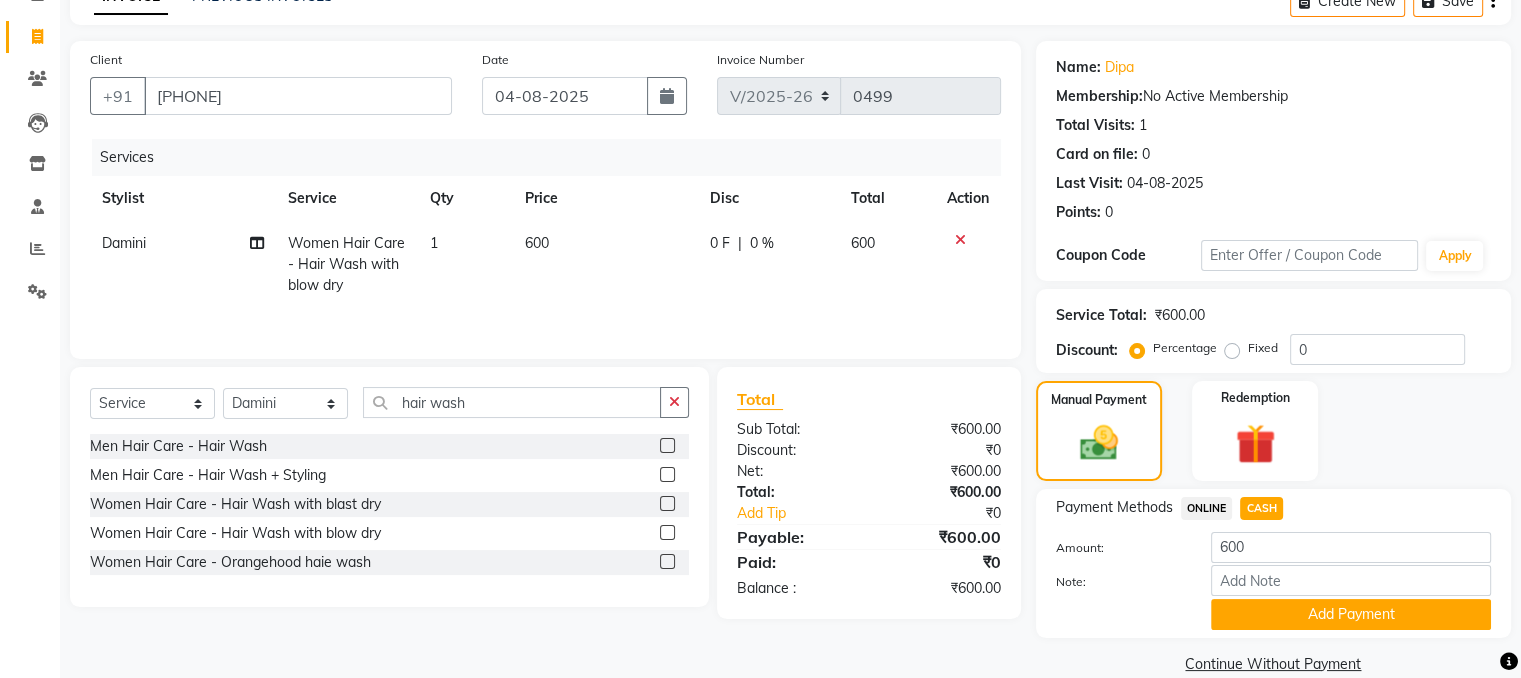 scroll, scrollTop: 141, scrollLeft: 0, axis: vertical 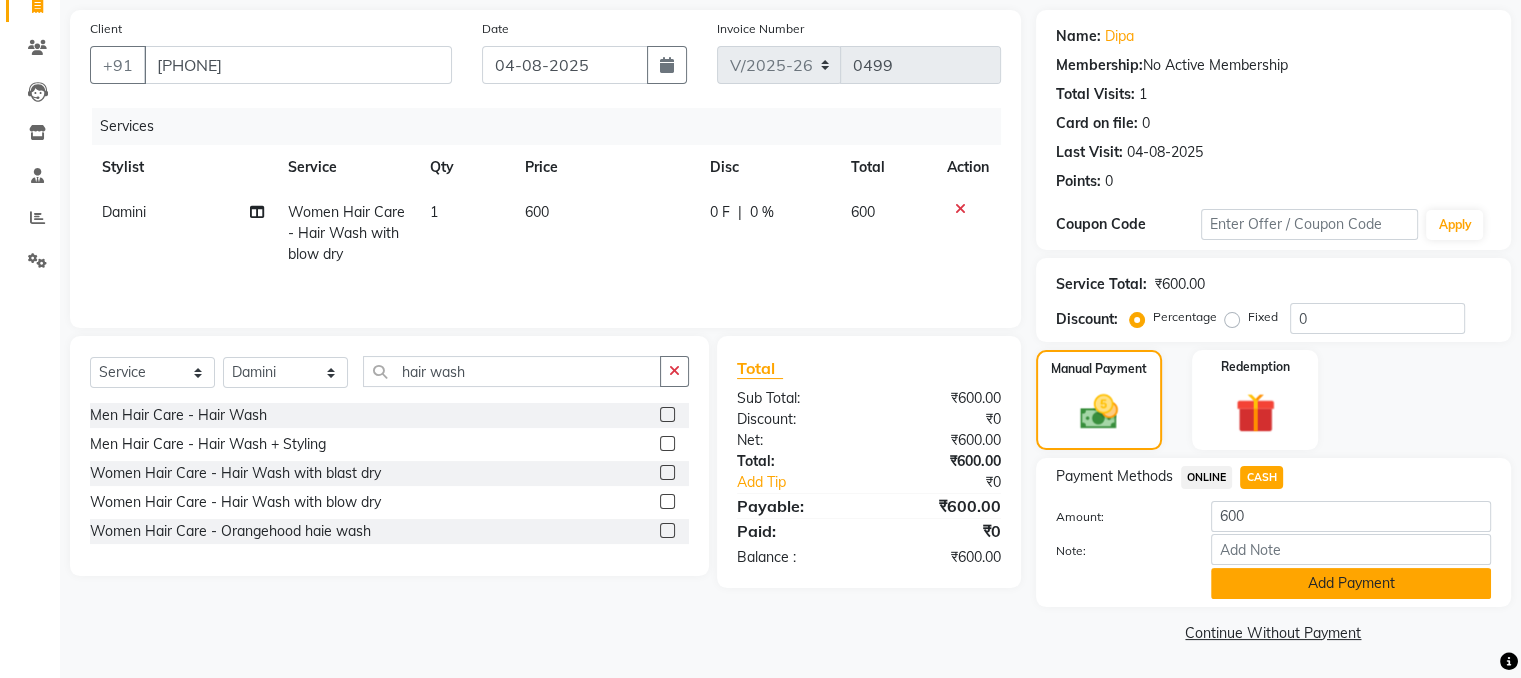click on "Add Payment" 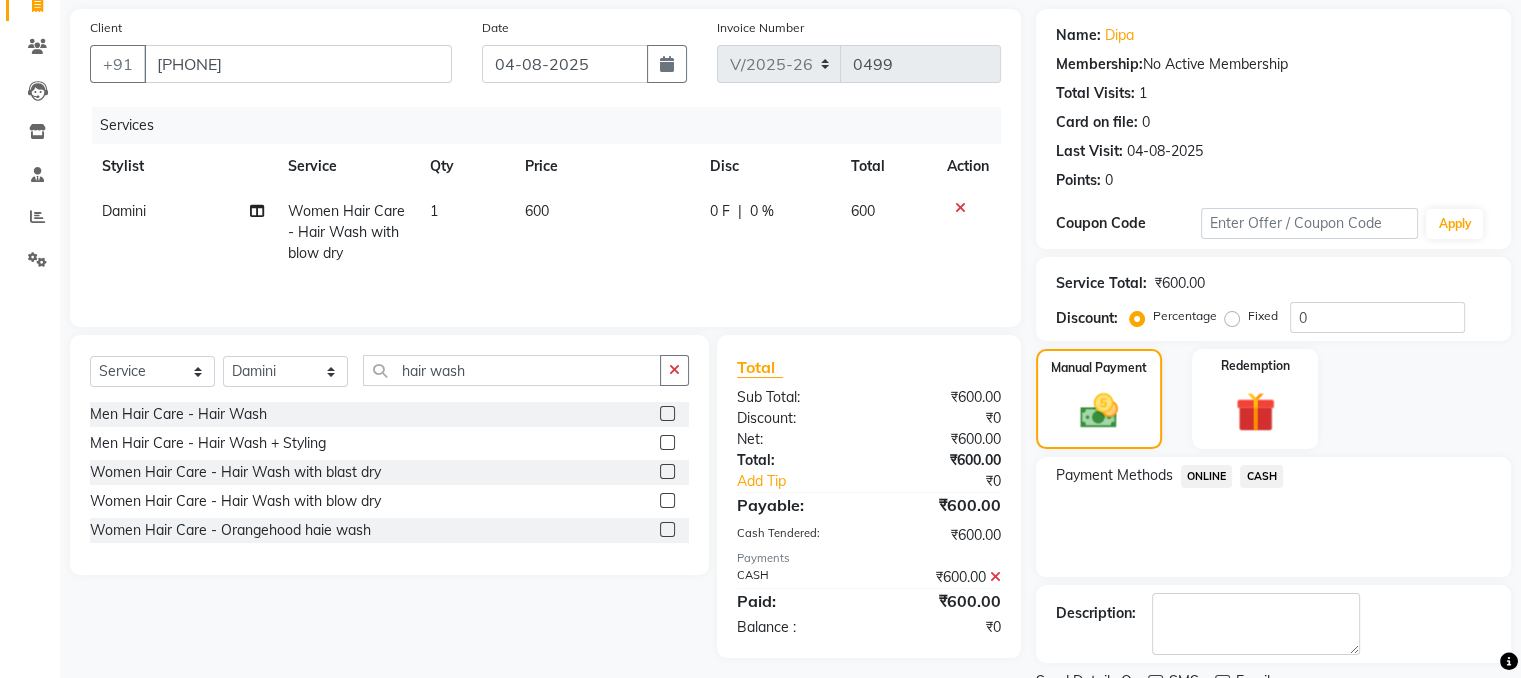 scroll, scrollTop: 223, scrollLeft: 0, axis: vertical 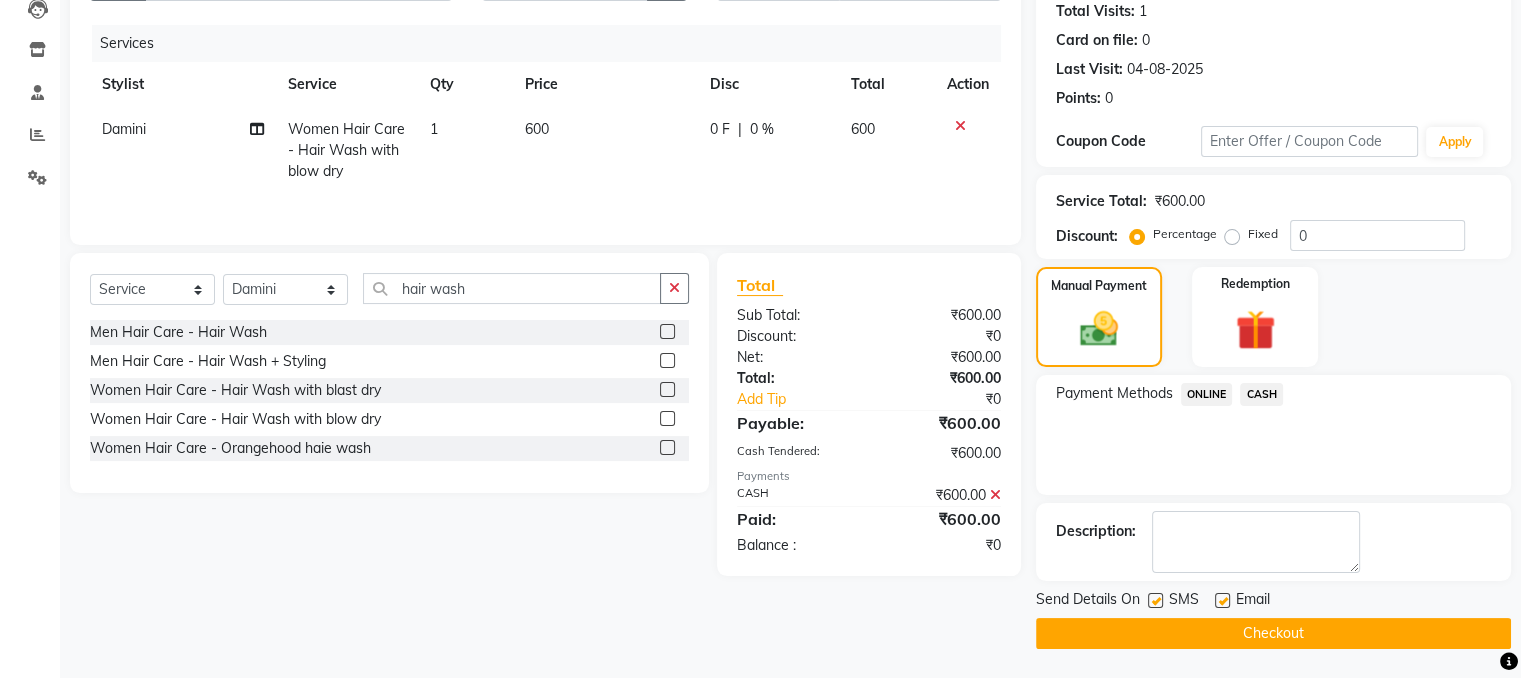 click 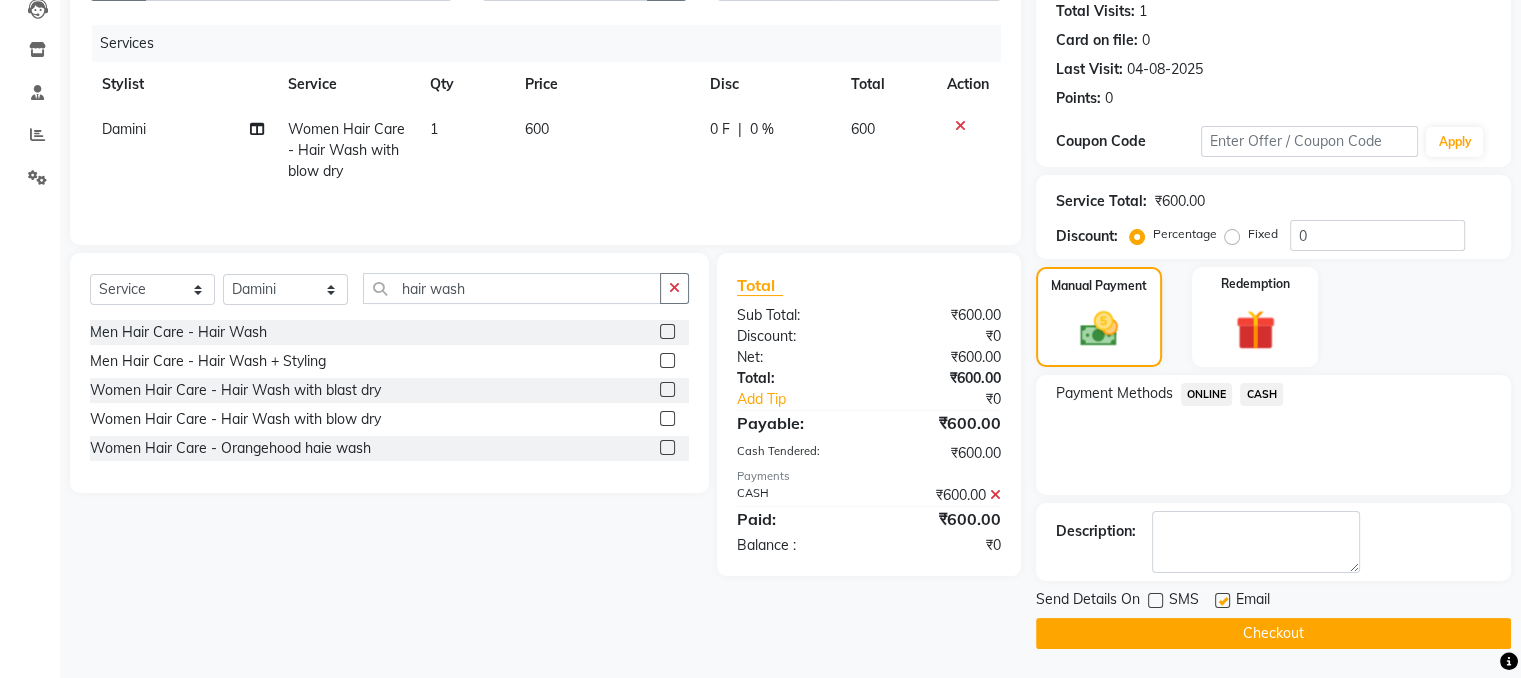 click 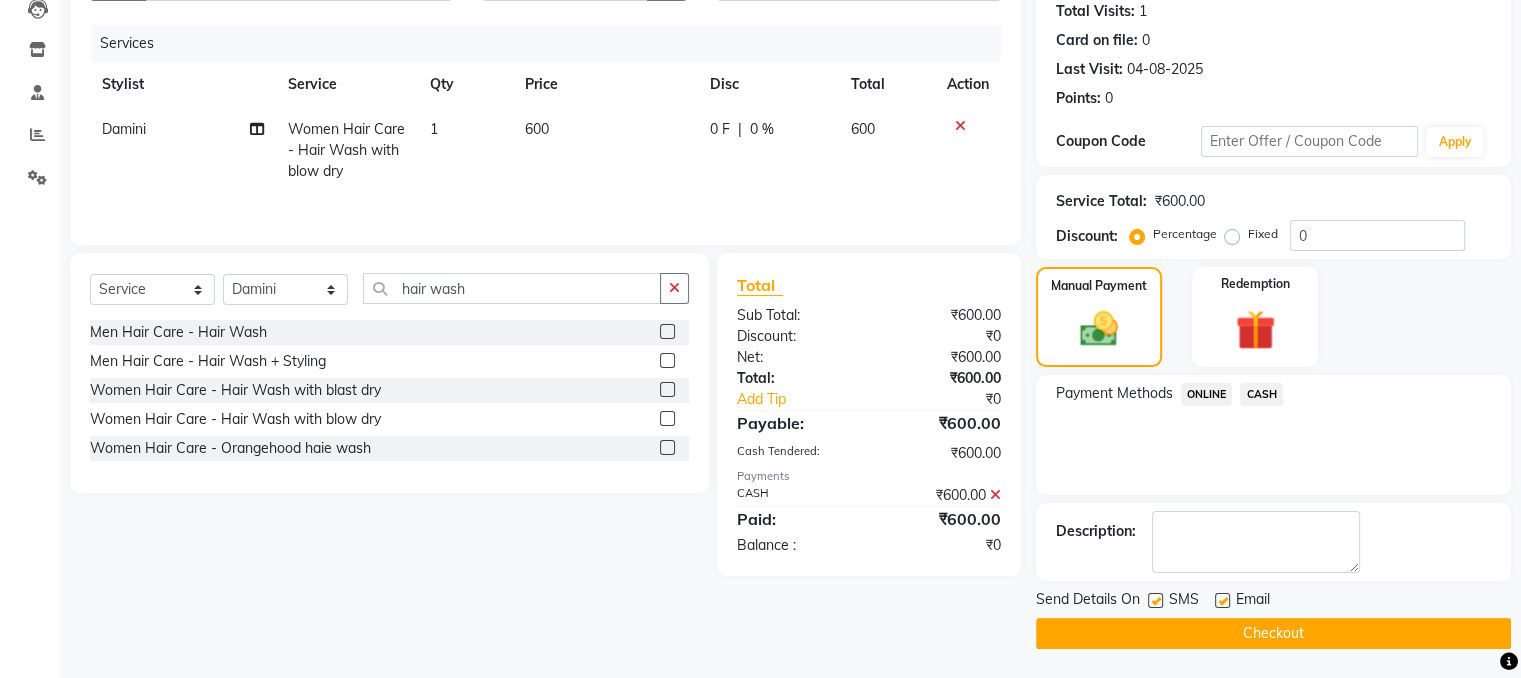 click 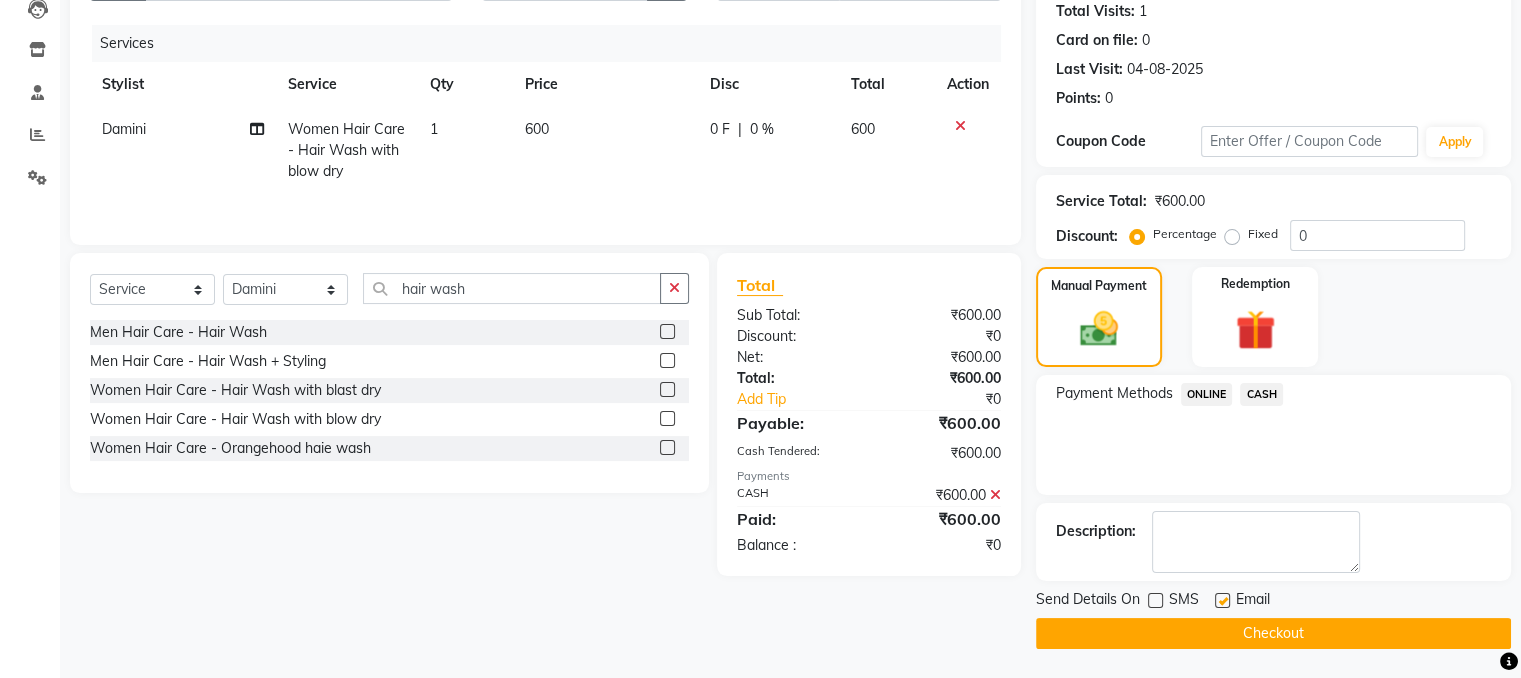 click on "Checkout" 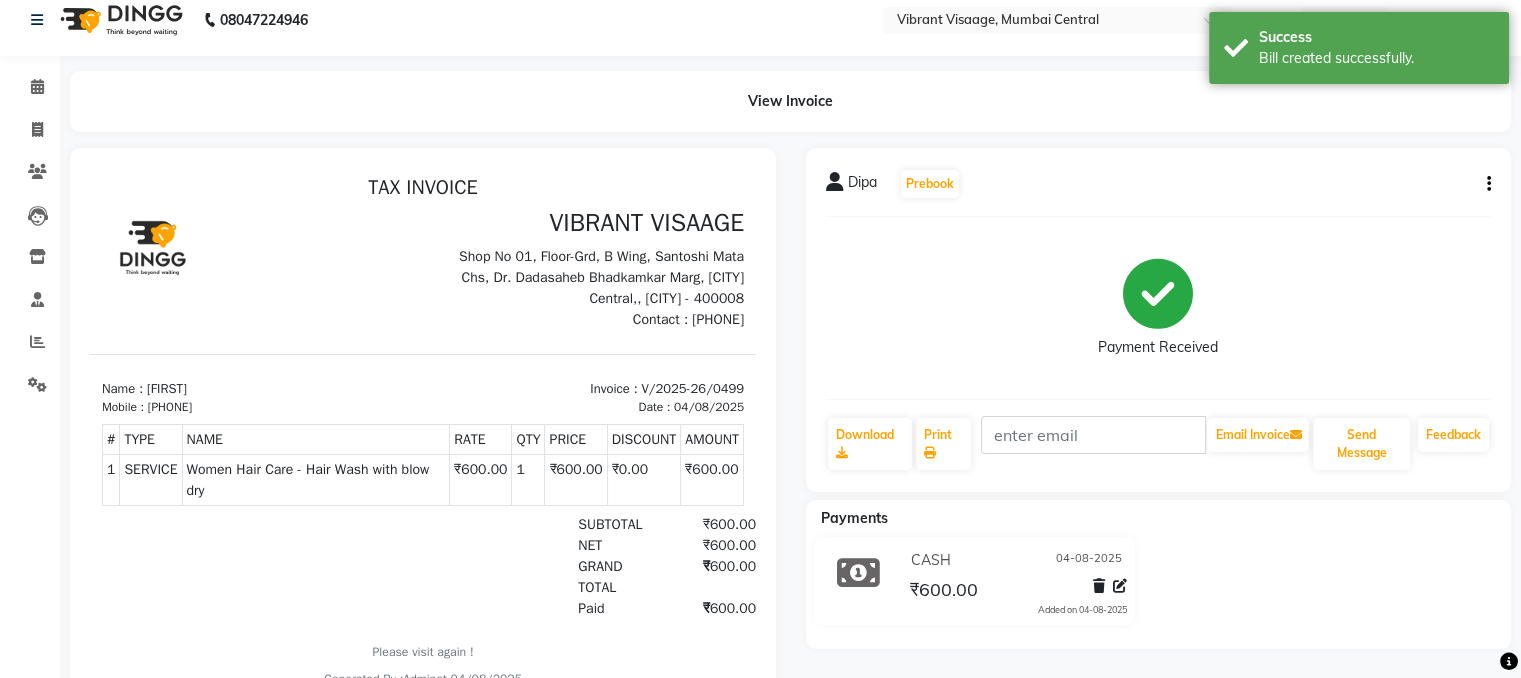 scroll, scrollTop: 0, scrollLeft: 0, axis: both 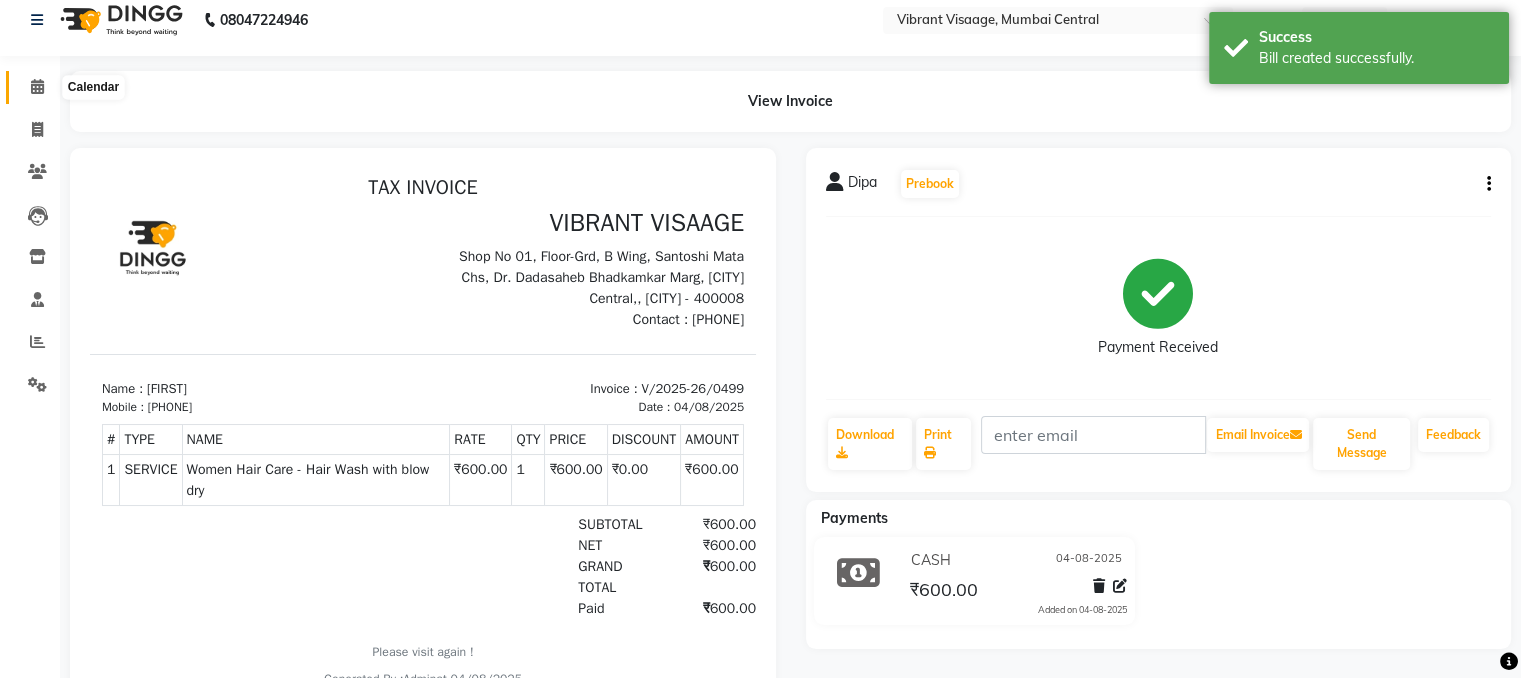 click 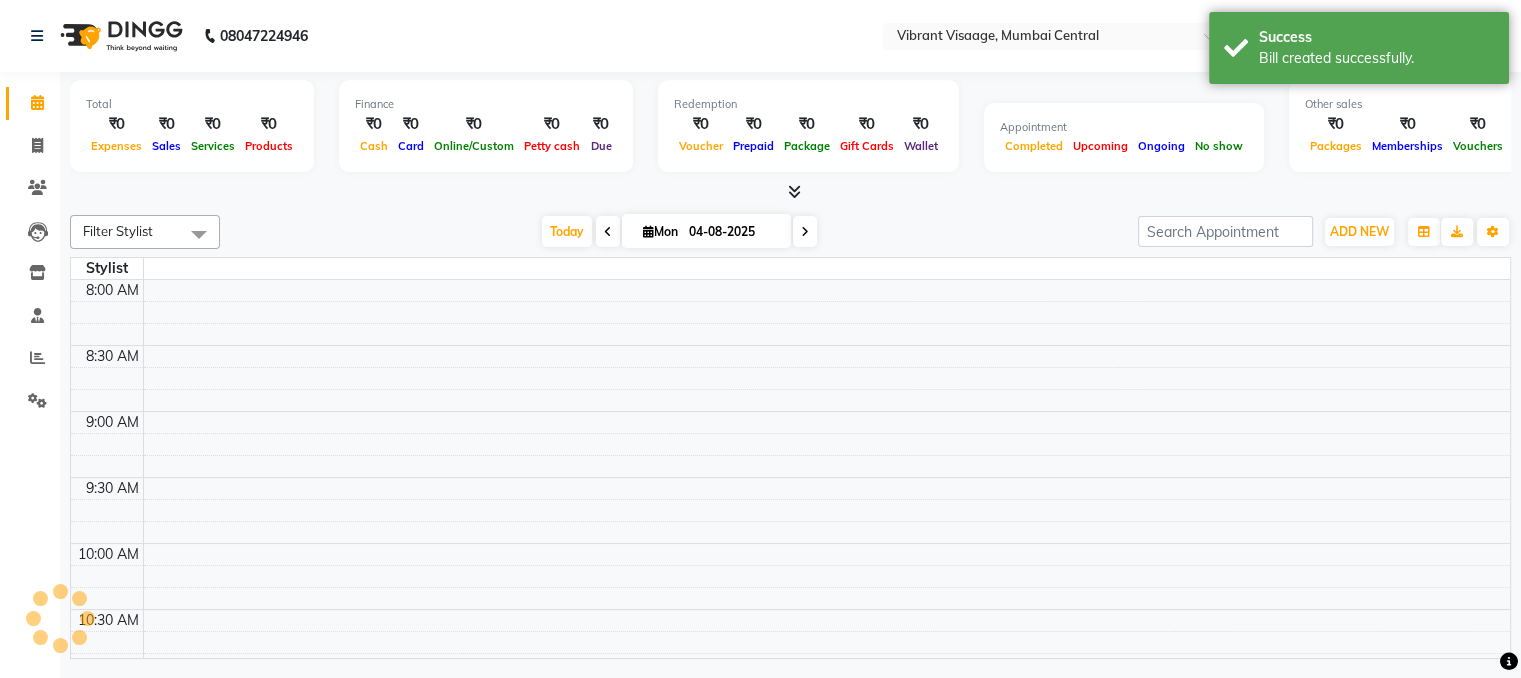 scroll, scrollTop: 0, scrollLeft: 0, axis: both 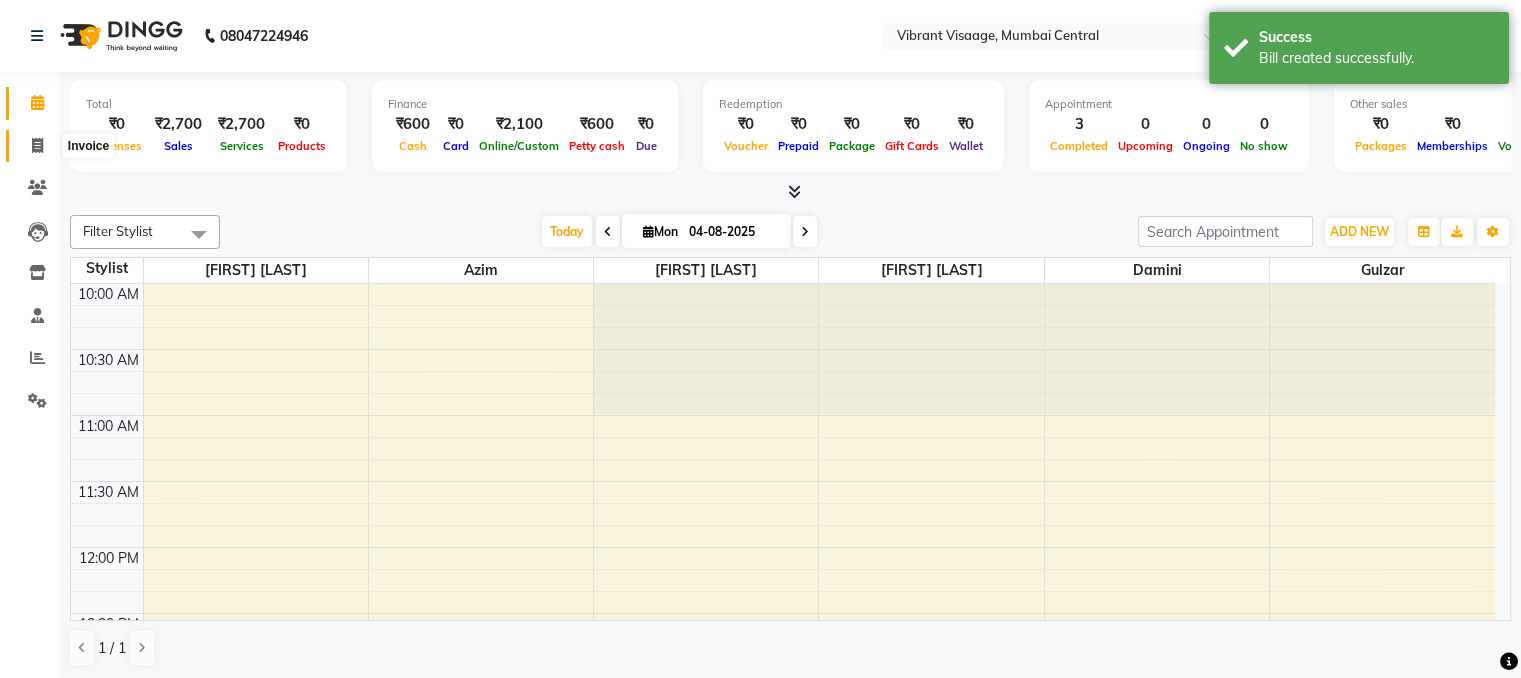 click 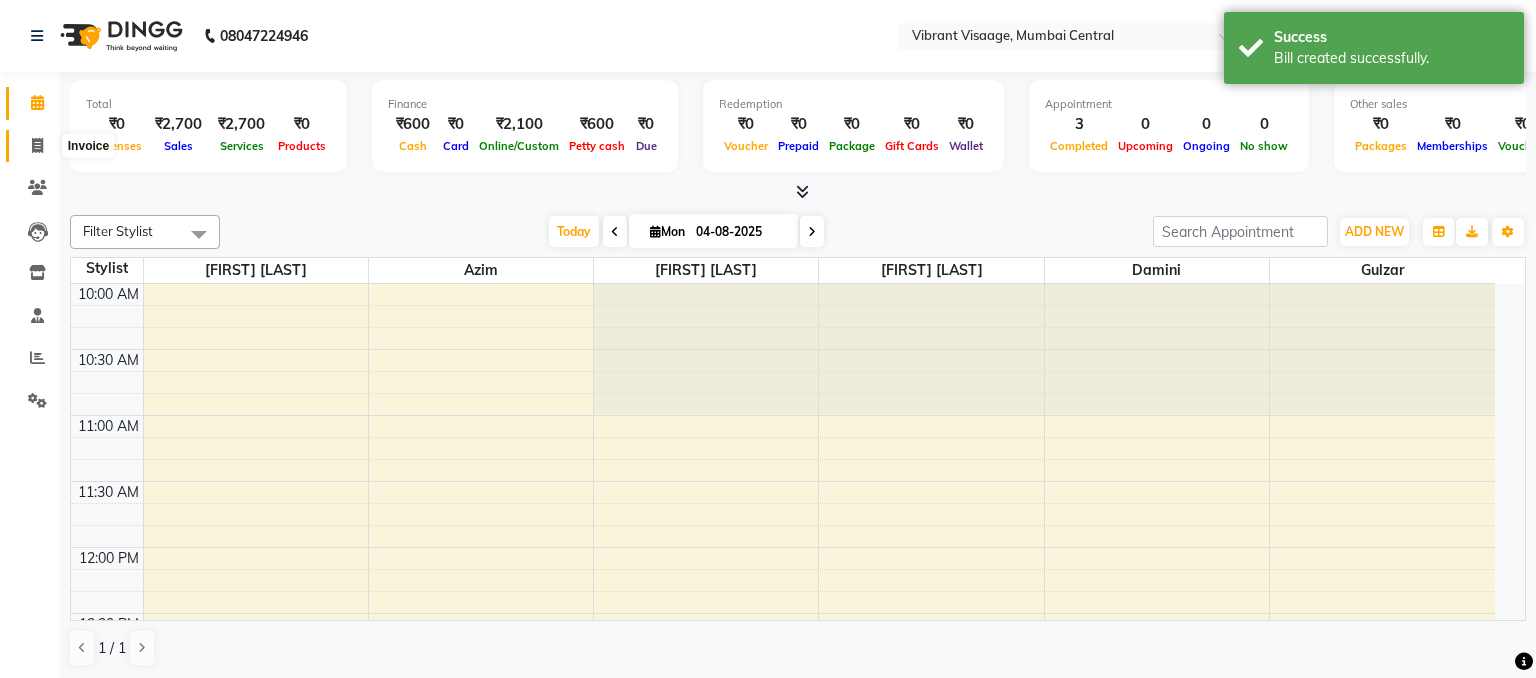 select on "7649" 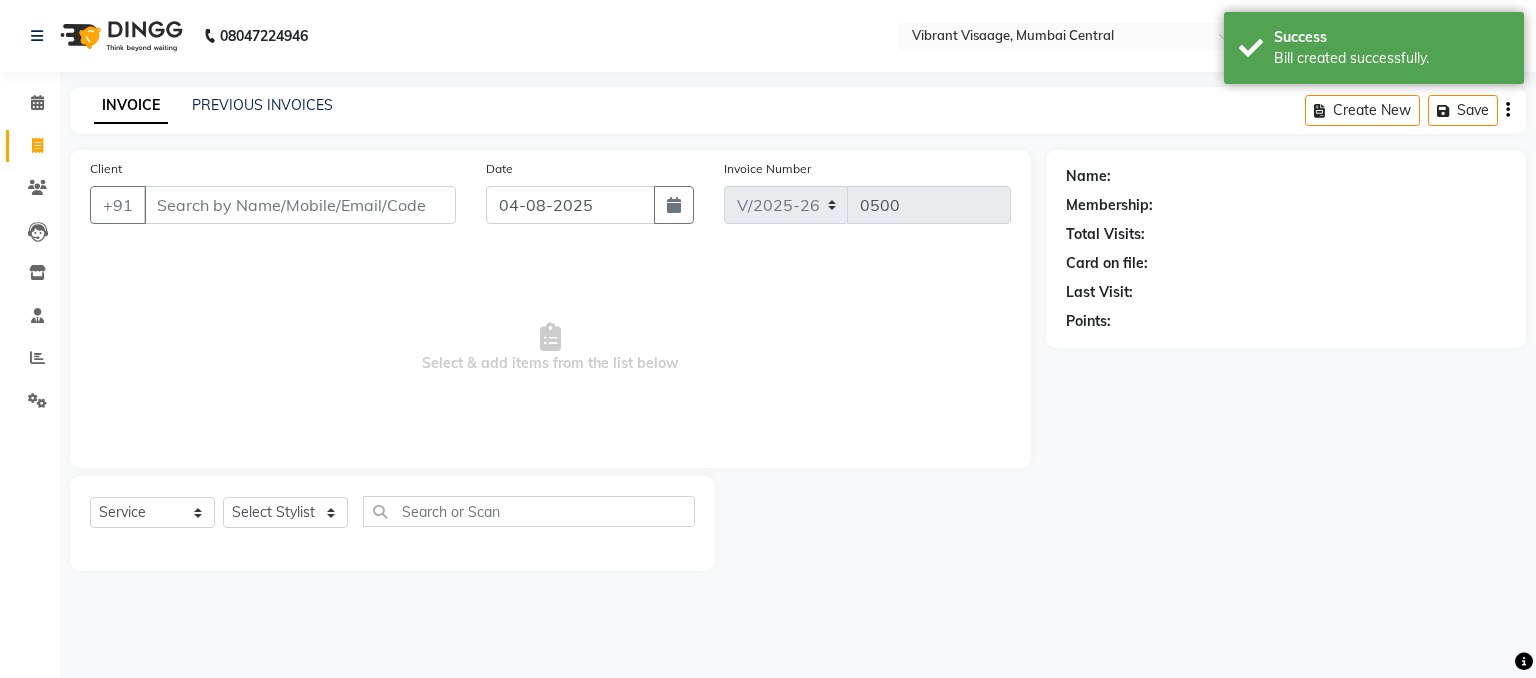 click on "Client" at bounding box center (300, 205) 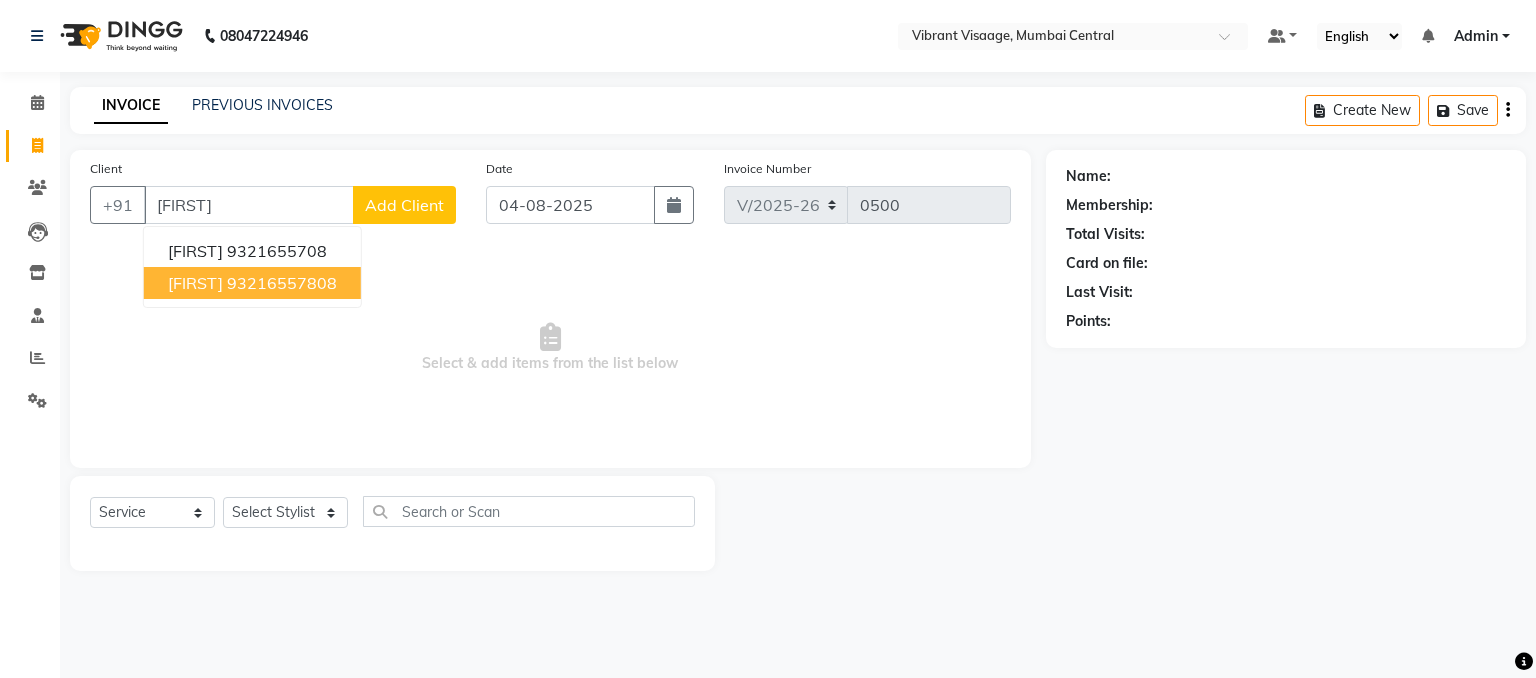 click on "93216557808" at bounding box center (282, 283) 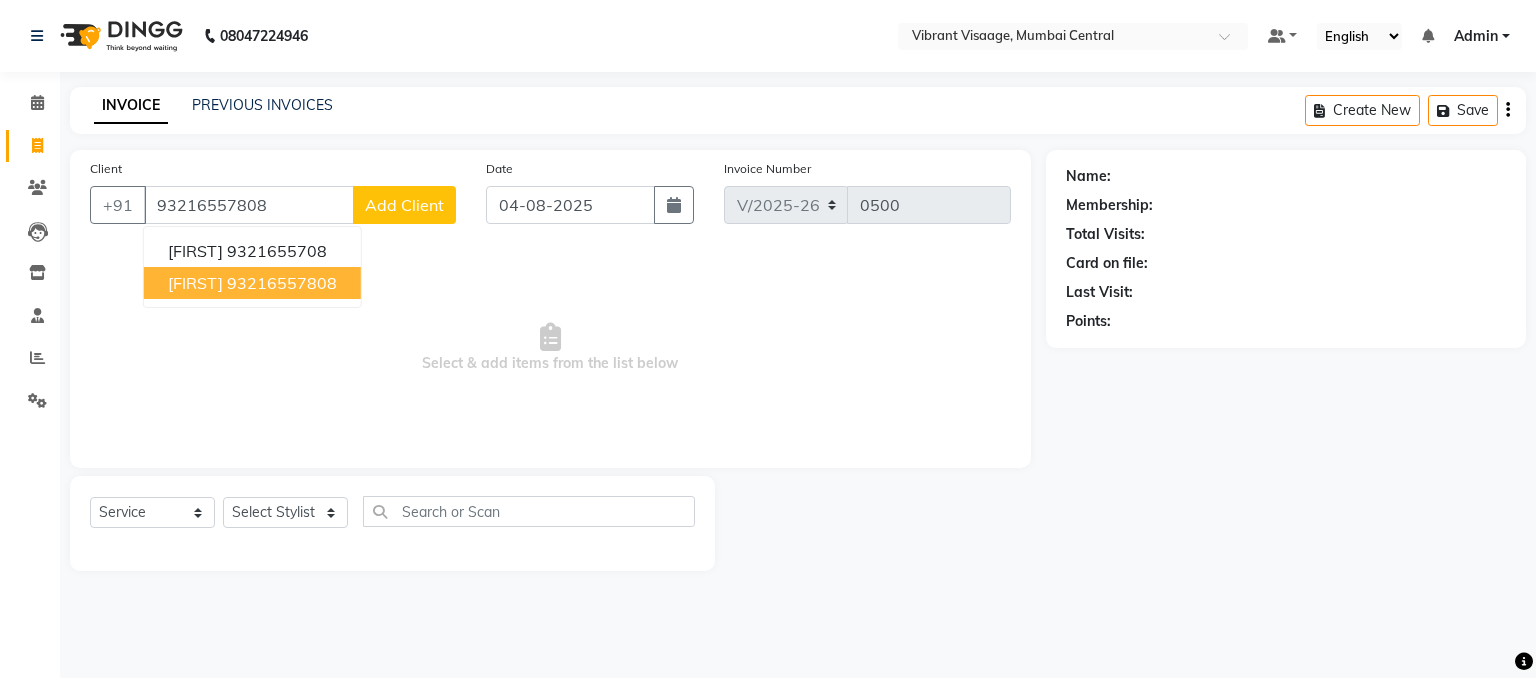 type on "93216557808" 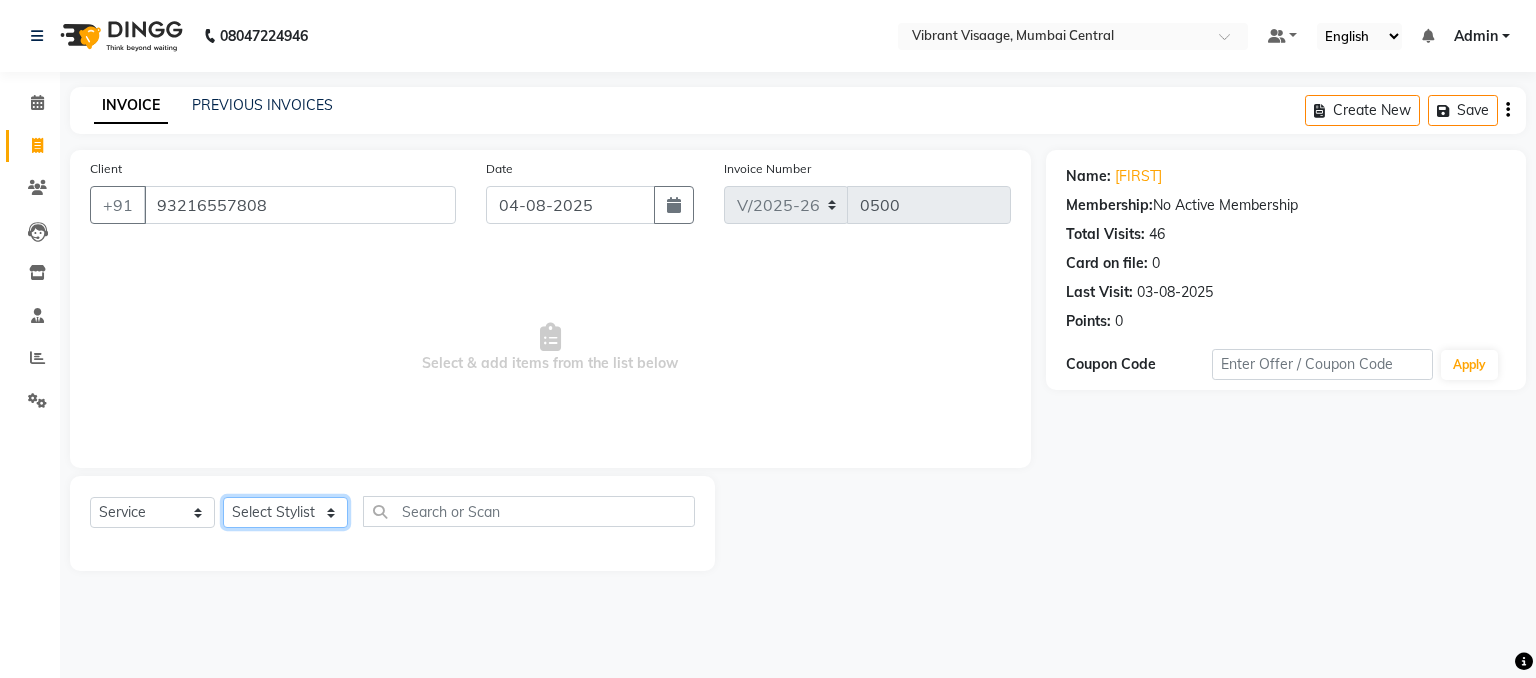 click on "Select Stylist A Ansari Admin Azim Damini Dipika Padaya Gulzar Zeenat Qureshi" 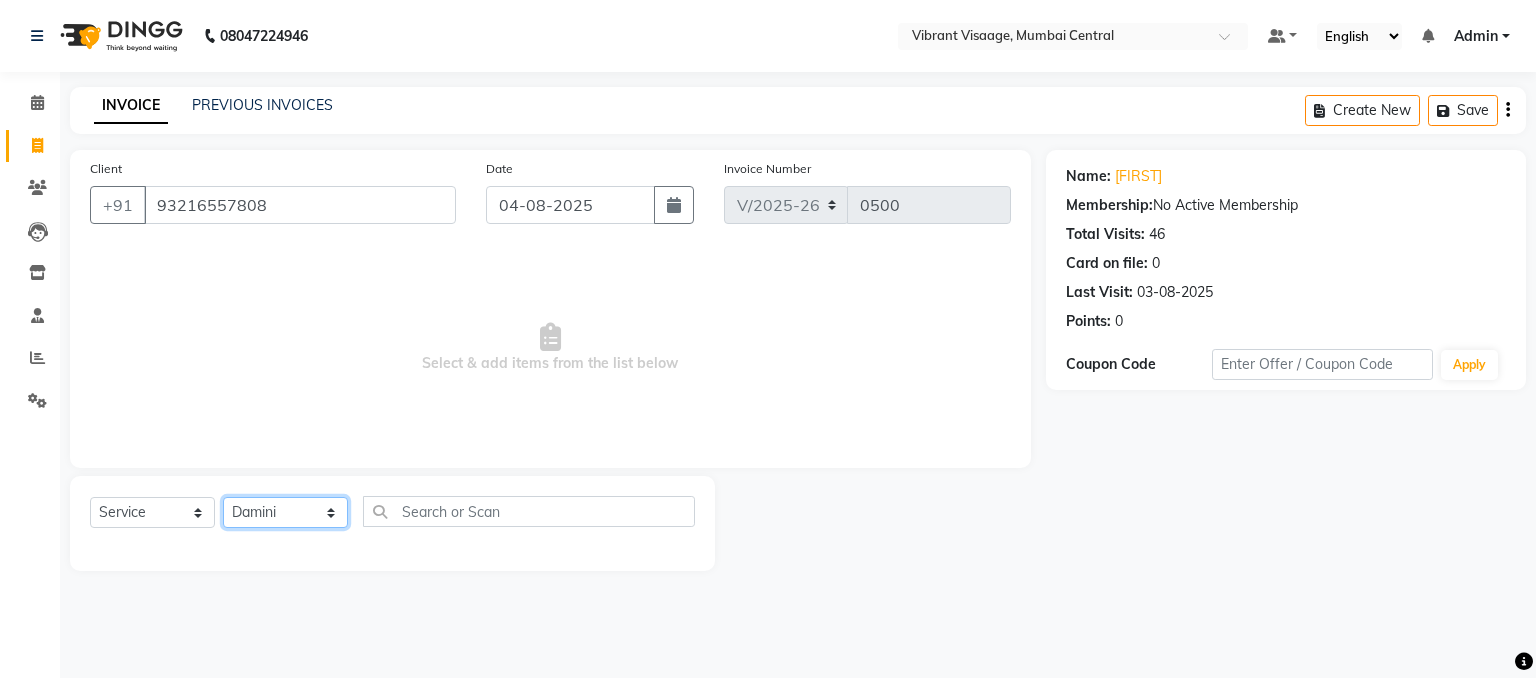 click on "Select Stylist A Ansari Admin Azim Damini Dipika Padaya Gulzar Zeenat Qureshi" 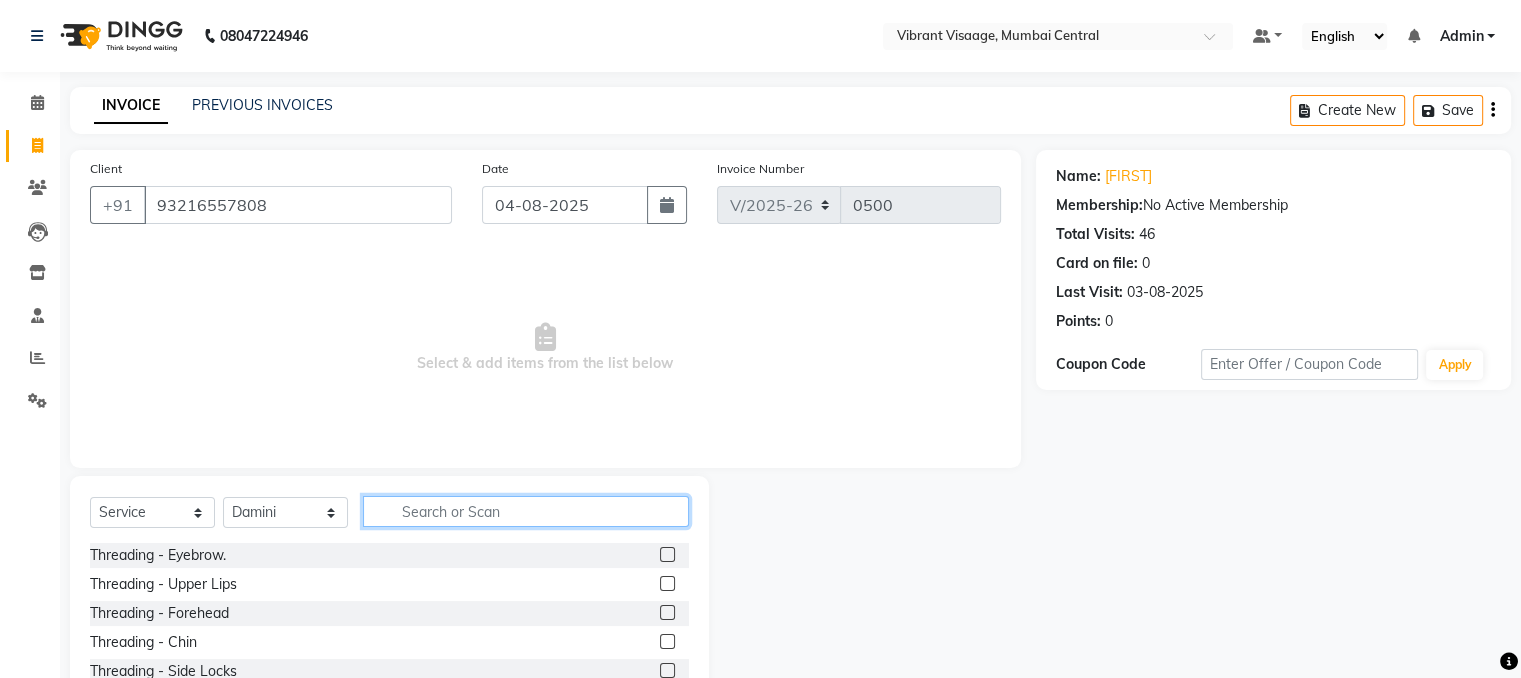click 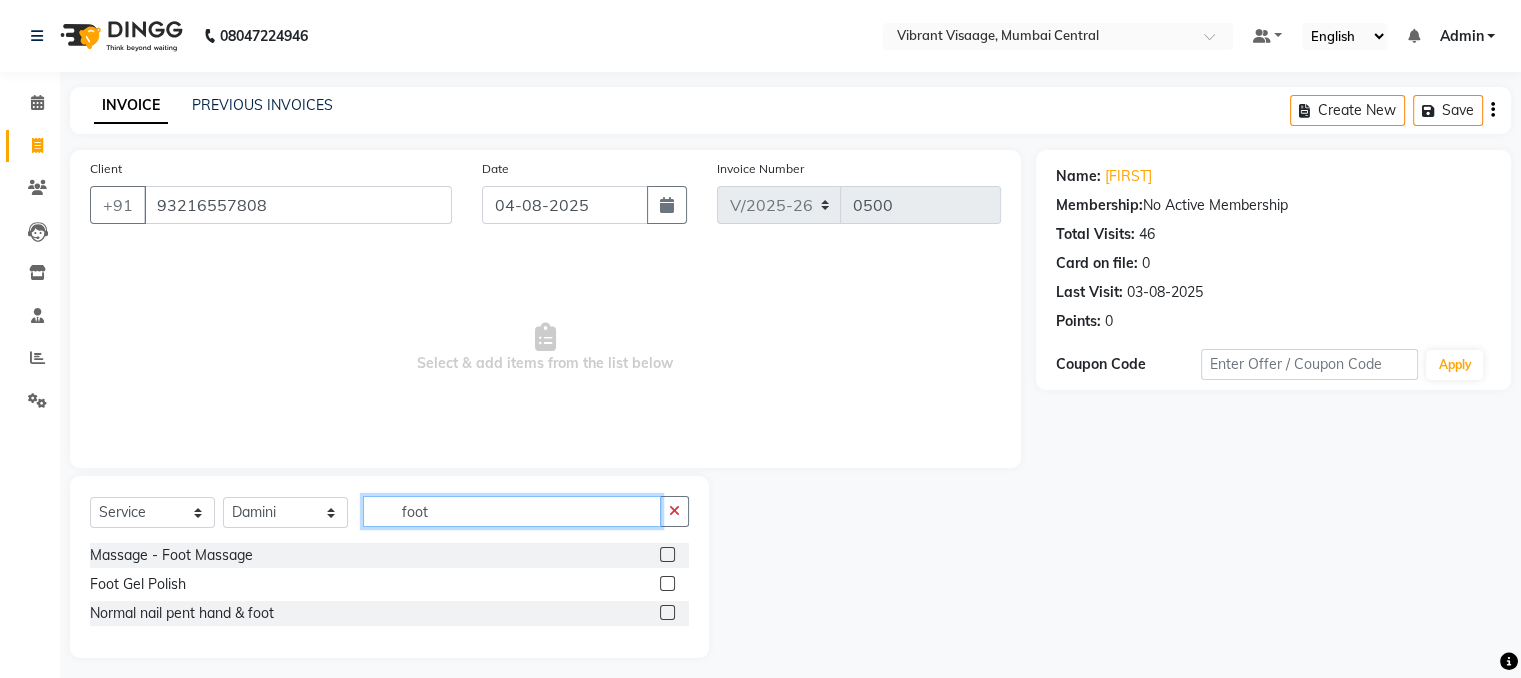 type on "foot" 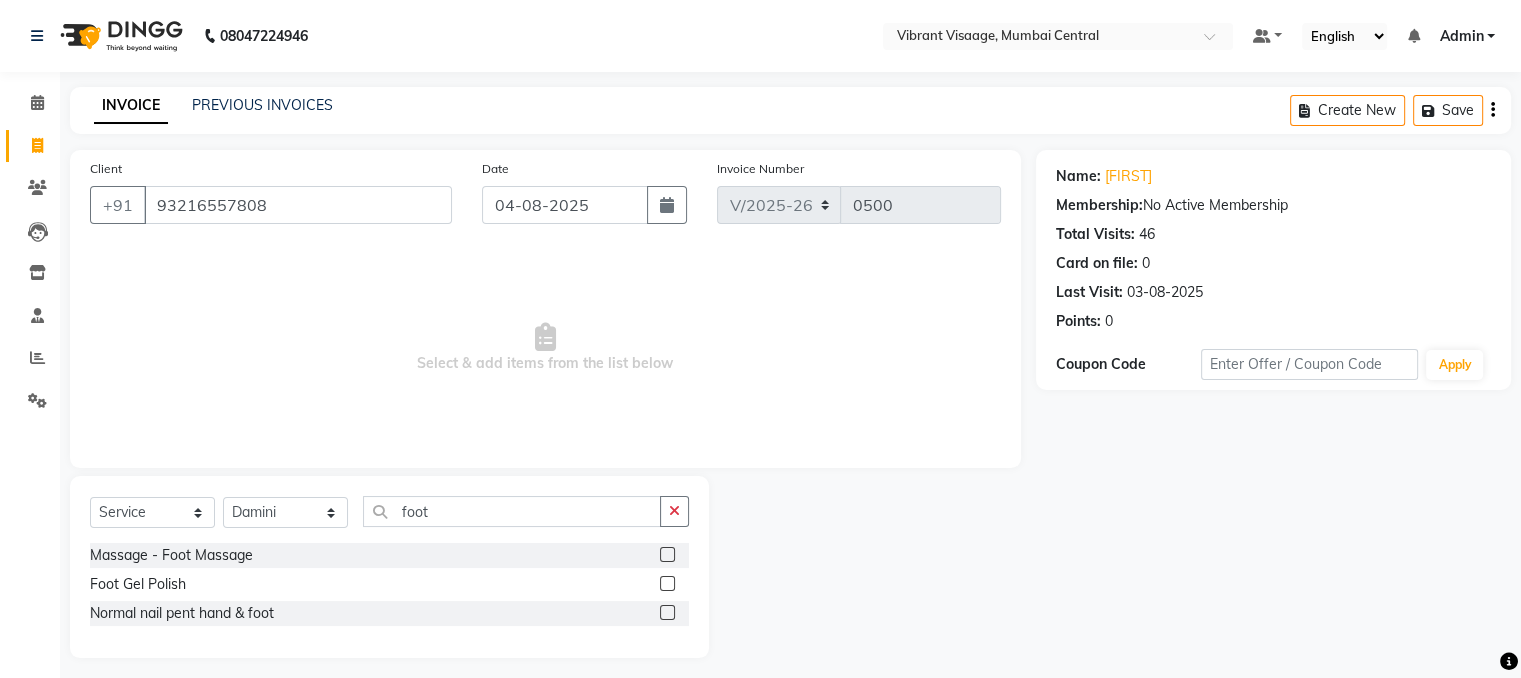 click 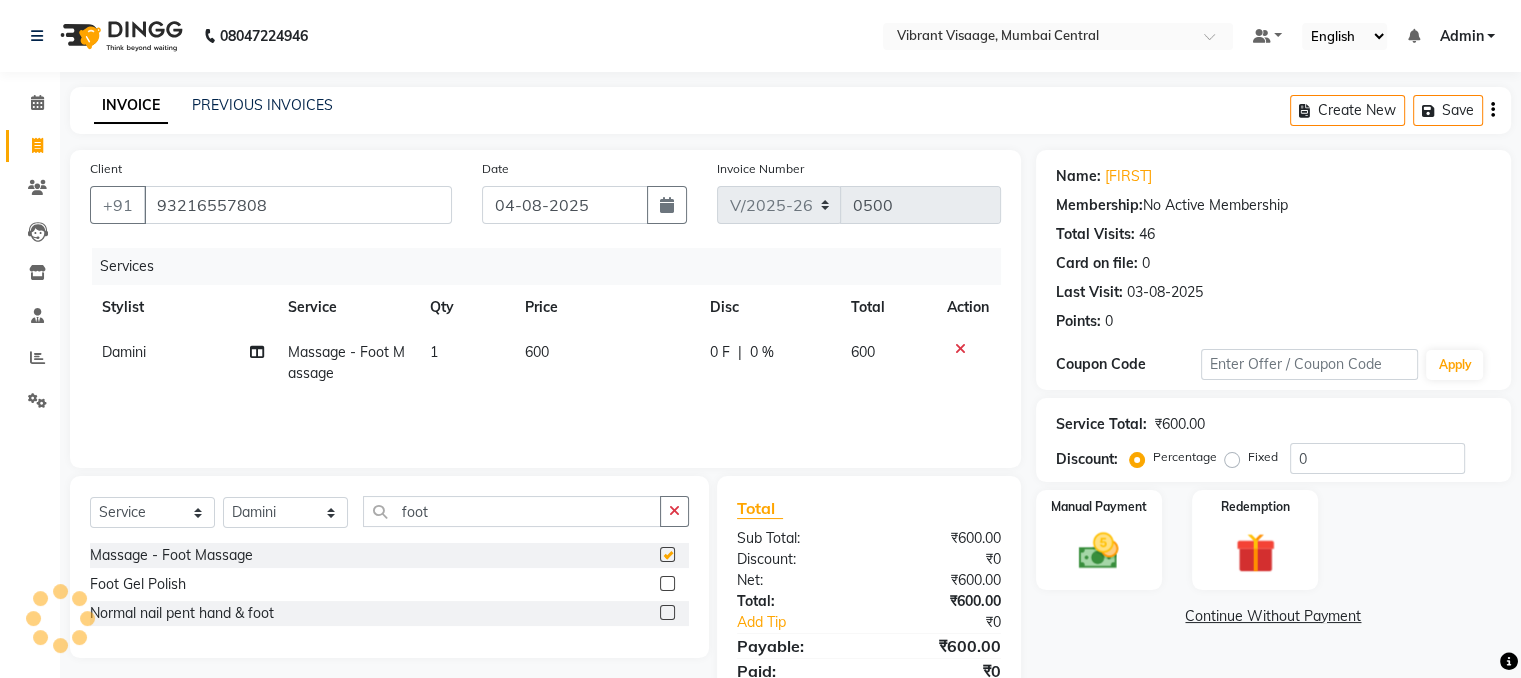 checkbox on "false" 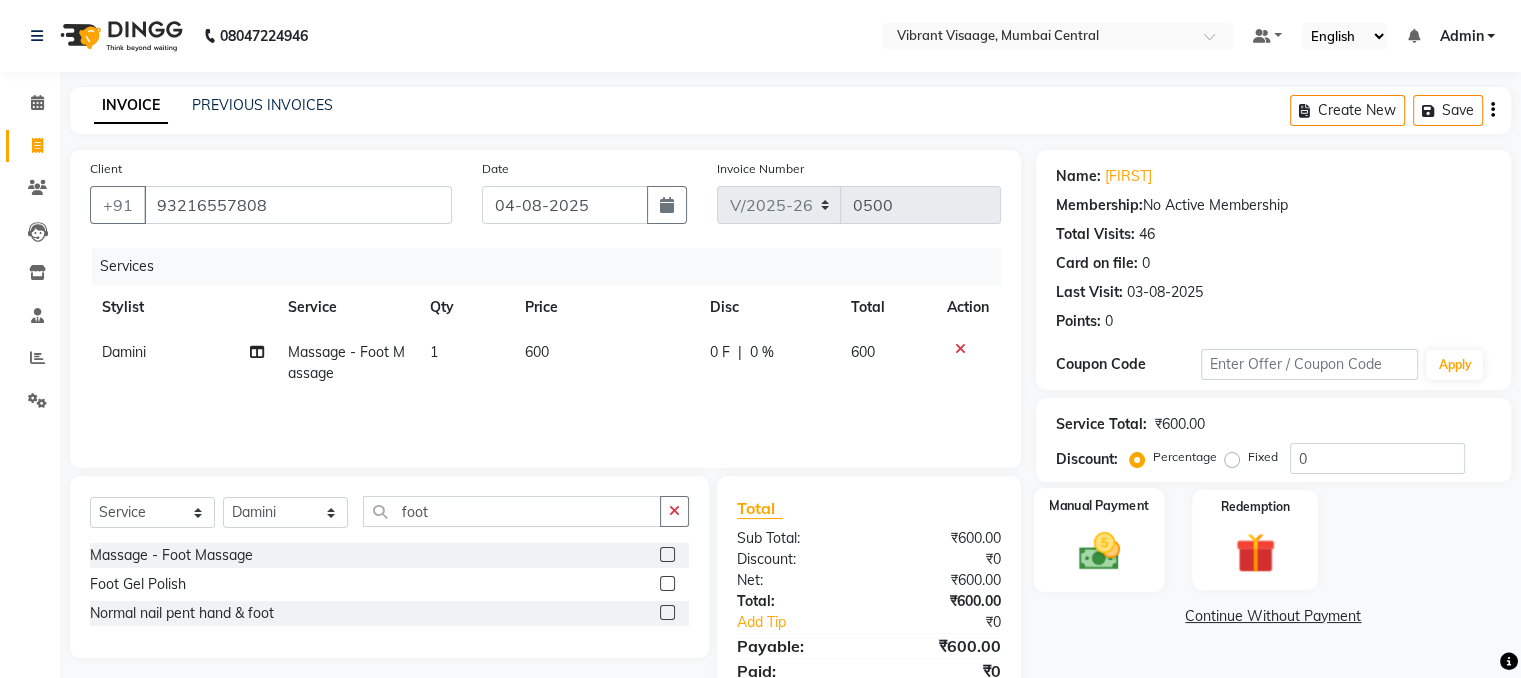 click 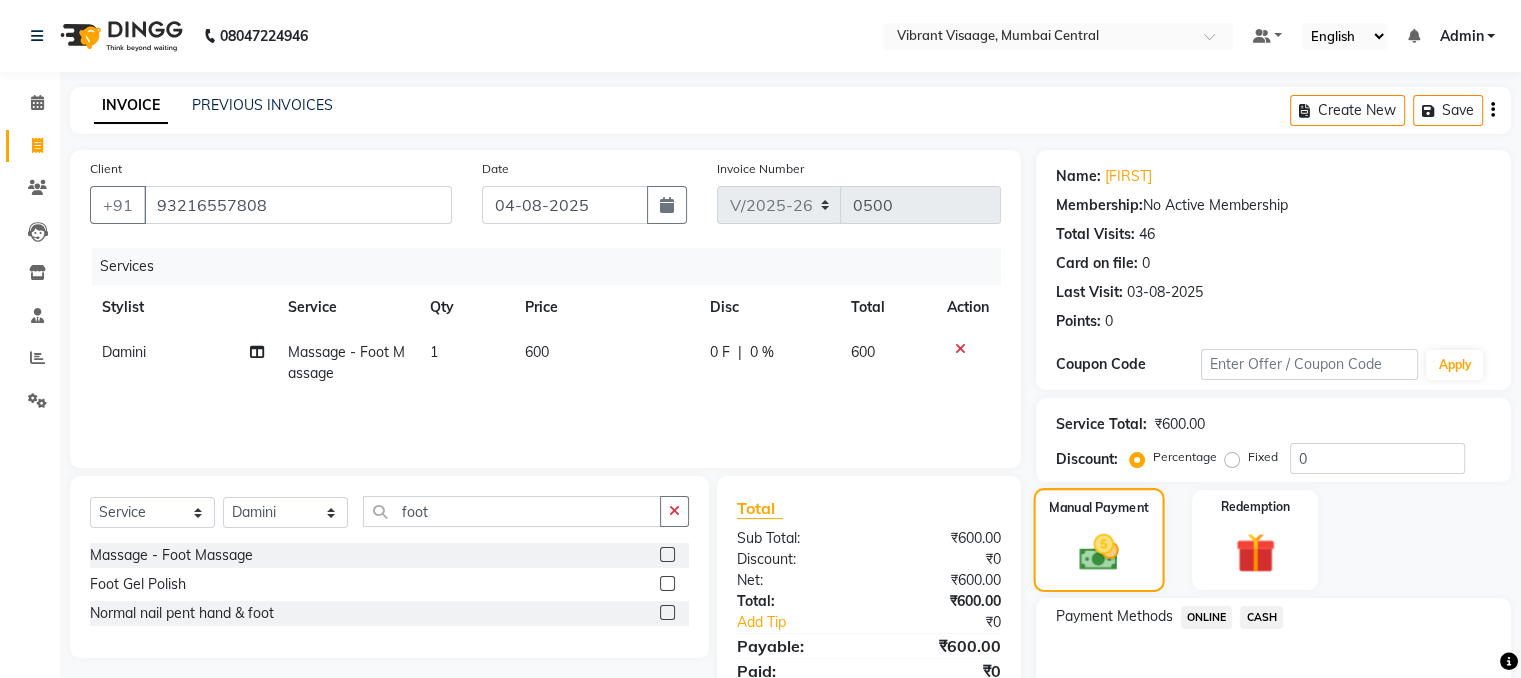 scroll, scrollTop: 110, scrollLeft: 0, axis: vertical 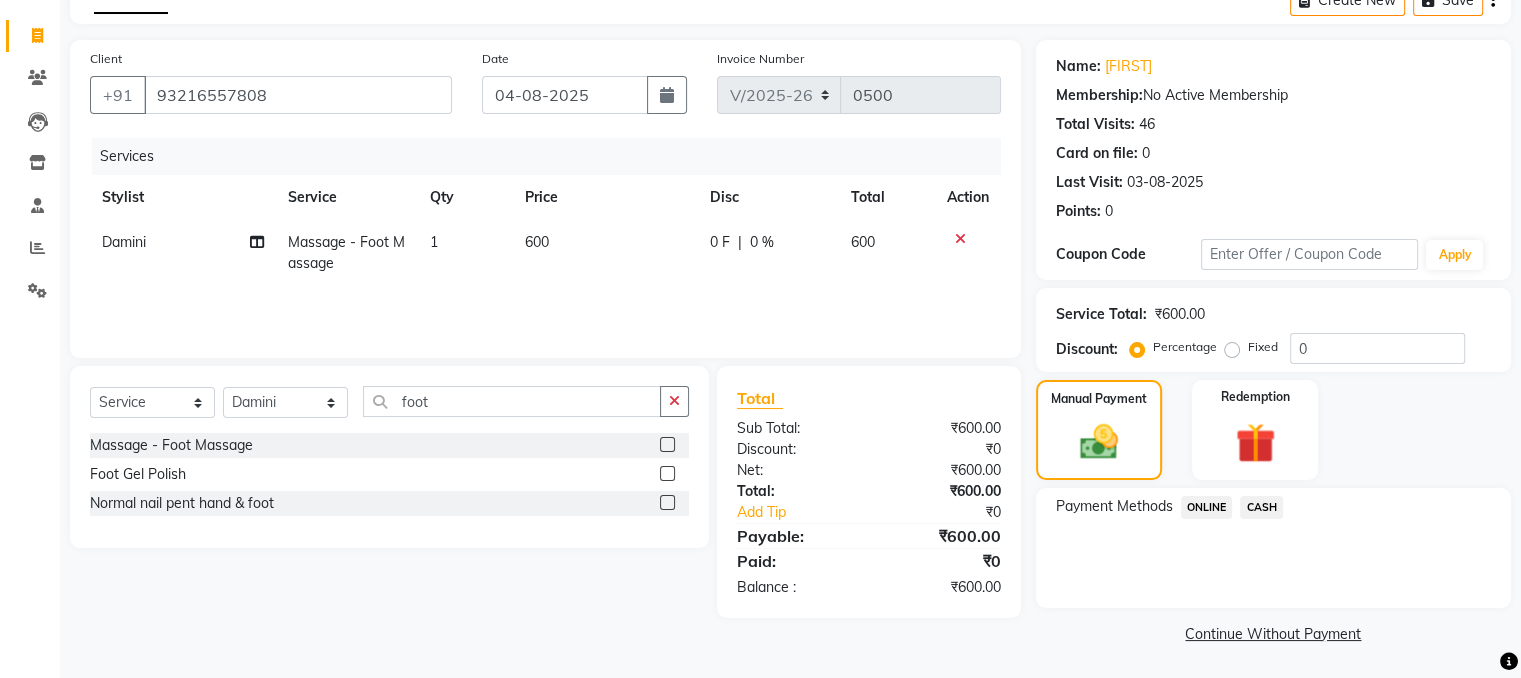 click on "CASH" 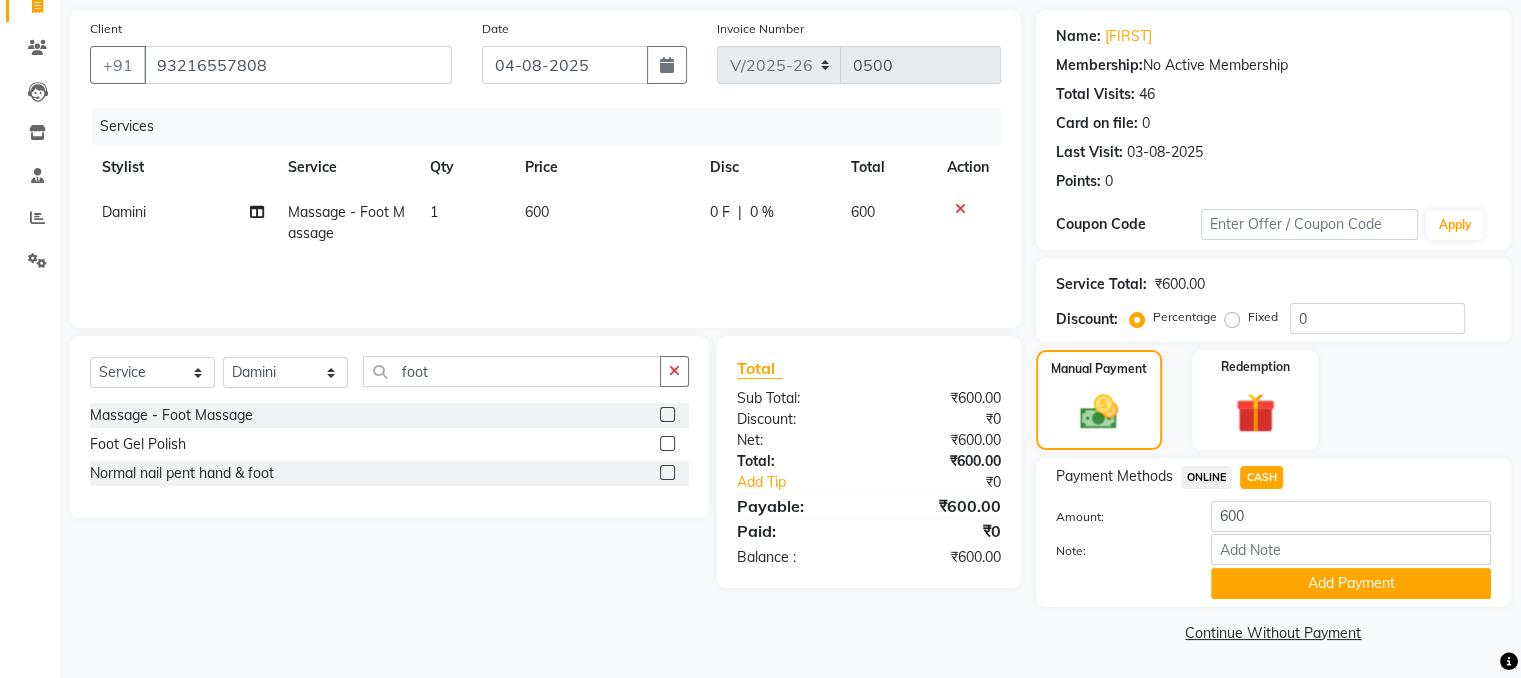 scroll, scrollTop: 140, scrollLeft: 0, axis: vertical 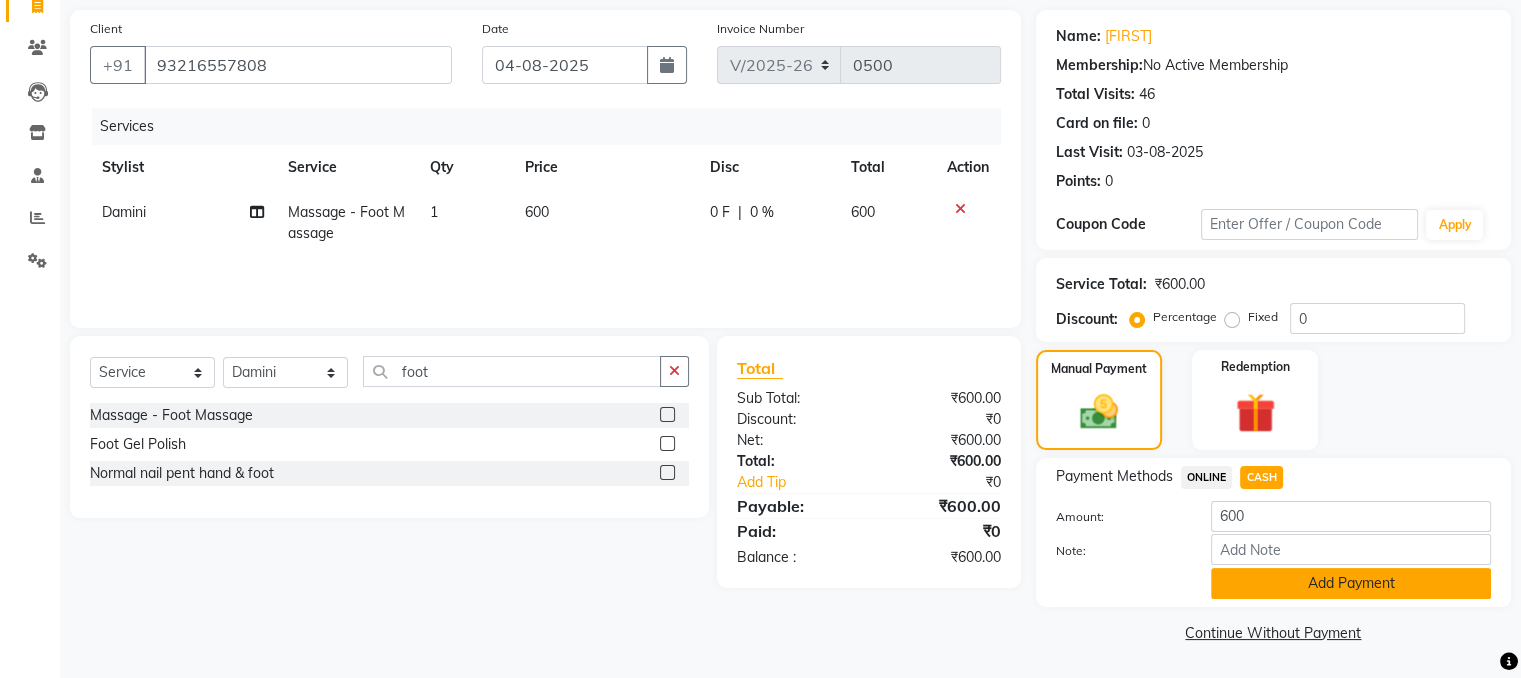 click on "Add Payment" 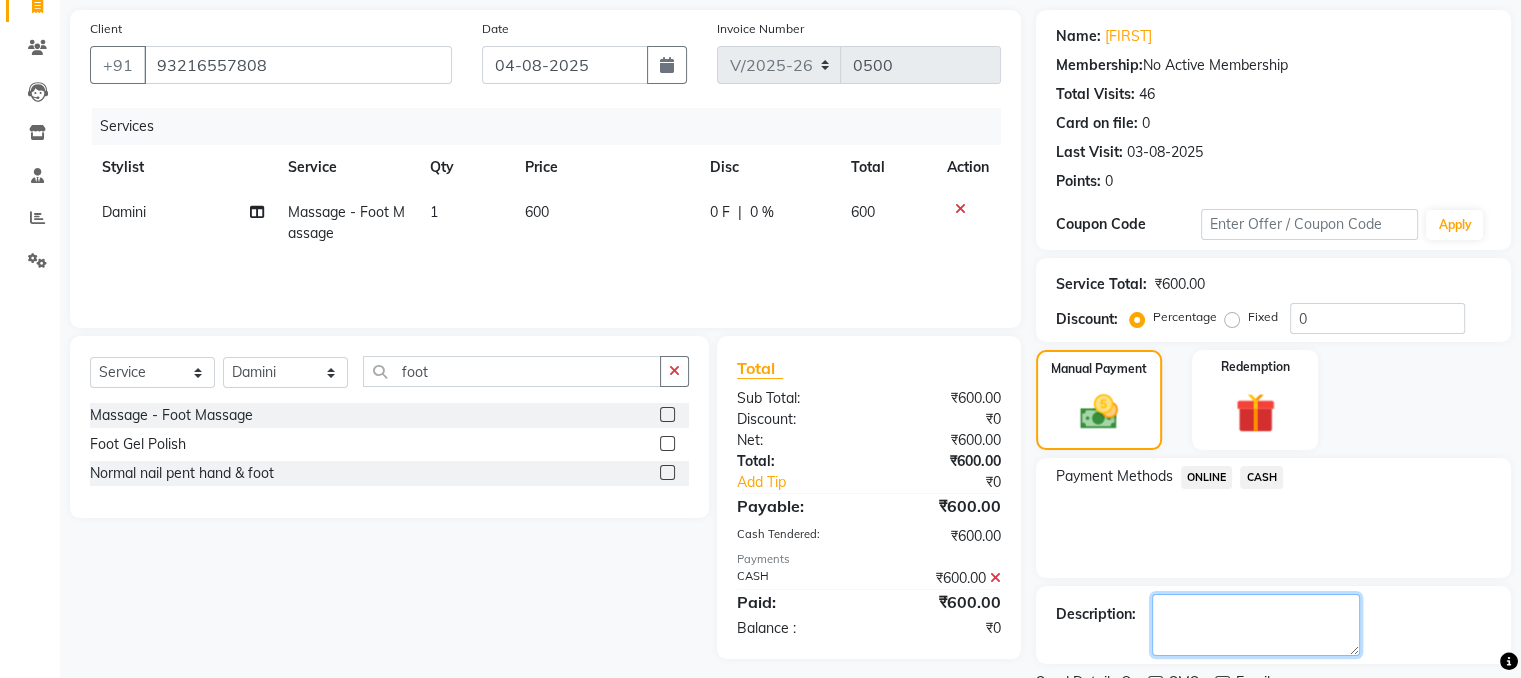 scroll, scrollTop: 223, scrollLeft: 0, axis: vertical 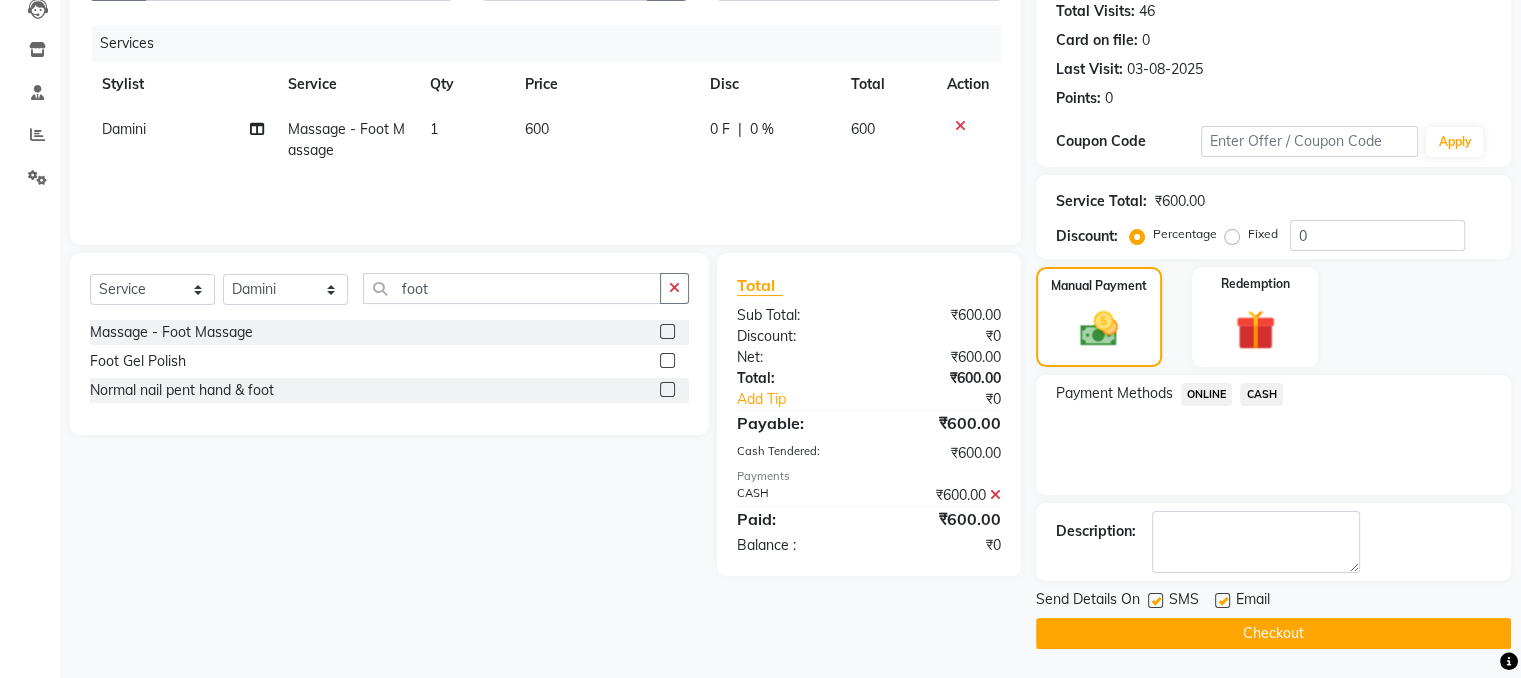 drag, startPoint x: 1317, startPoint y: 593, endPoint x: 1412, endPoint y: 567, distance: 98.49365 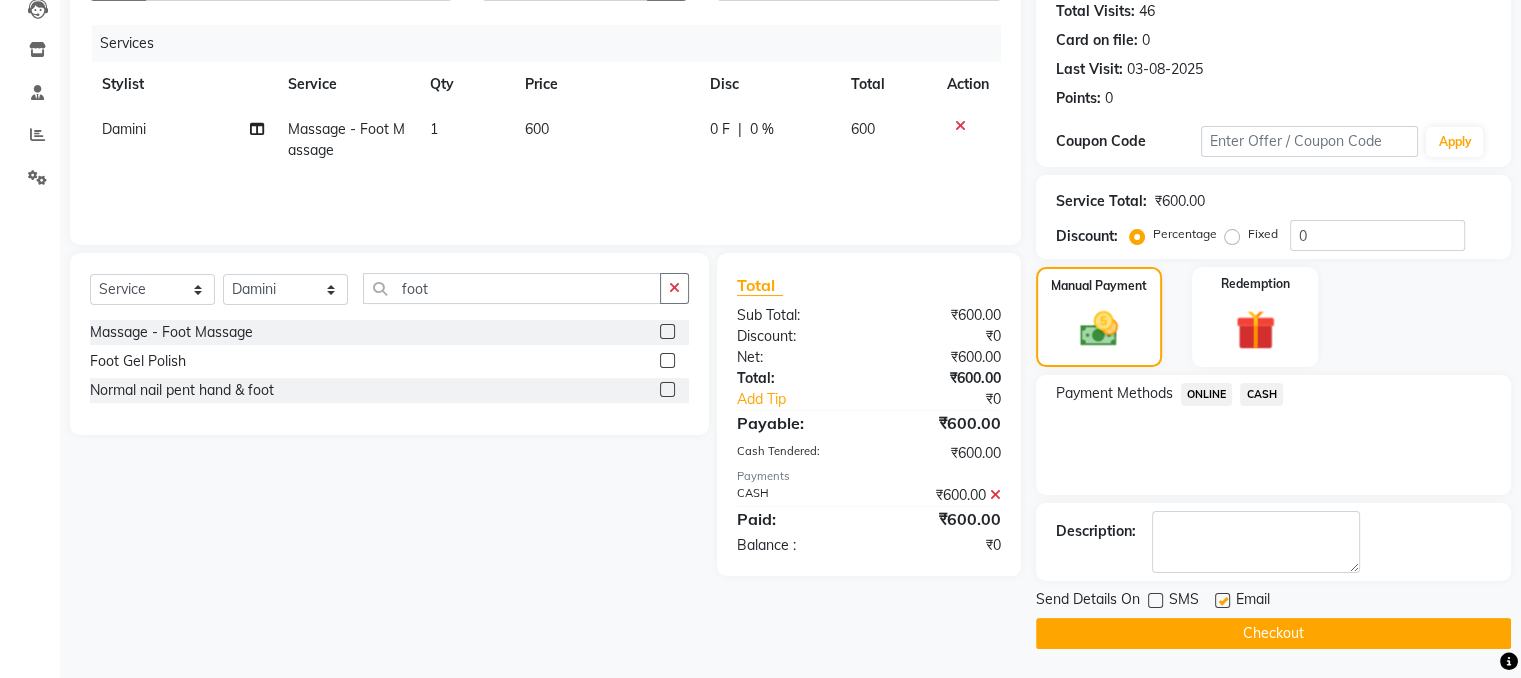 click on "Checkout" 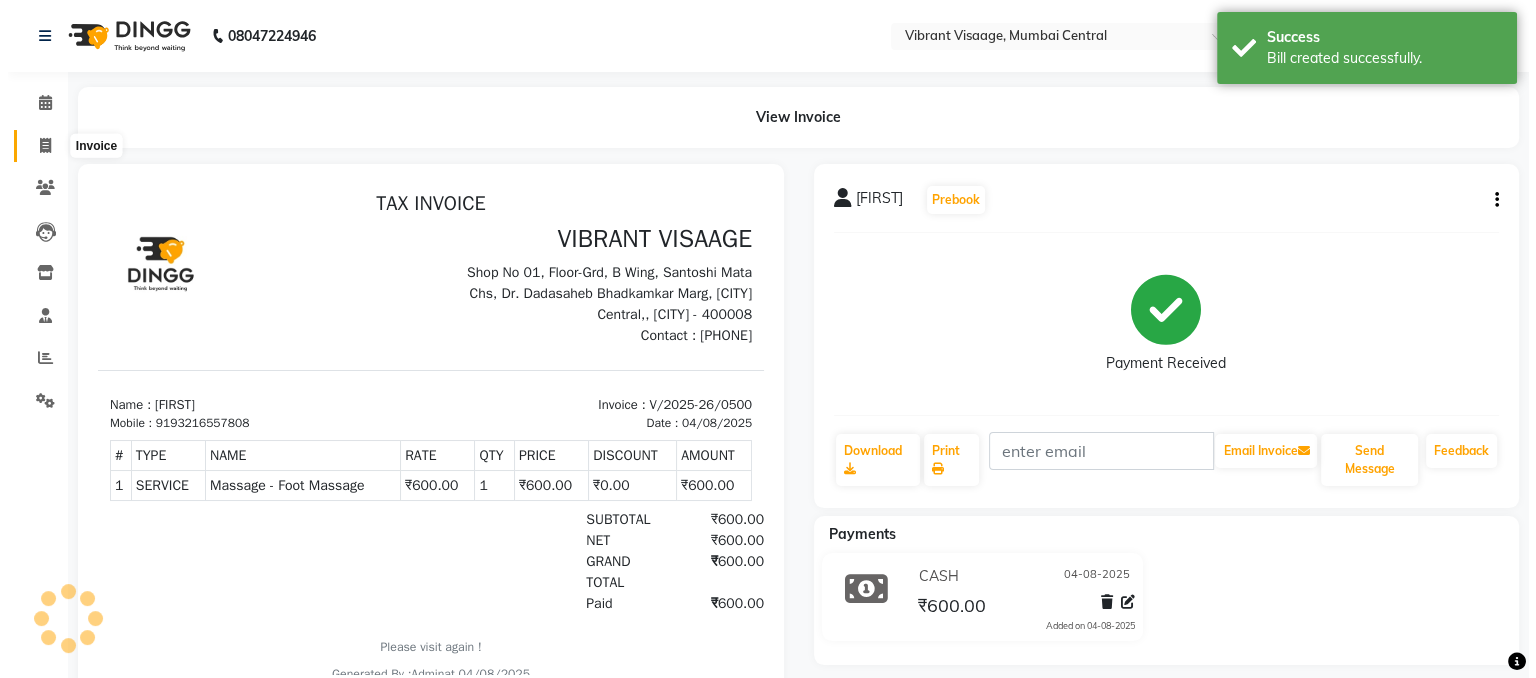scroll, scrollTop: 0, scrollLeft: 0, axis: both 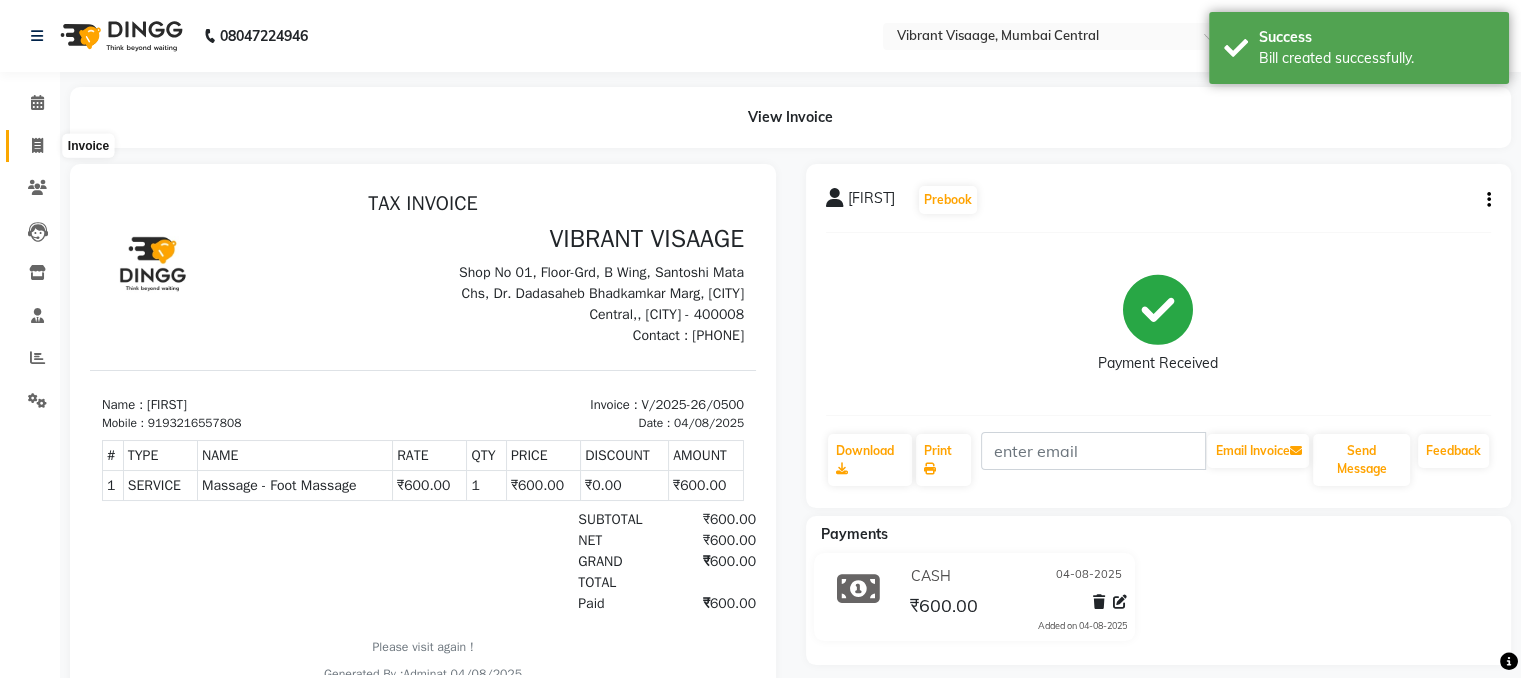 click 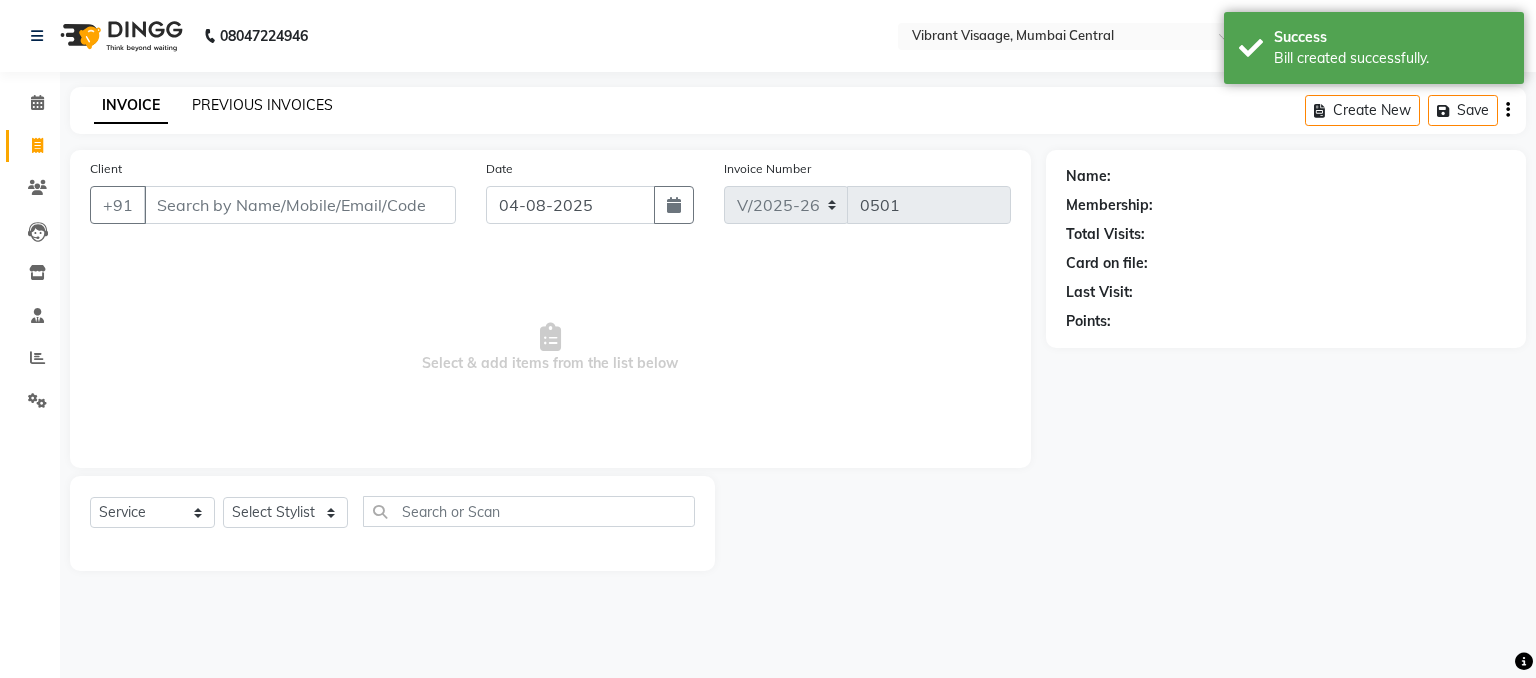 click on "PREVIOUS INVOICES" 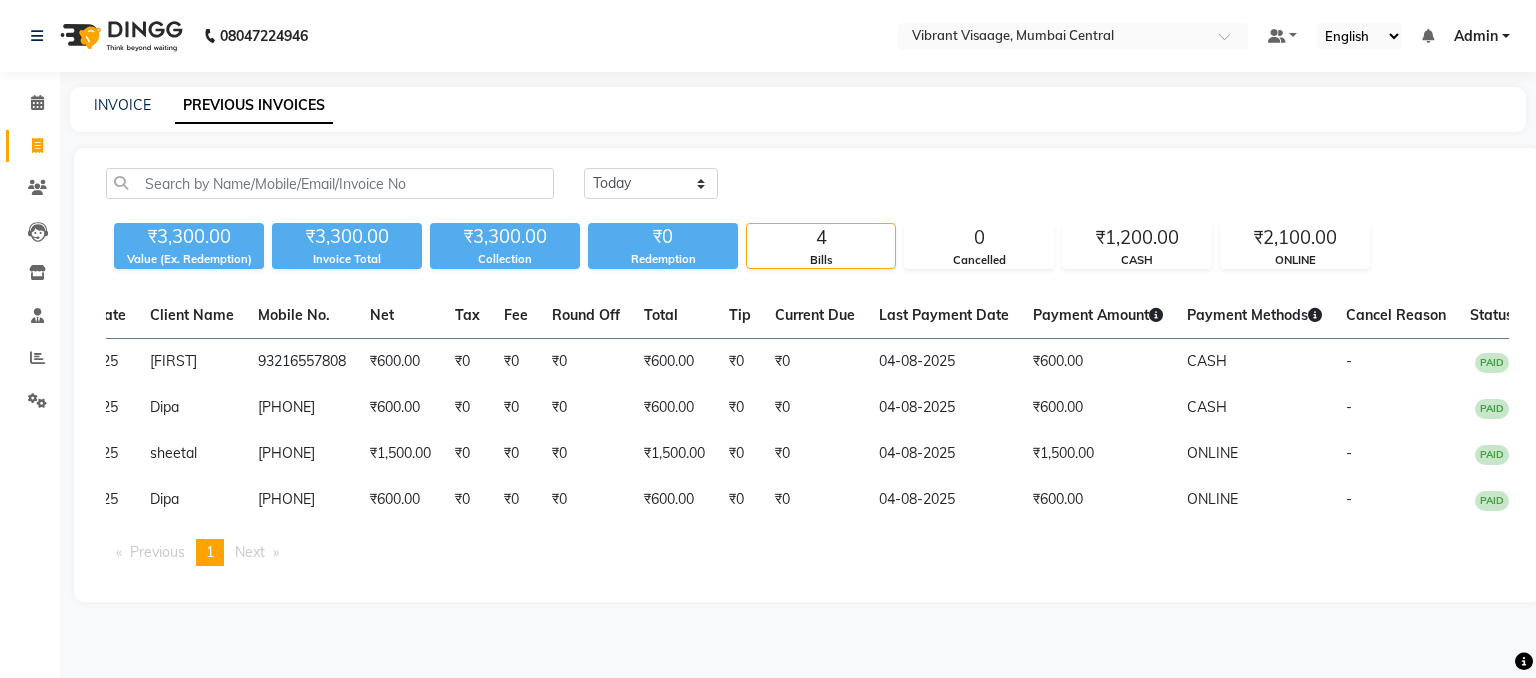 scroll, scrollTop: 0, scrollLeft: 220, axis: horizontal 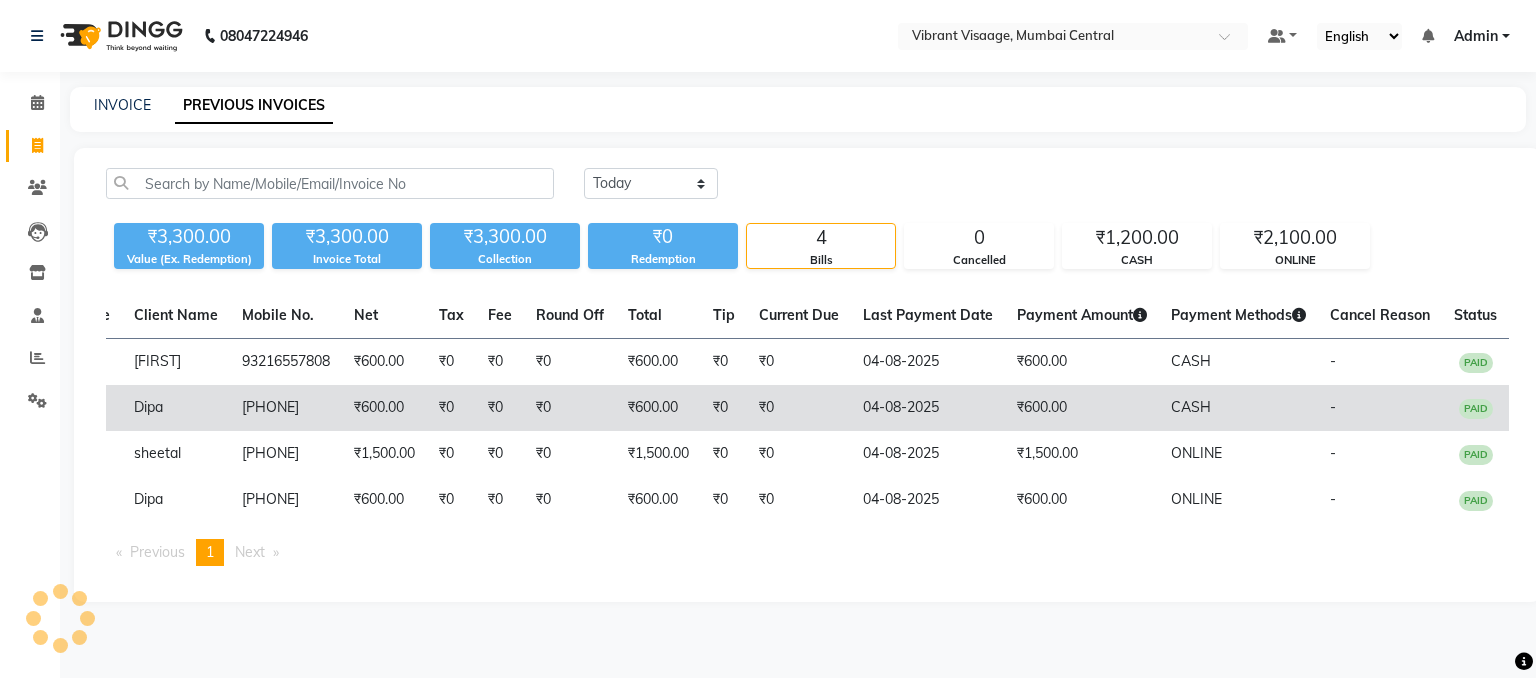 click on "CASH" 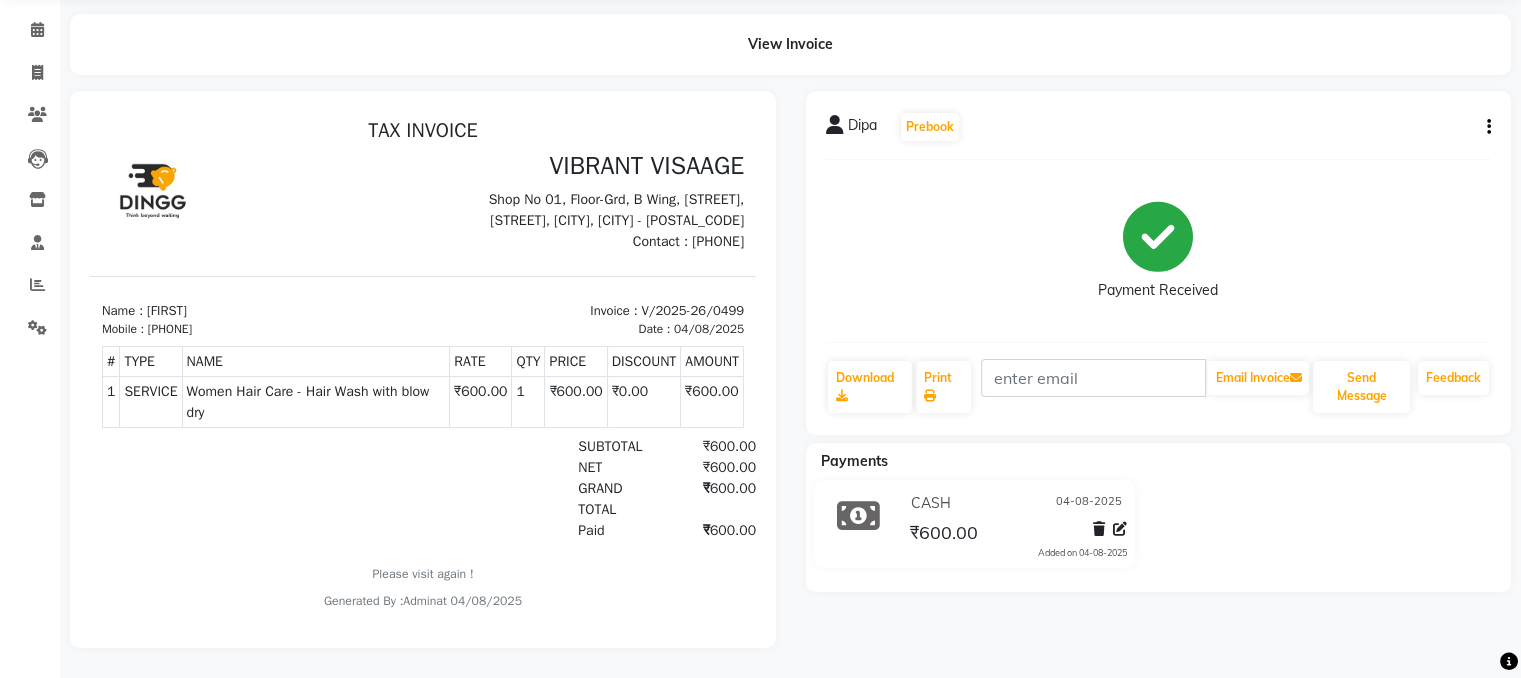 scroll, scrollTop: 0, scrollLeft: 0, axis: both 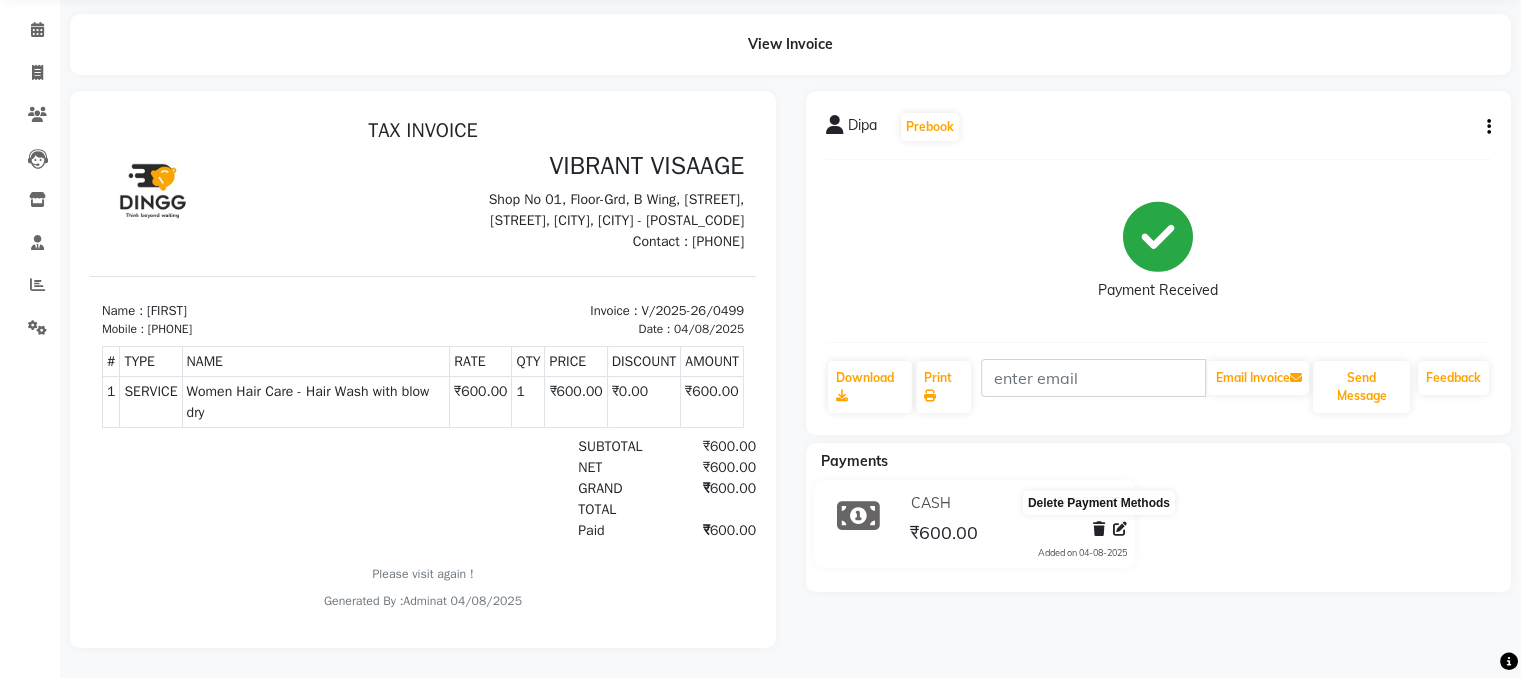 click 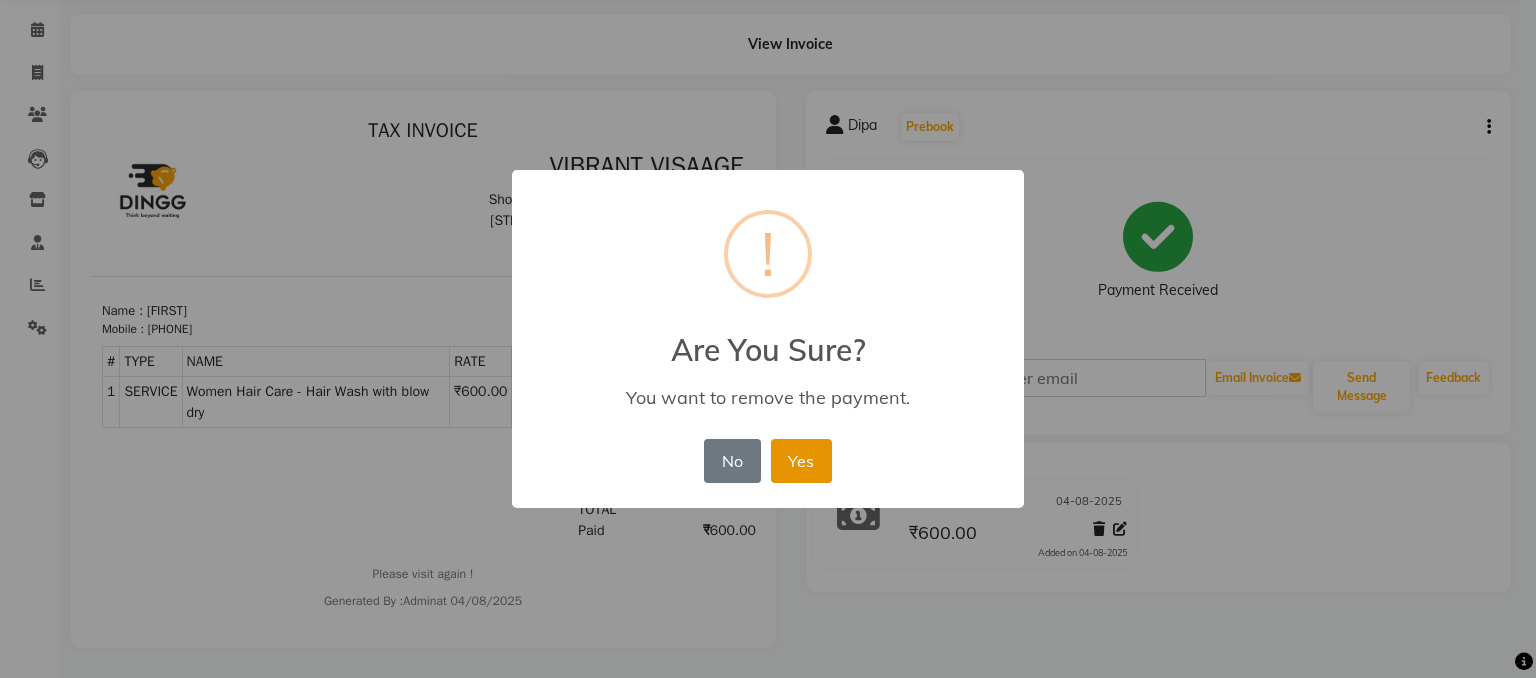 click on "Yes" at bounding box center [801, 461] 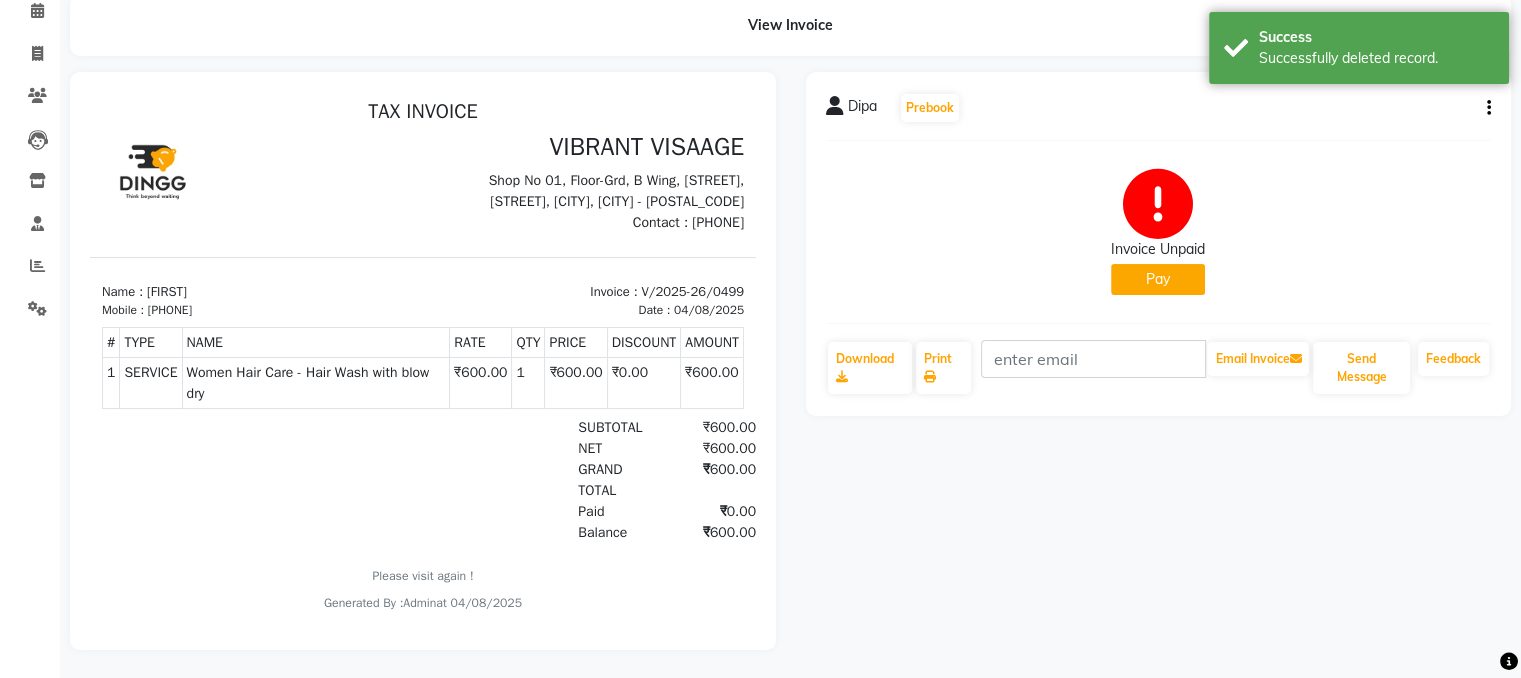 scroll, scrollTop: 108, scrollLeft: 0, axis: vertical 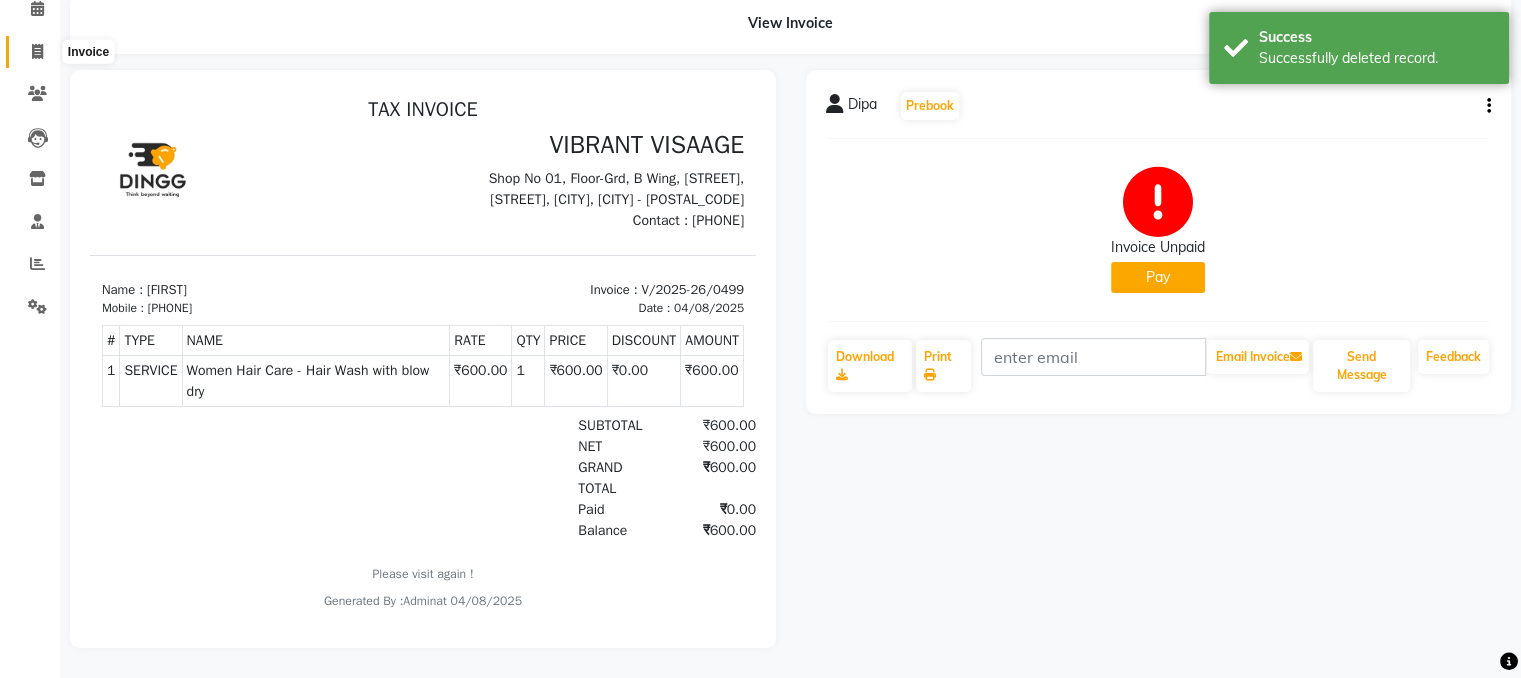 click 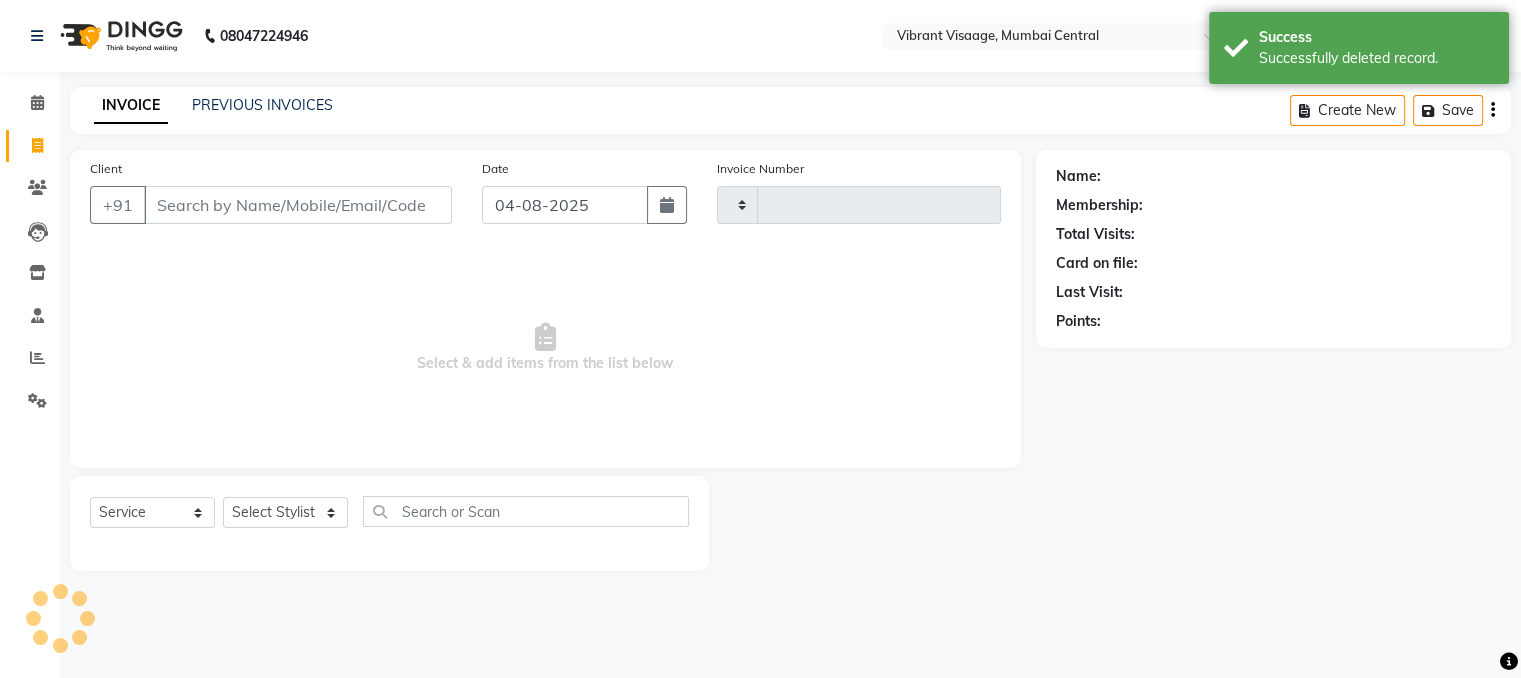 type on "0501" 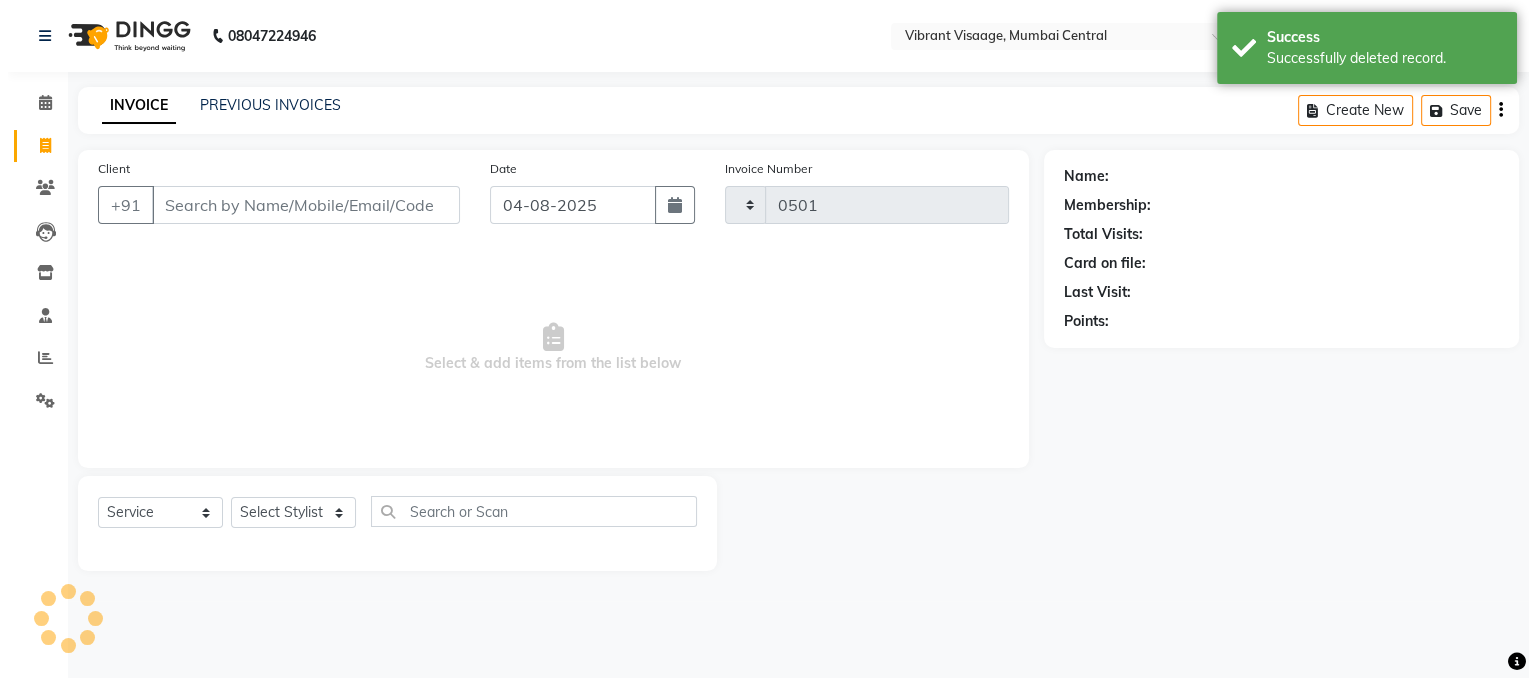 scroll, scrollTop: 0, scrollLeft: 0, axis: both 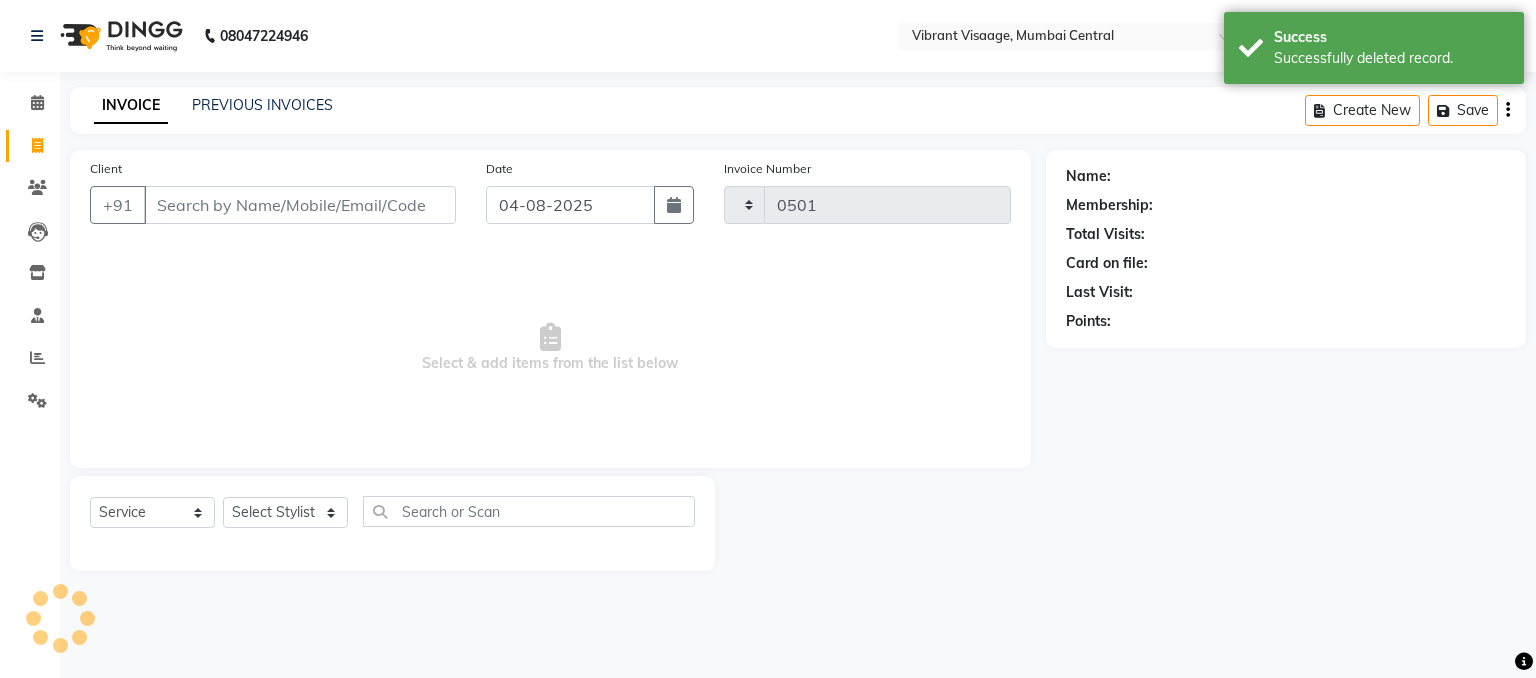 select on "7649" 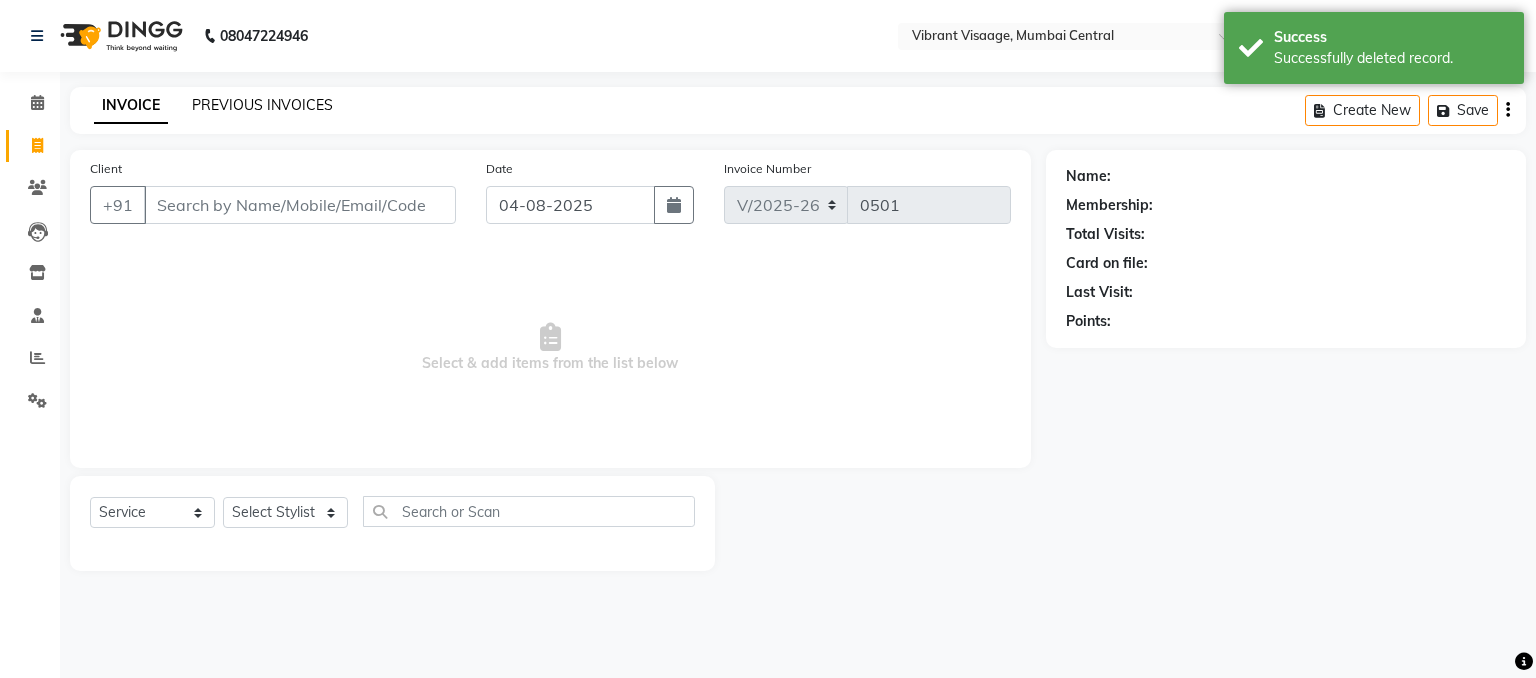 click on "PREVIOUS INVOICES" 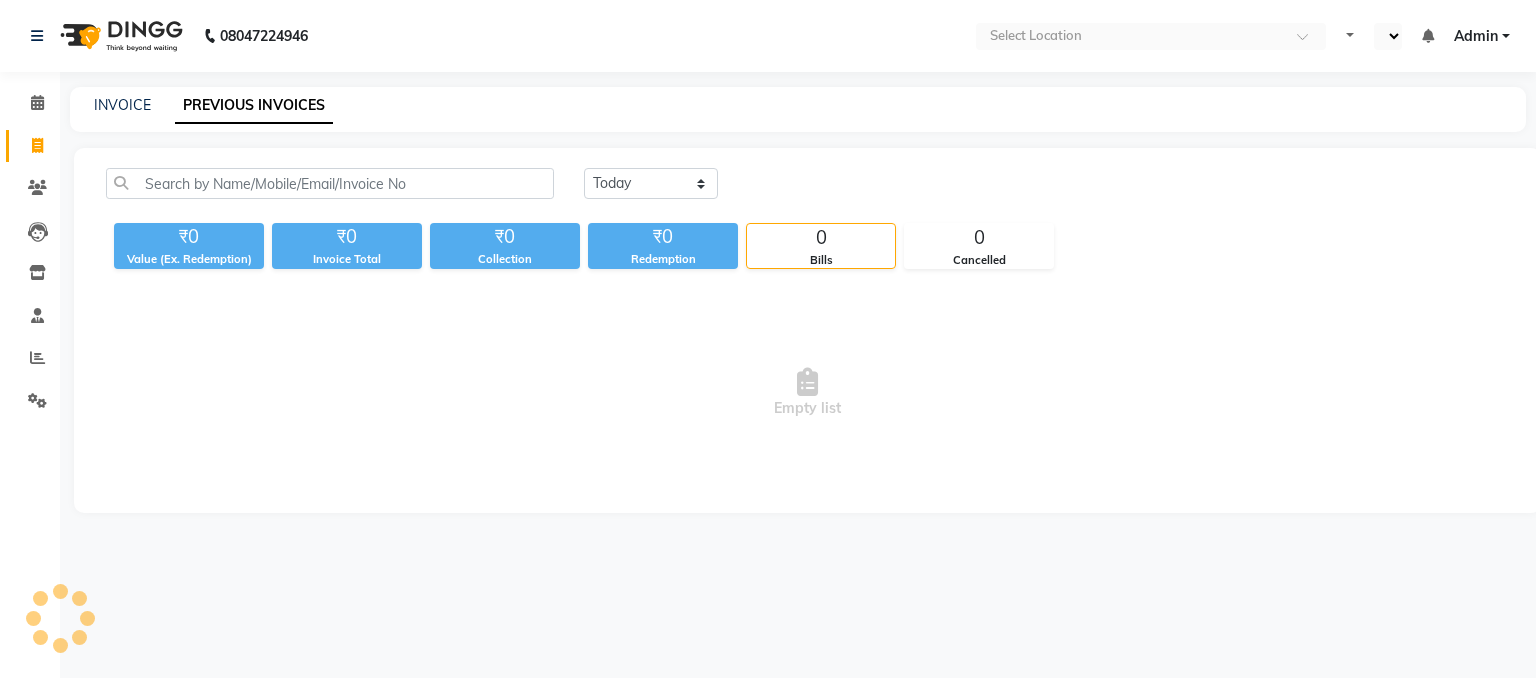 scroll, scrollTop: 0, scrollLeft: 0, axis: both 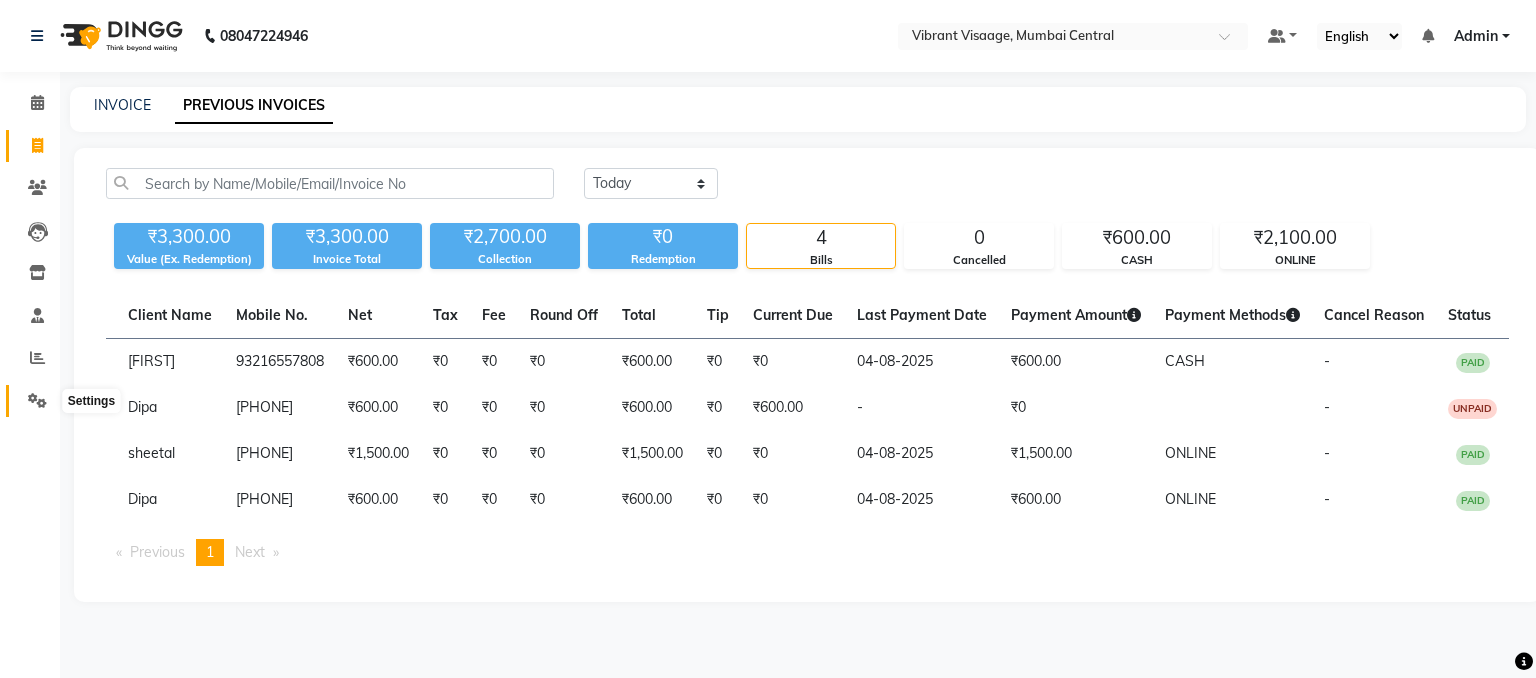 click 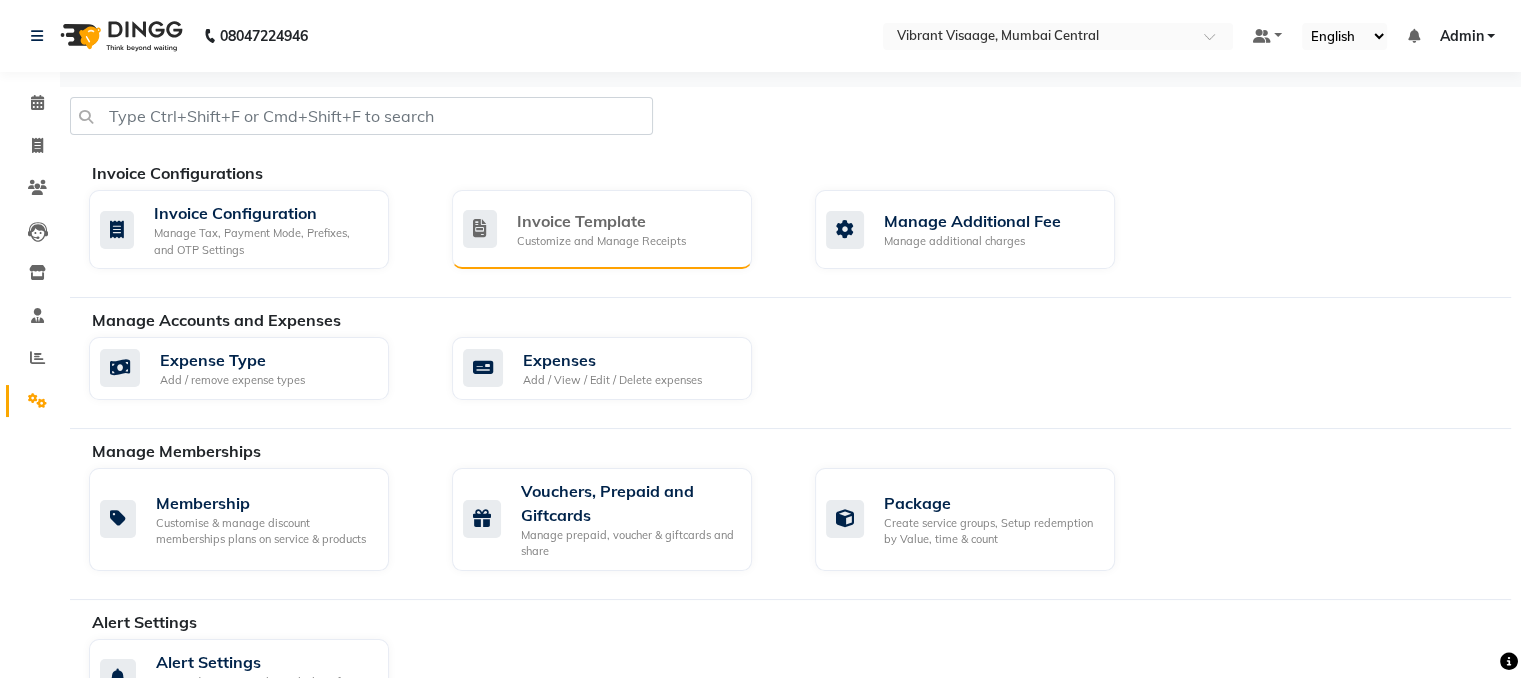 click on "Customize and Manage Receipts" 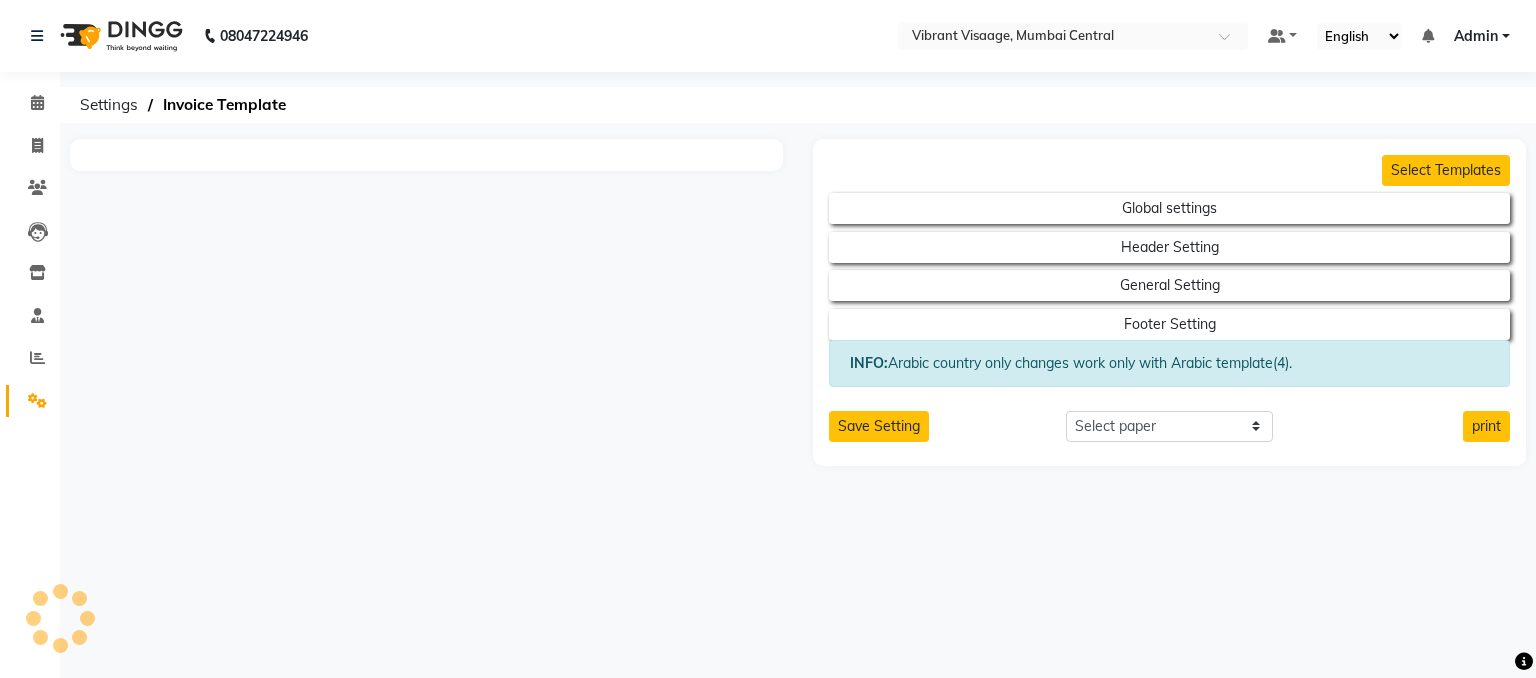 click 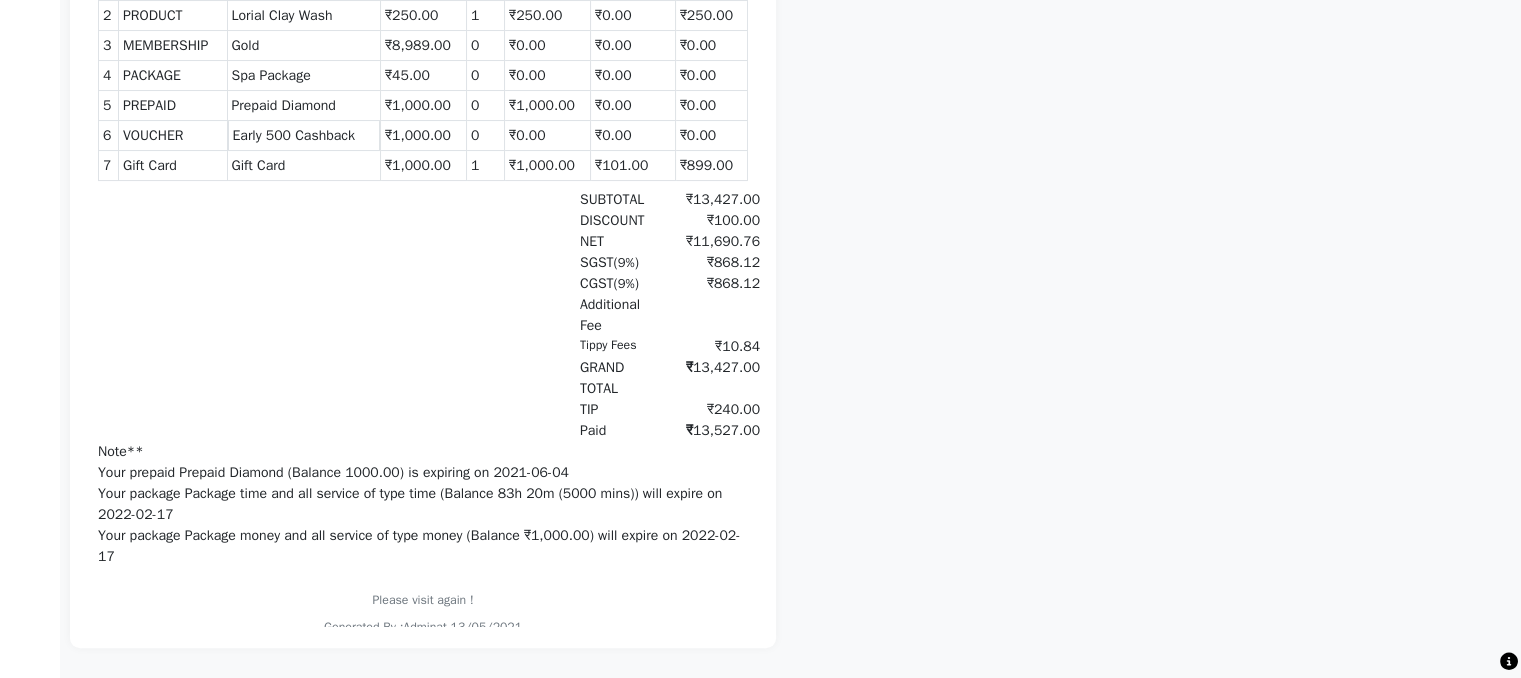 scroll, scrollTop: 0, scrollLeft: 0, axis: both 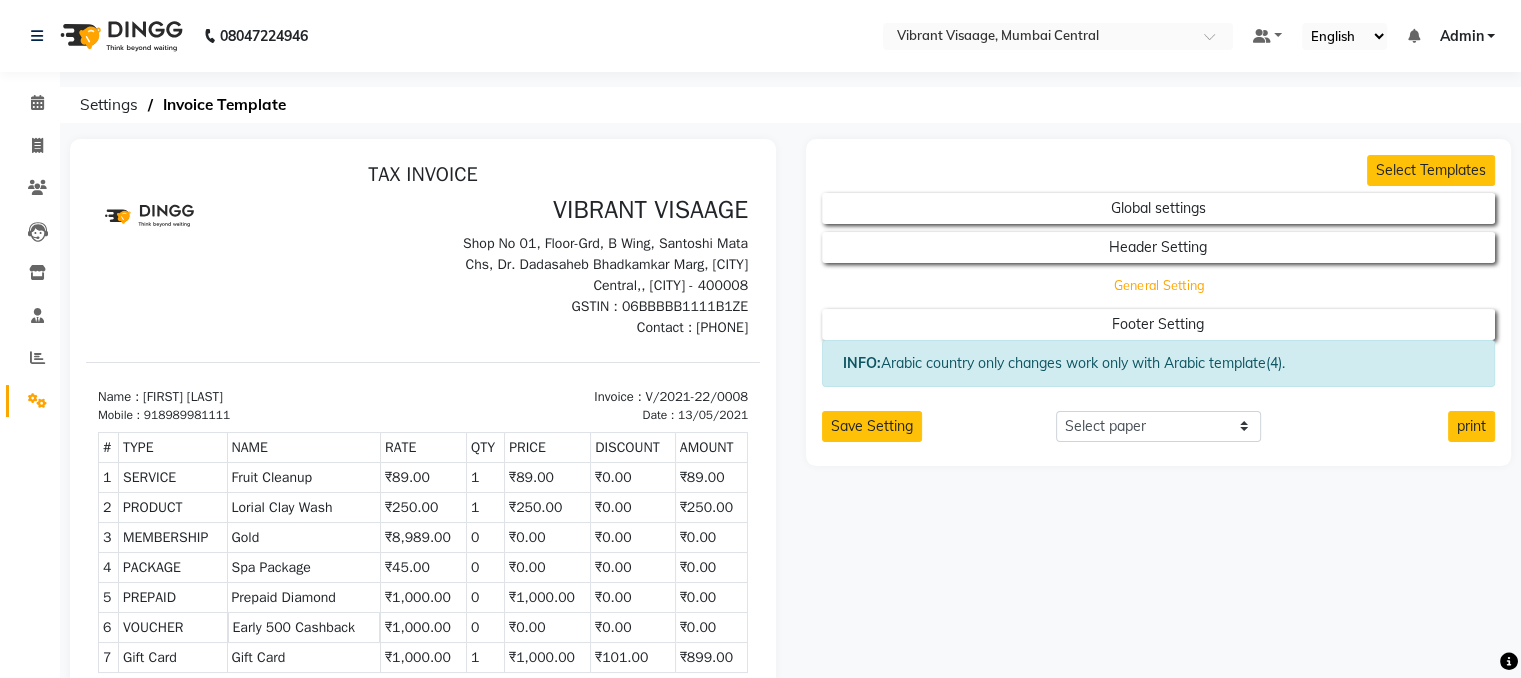 click on "General Setting" at bounding box center (1159, 208) 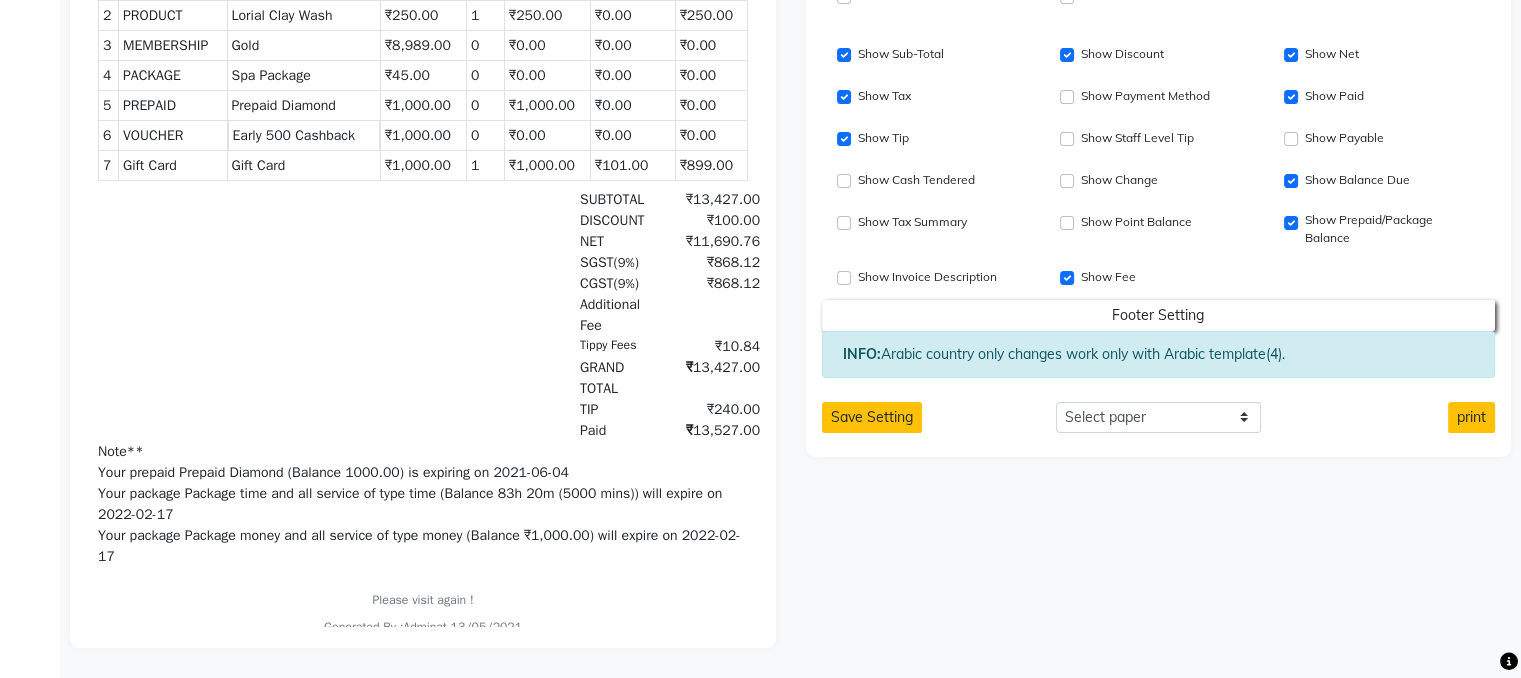 scroll, scrollTop: 0, scrollLeft: 0, axis: both 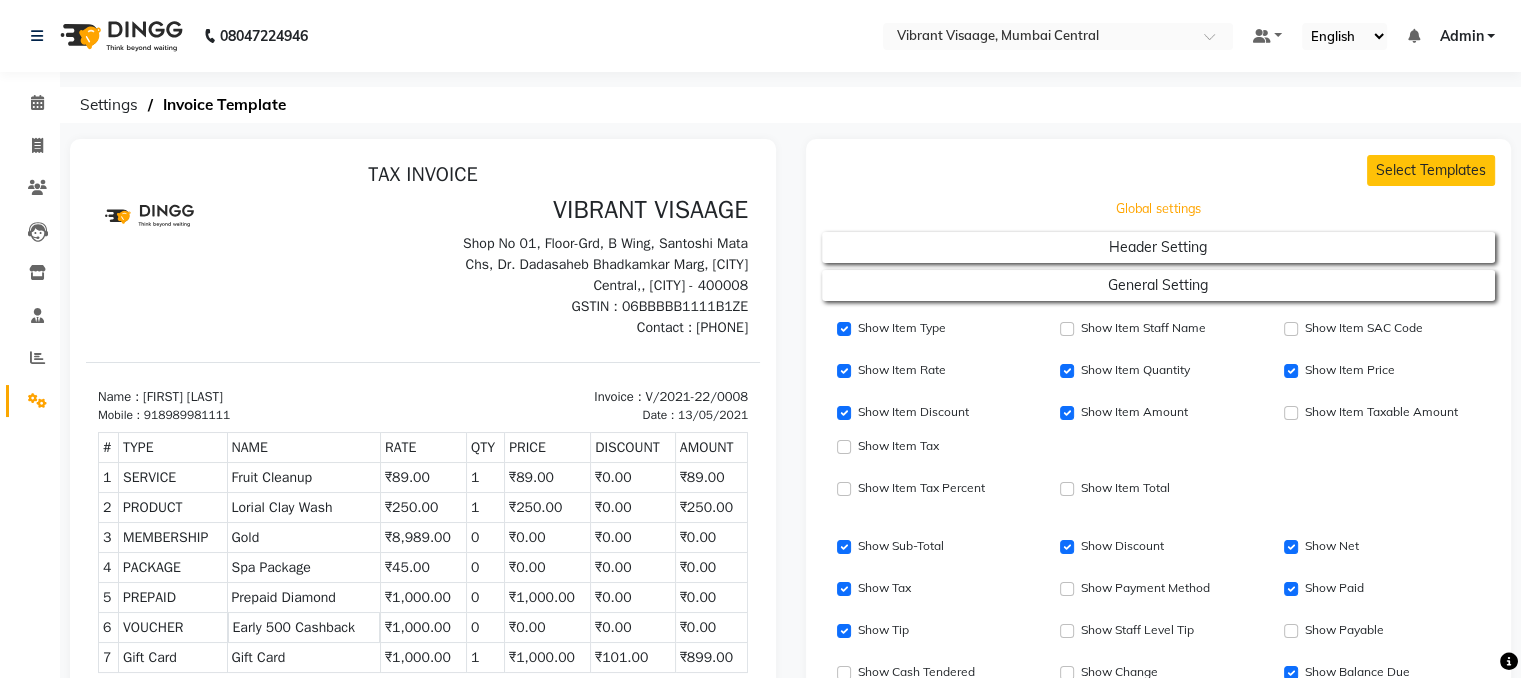click on "Global settings" at bounding box center (1158, 209) 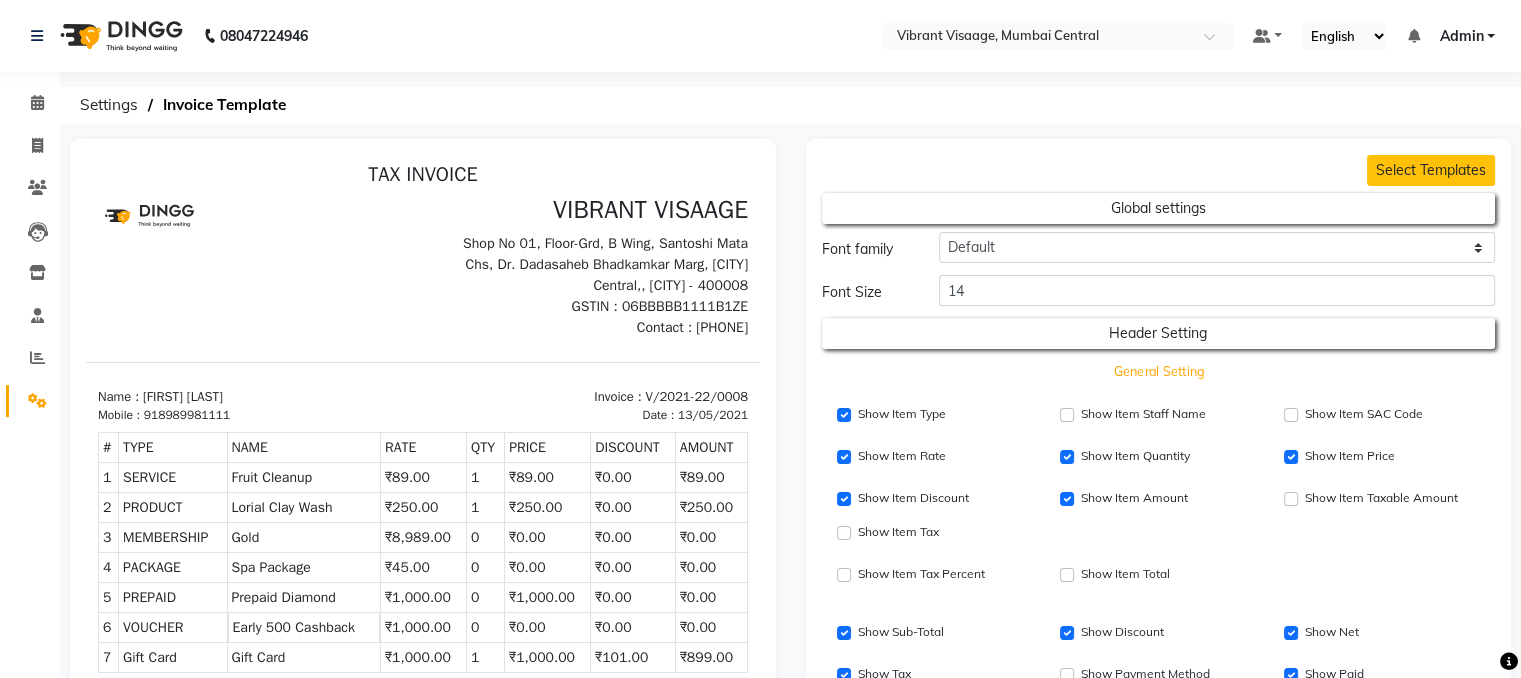 click on "General Setting" at bounding box center (1159, 208) 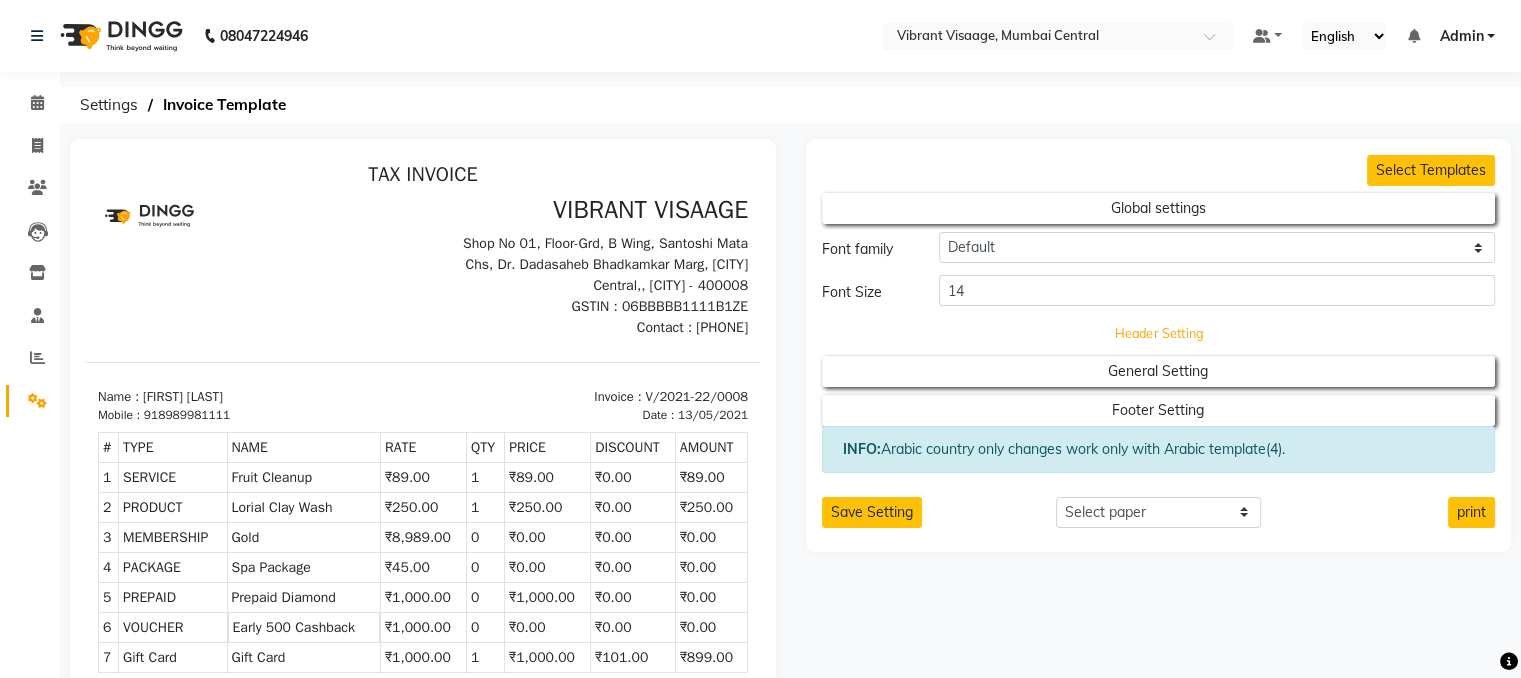 click on "Header Setting" at bounding box center (1159, 208) 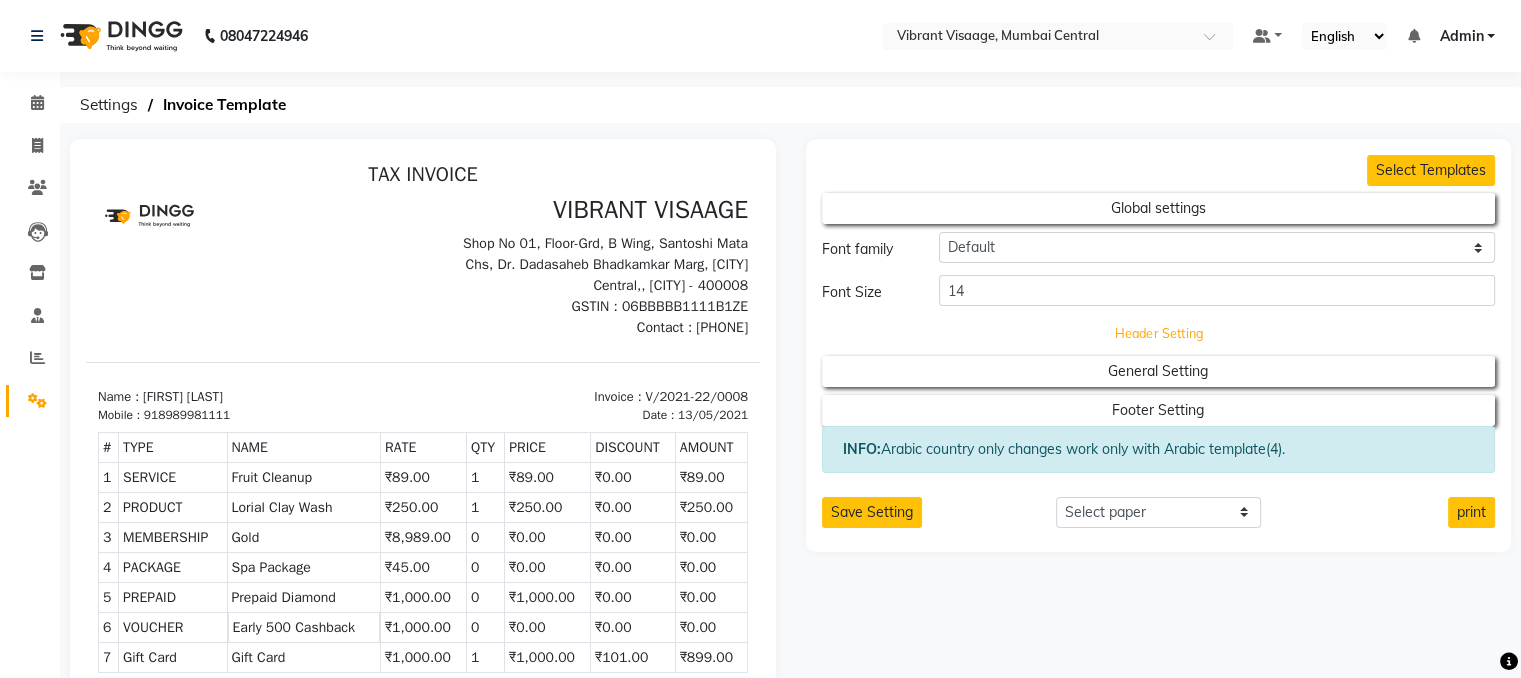 select on "end" 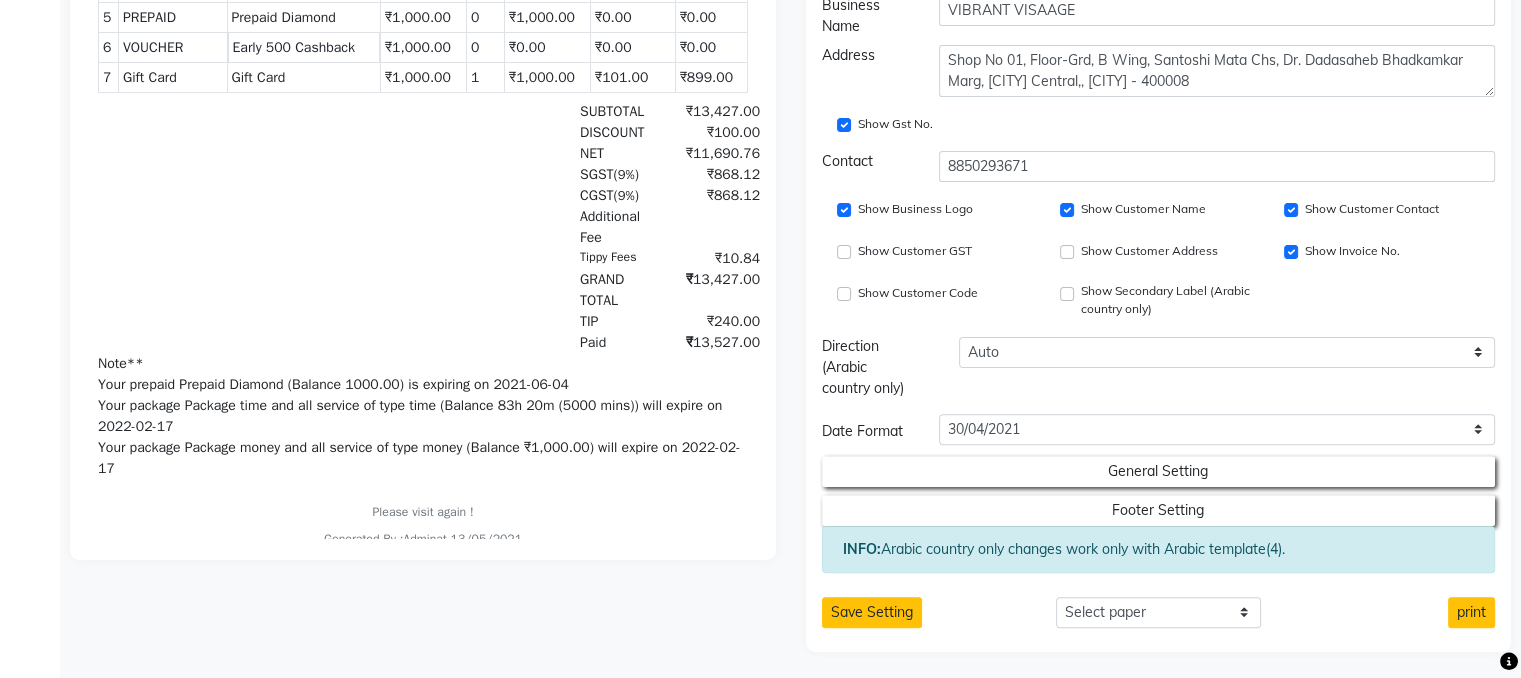 scroll, scrollTop: 582, scrollLeft: 0, axis: vertical 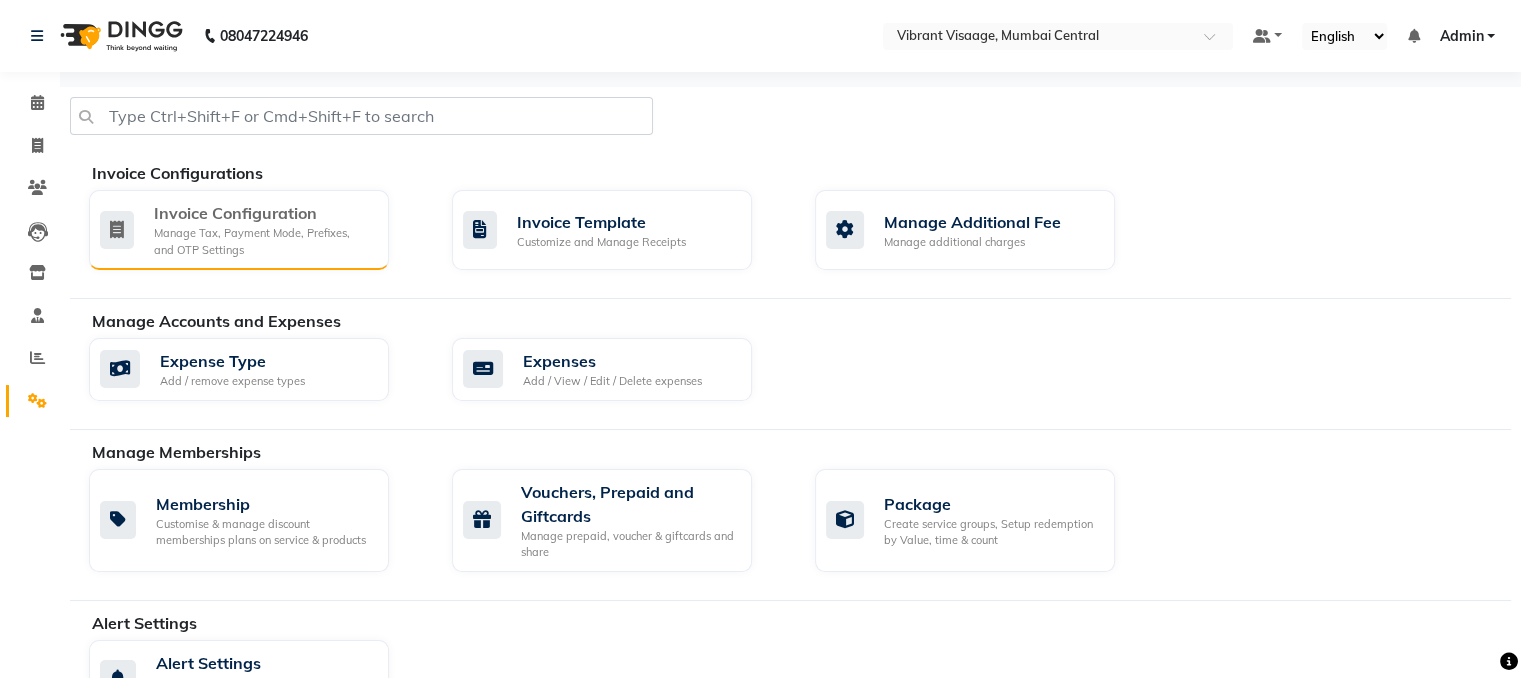 click on "Manage Tax, Payment Mode, Prefixes, and OTP Settings" 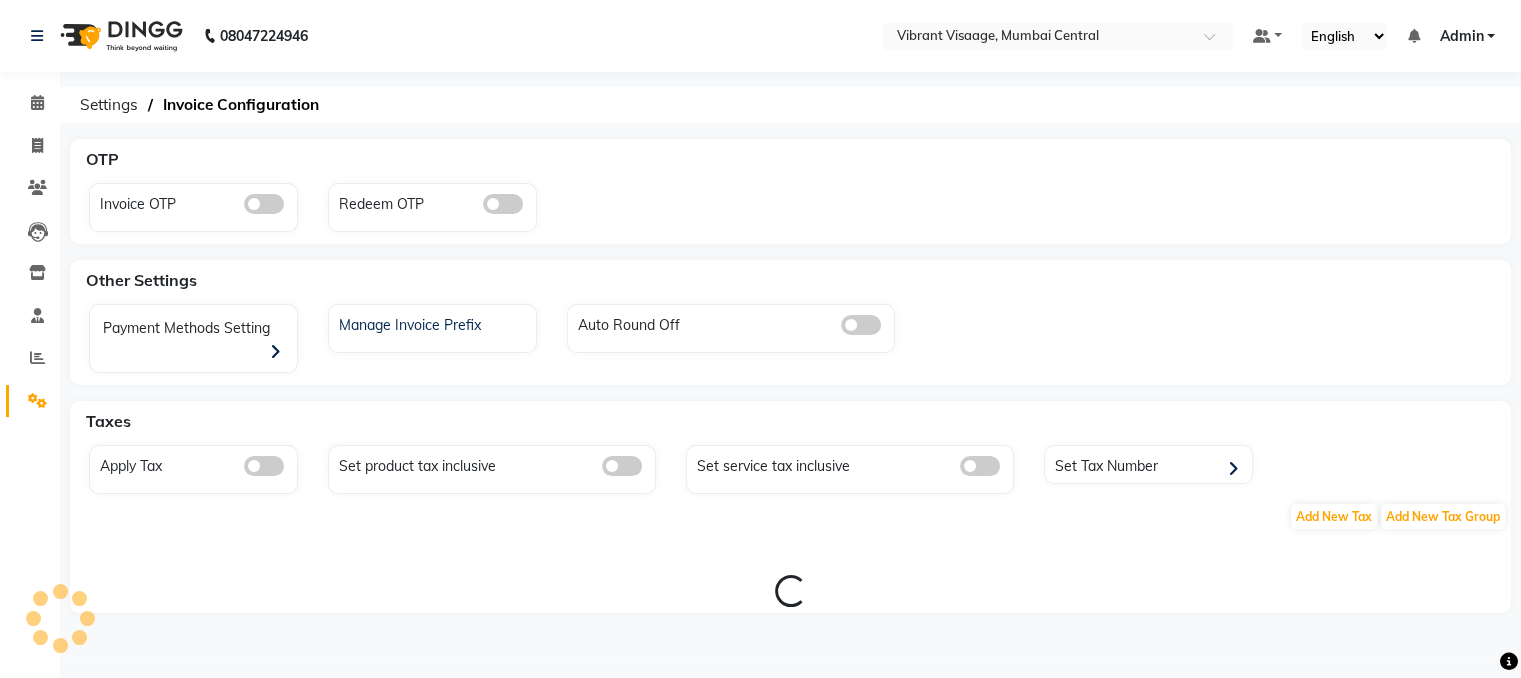 click on "Redeem OTP" 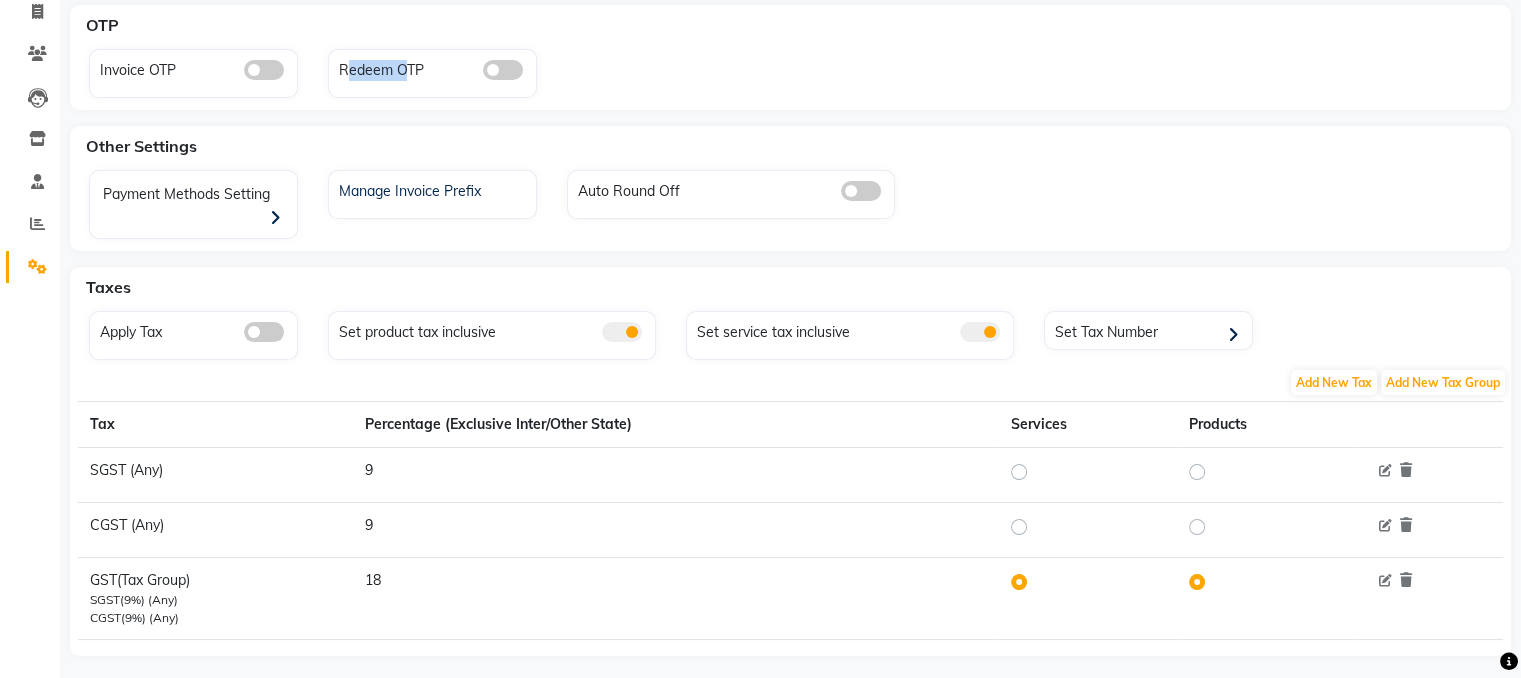 scroll, scrollTop: 0, scrollLeft: 0, axis: both 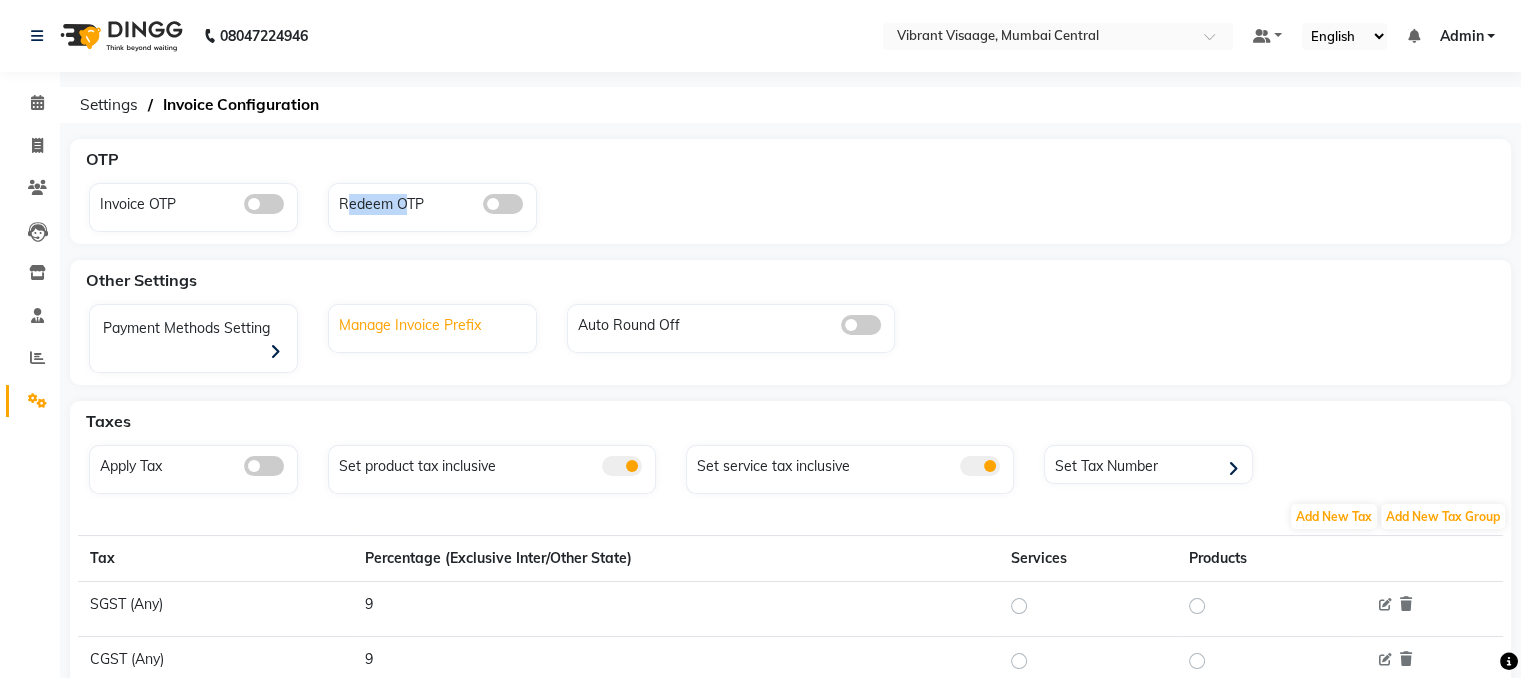 click on "Manage Invoice Prefix" 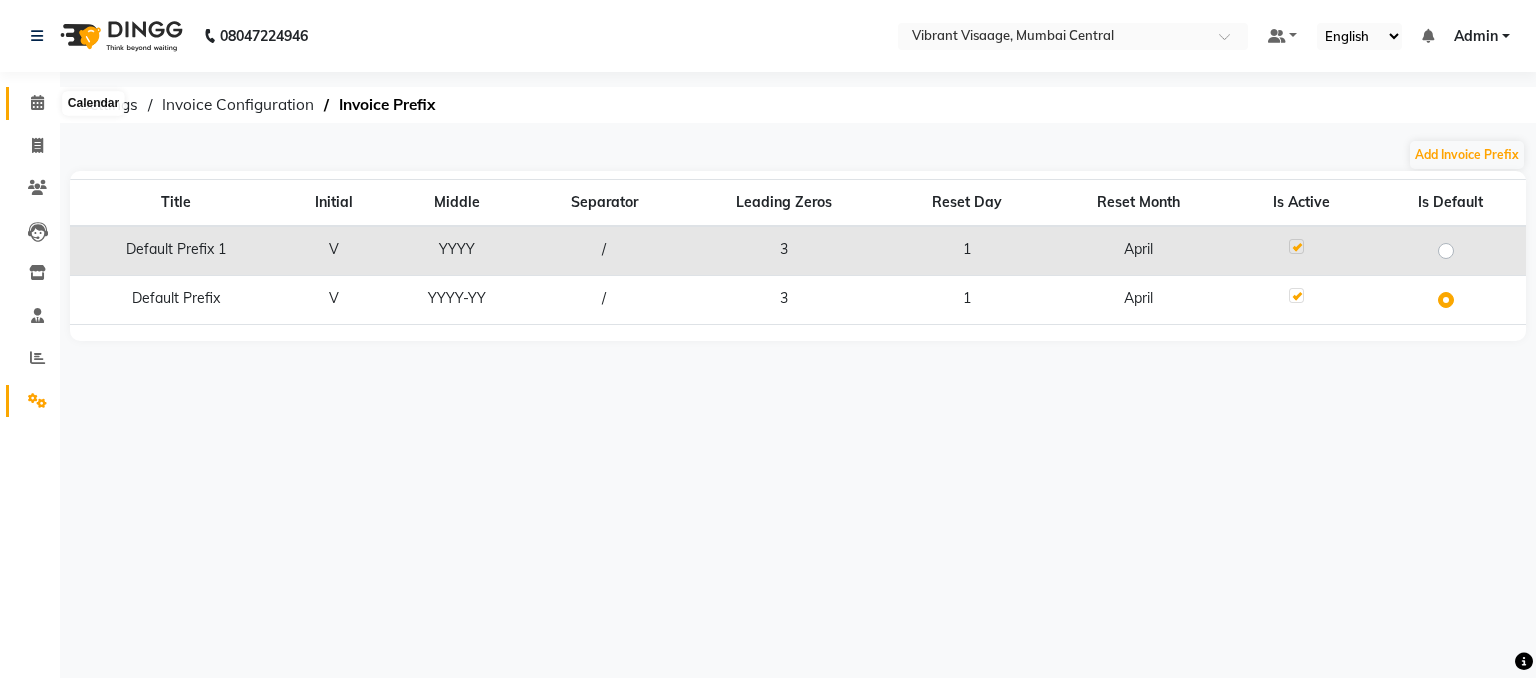 click 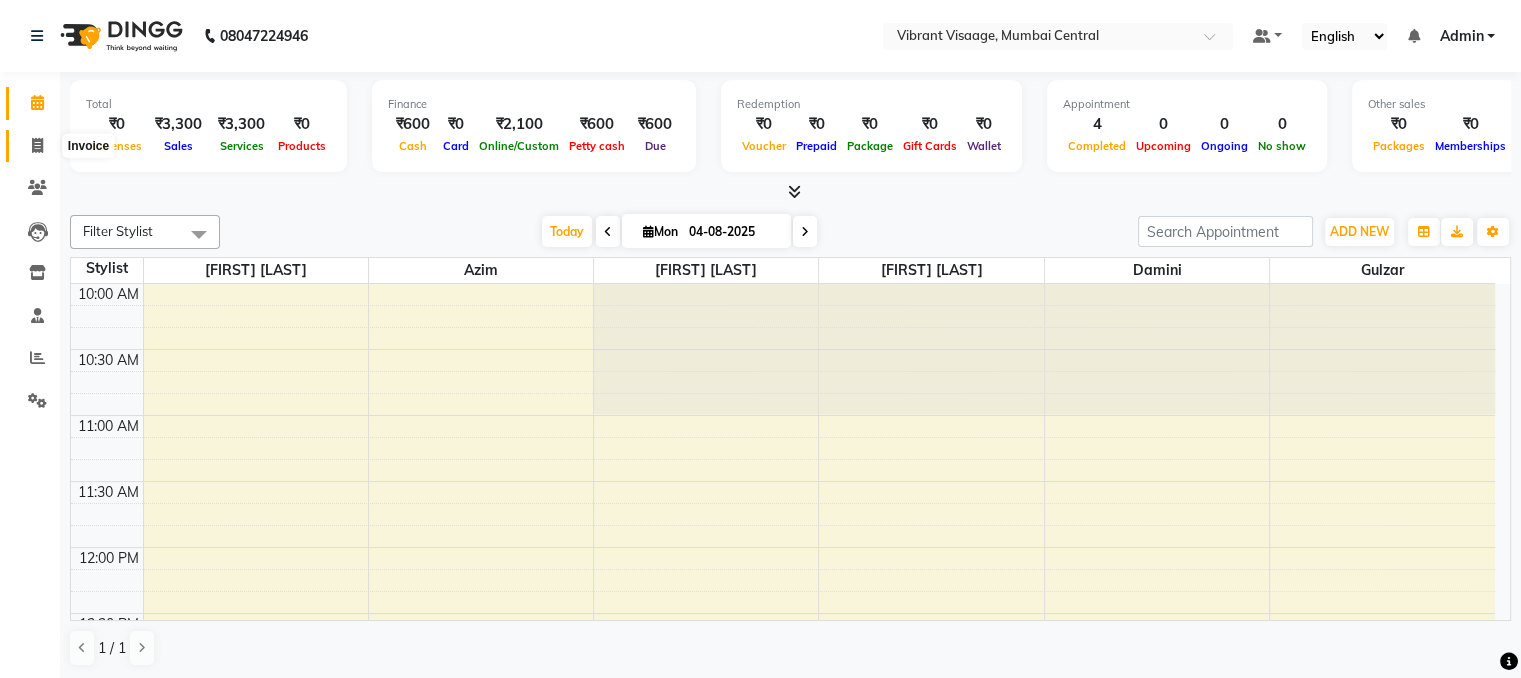 click 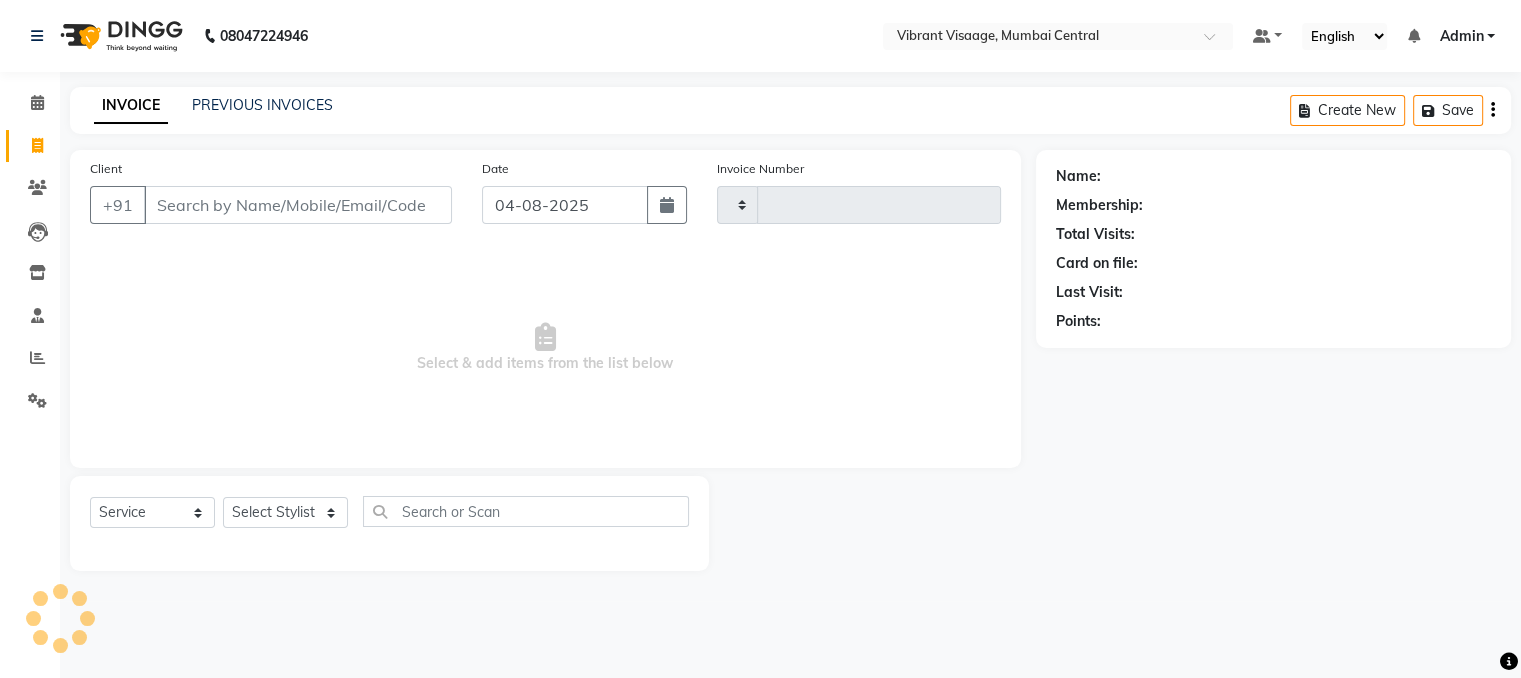 type on "0501" 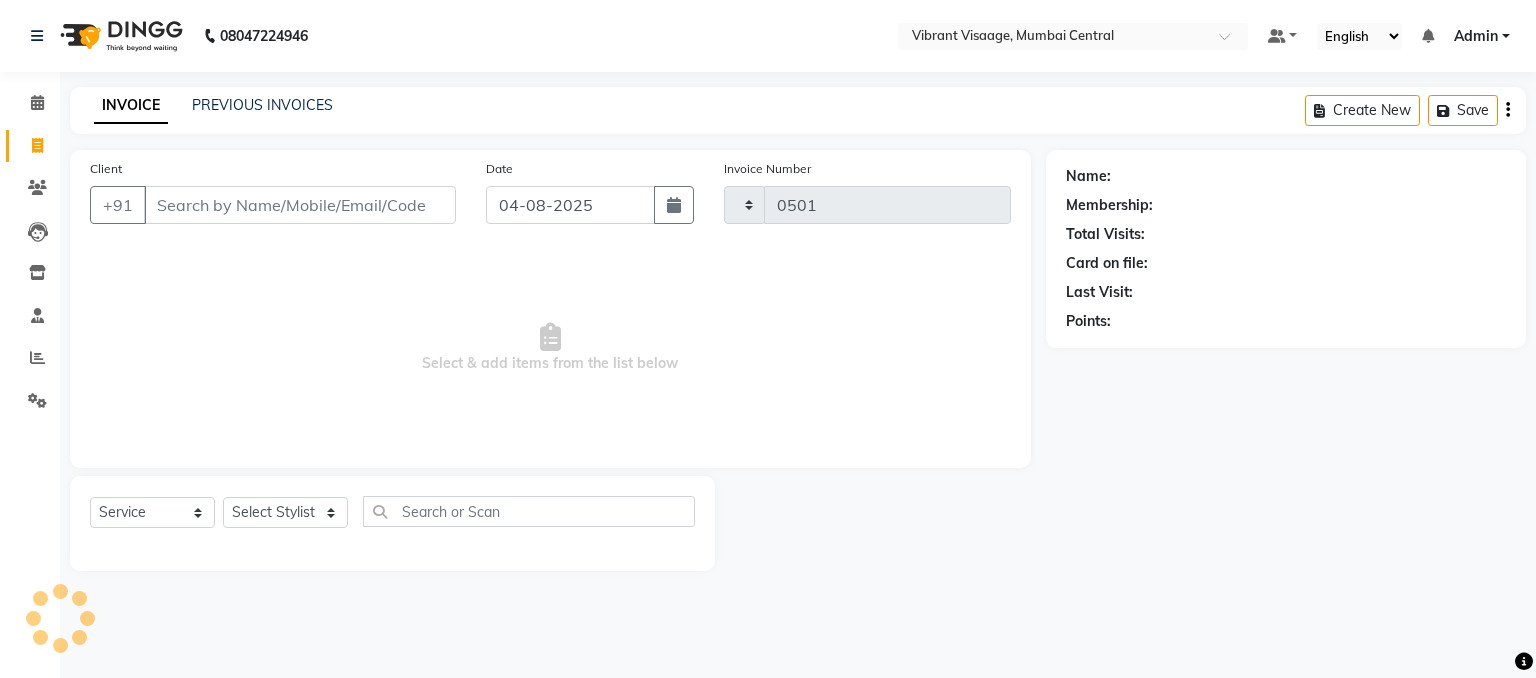 select on "7649" 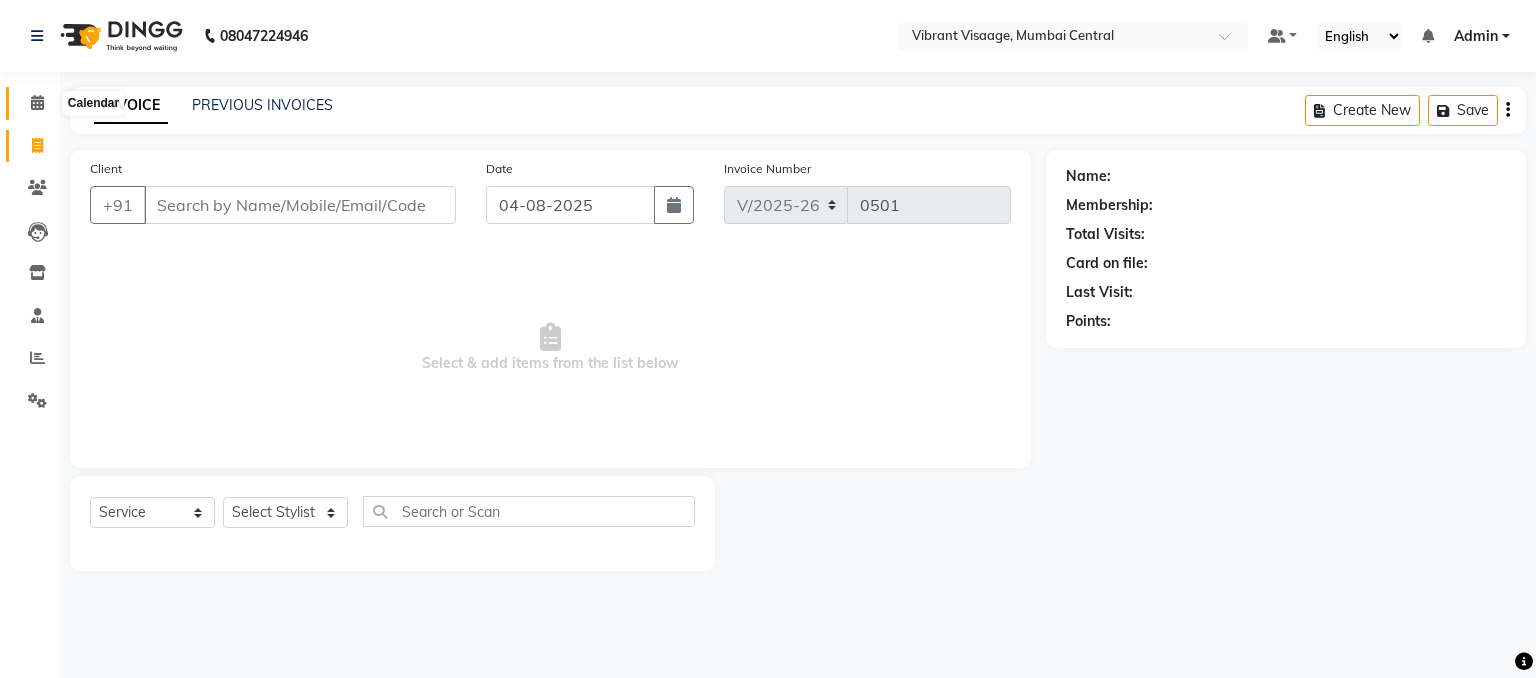 click 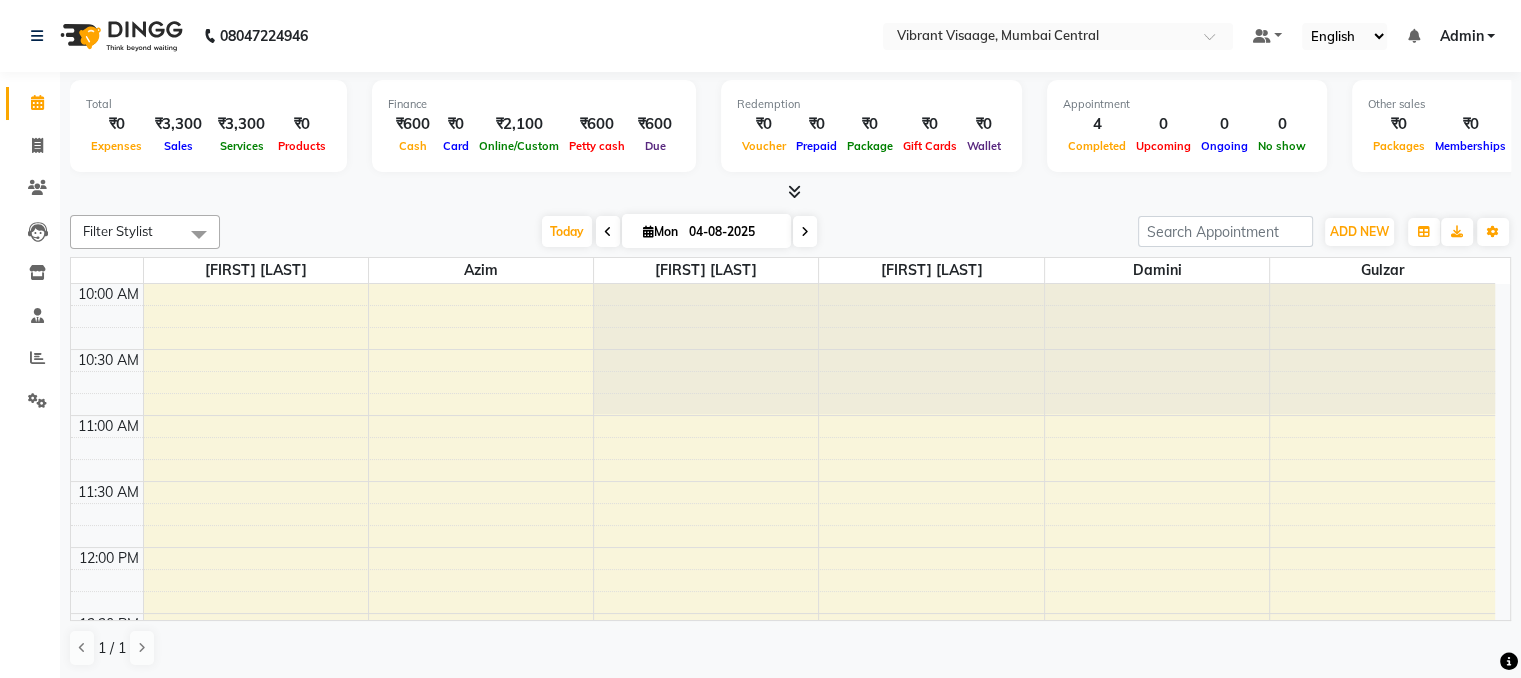 scroll, scrollTop: 0, scrollLeft: 0, axis: both 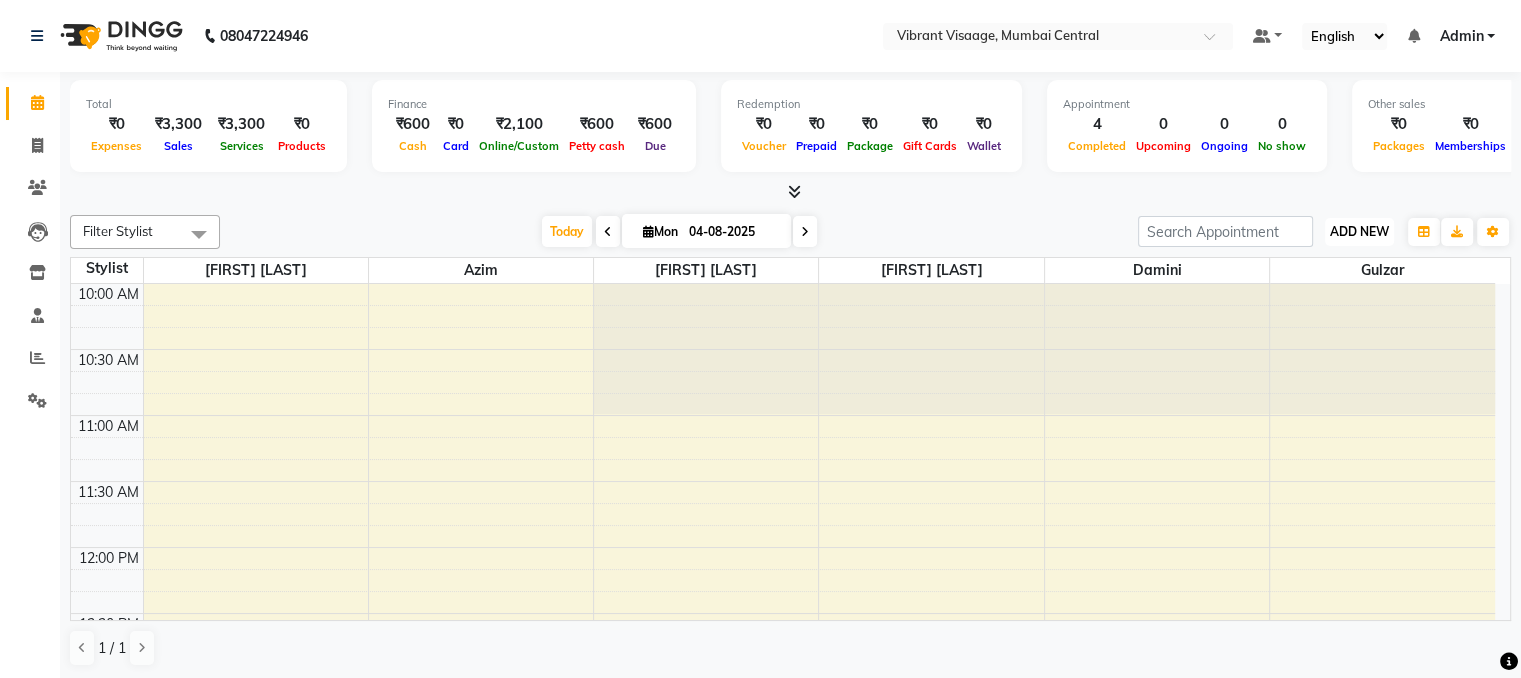 click on "ADD NEW" at bounding box center (1359, 231) 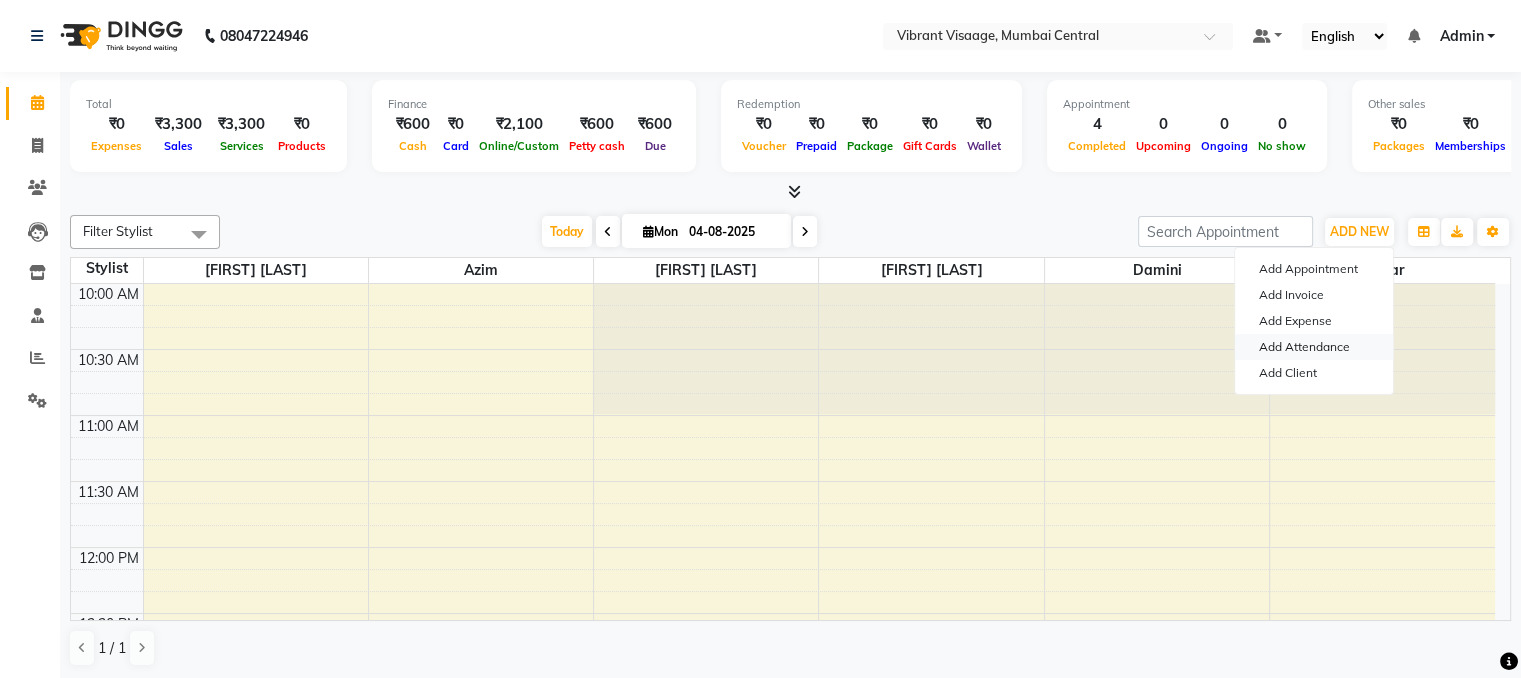 click on "Add Attendance" at bounding box center [1314, 347] 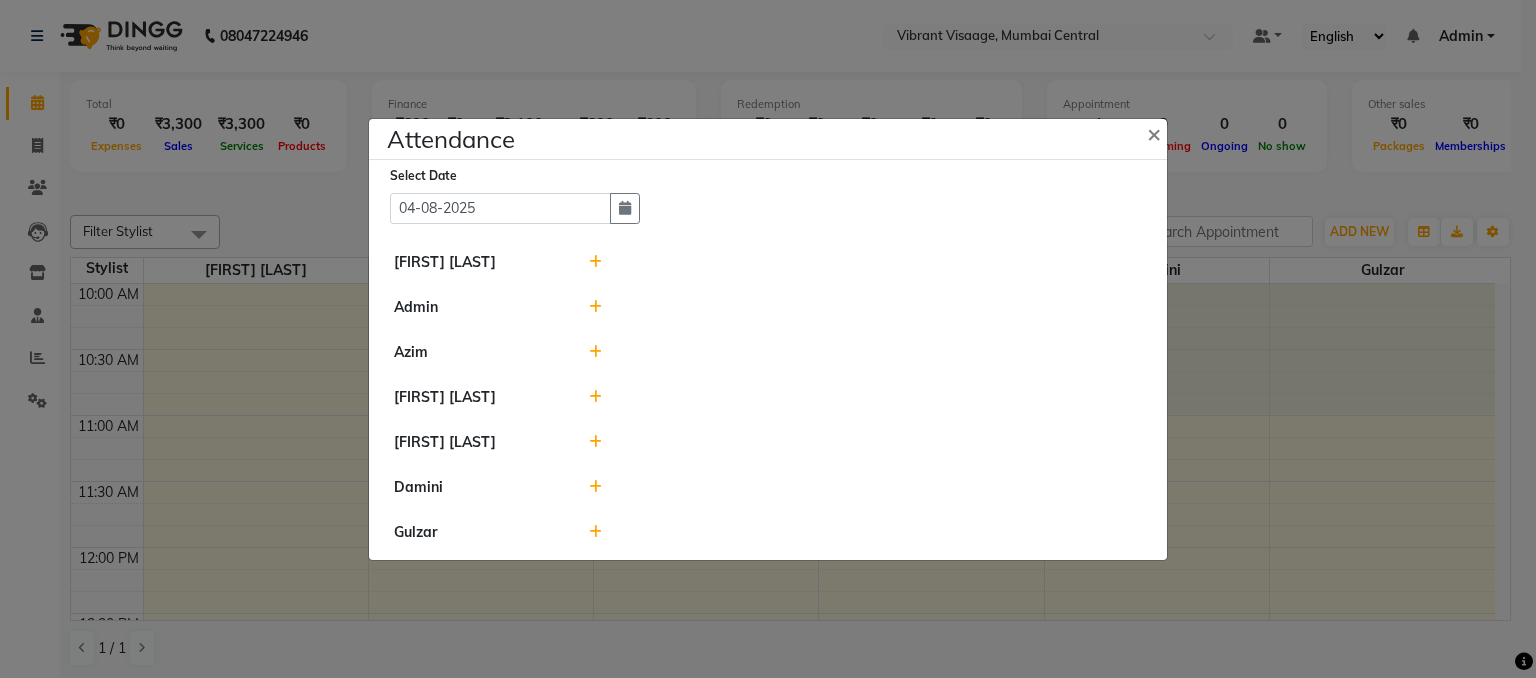 click 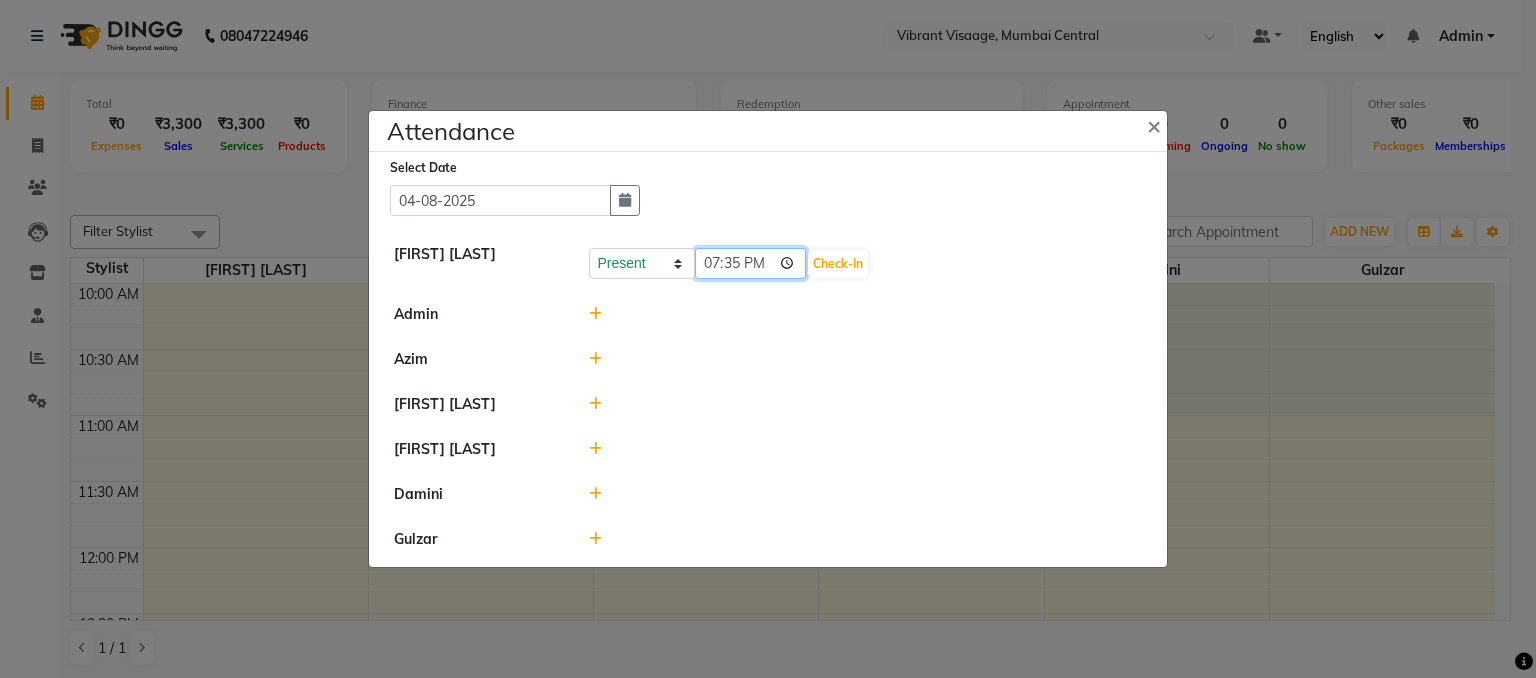 click on "19:35" 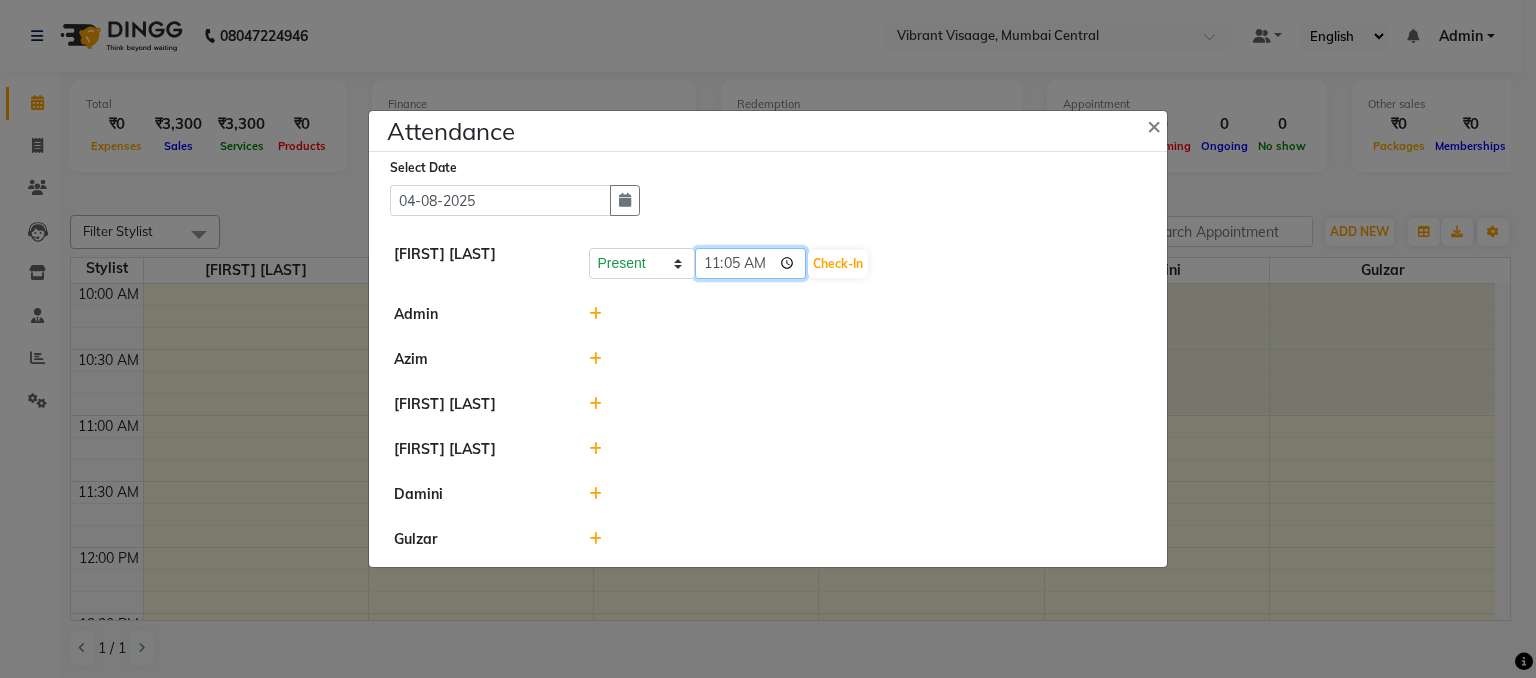 type on "11:51" 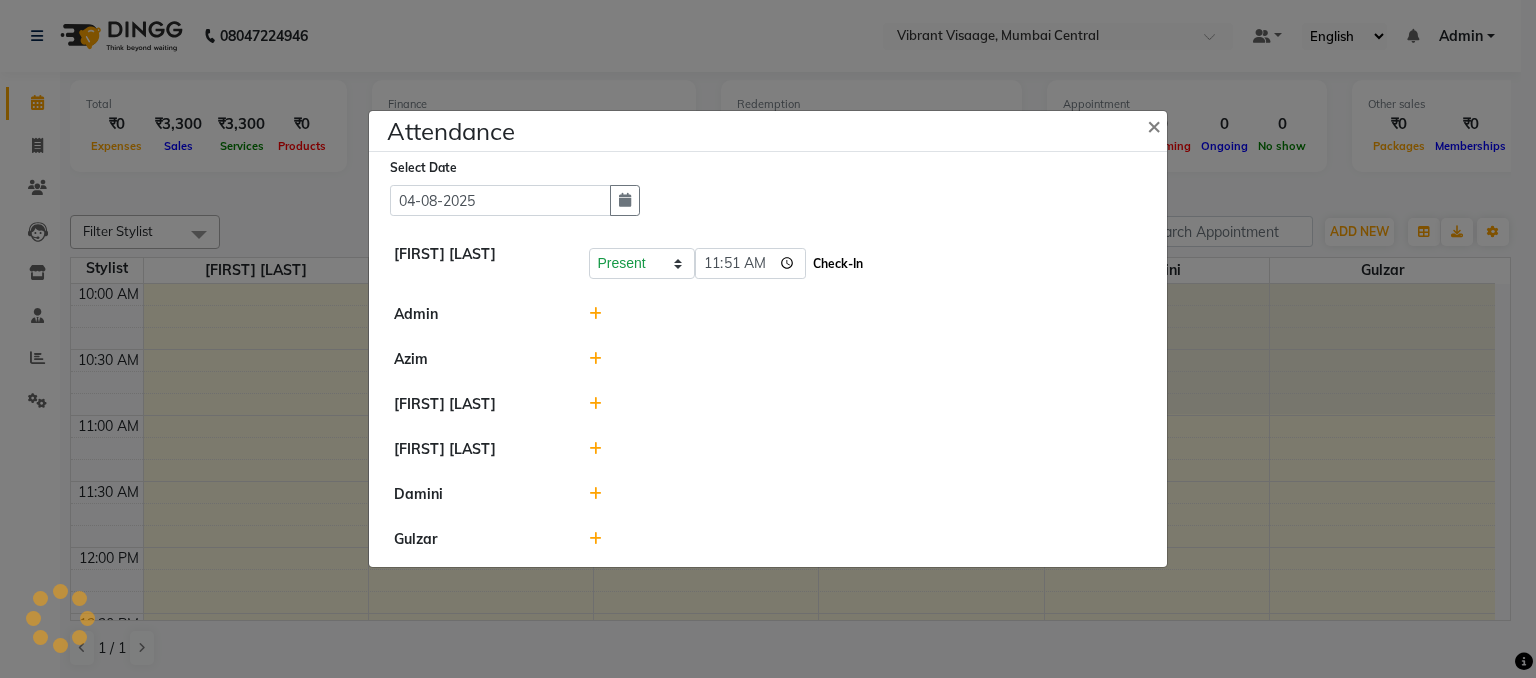 click on "Check-In" 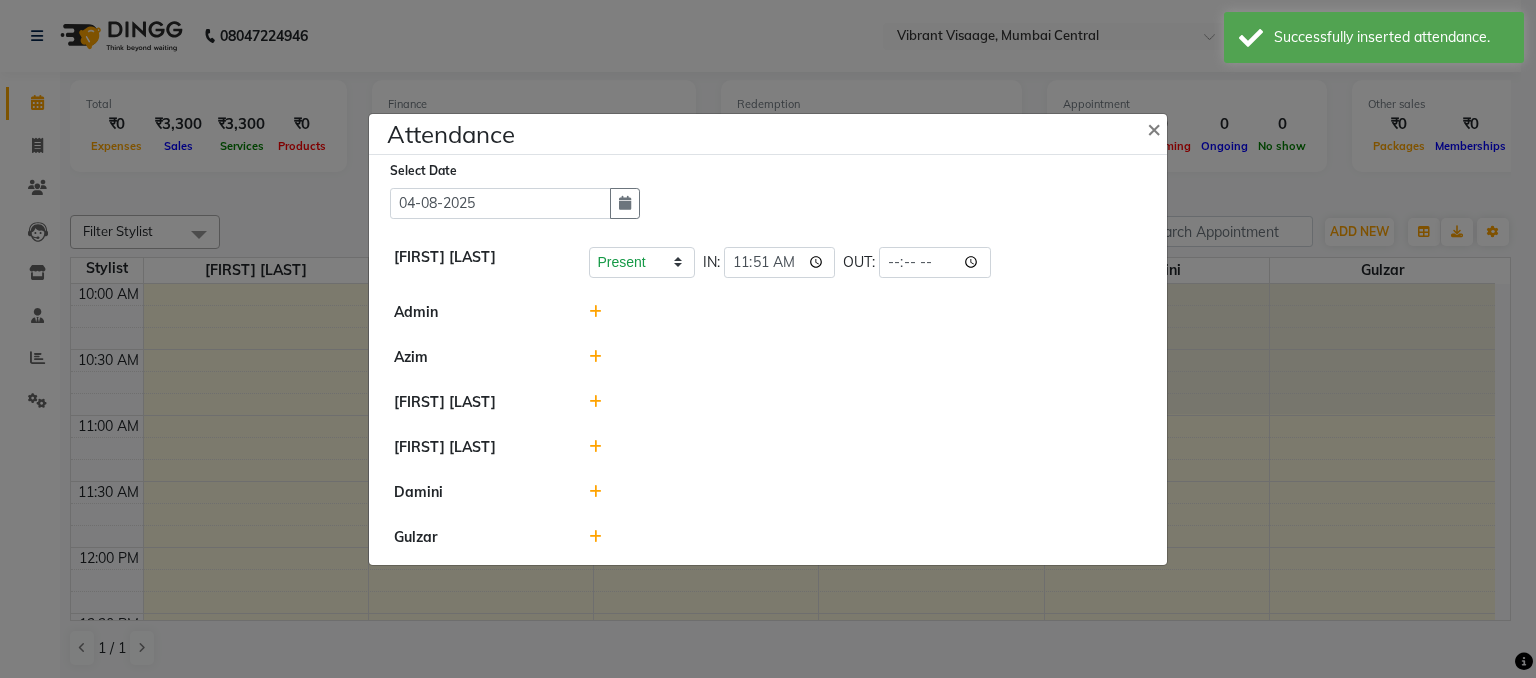 click on "[FIRST] [LAST]" 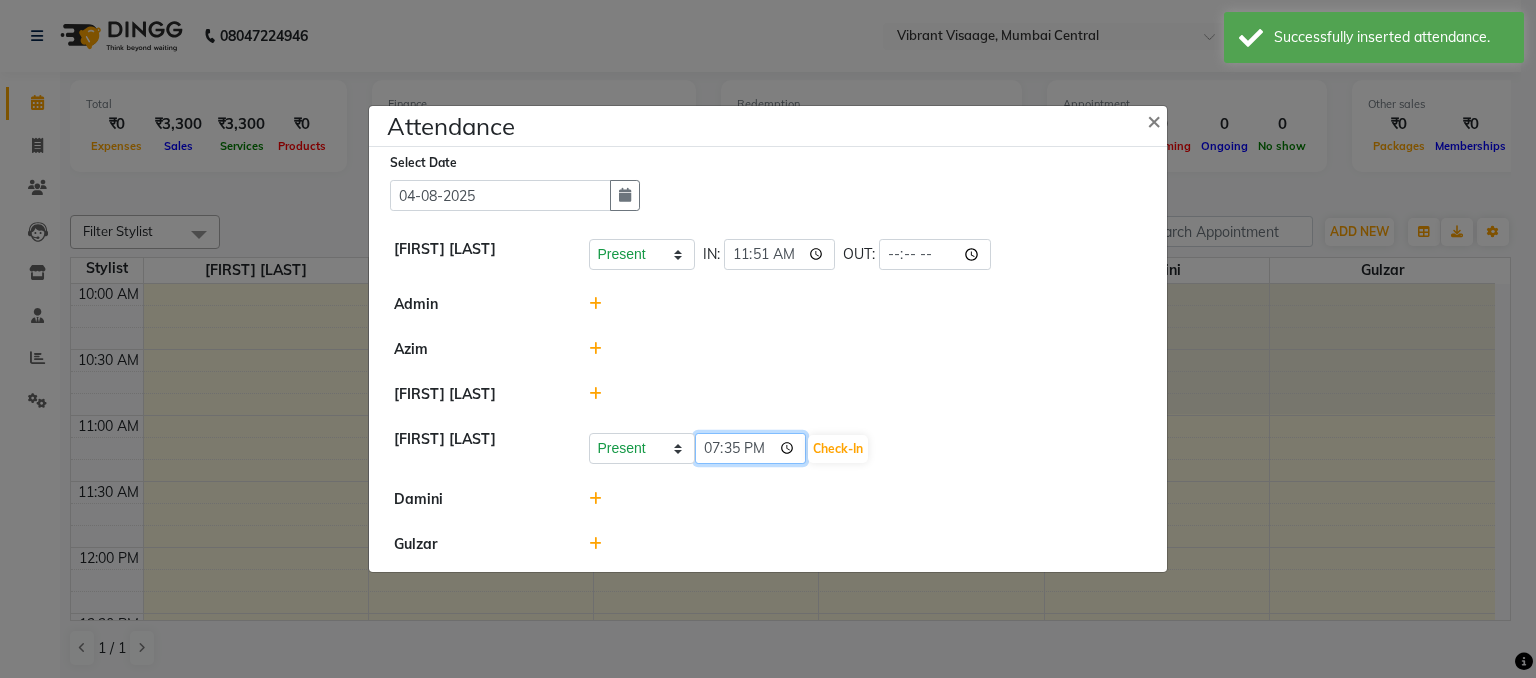 click on "19:35" 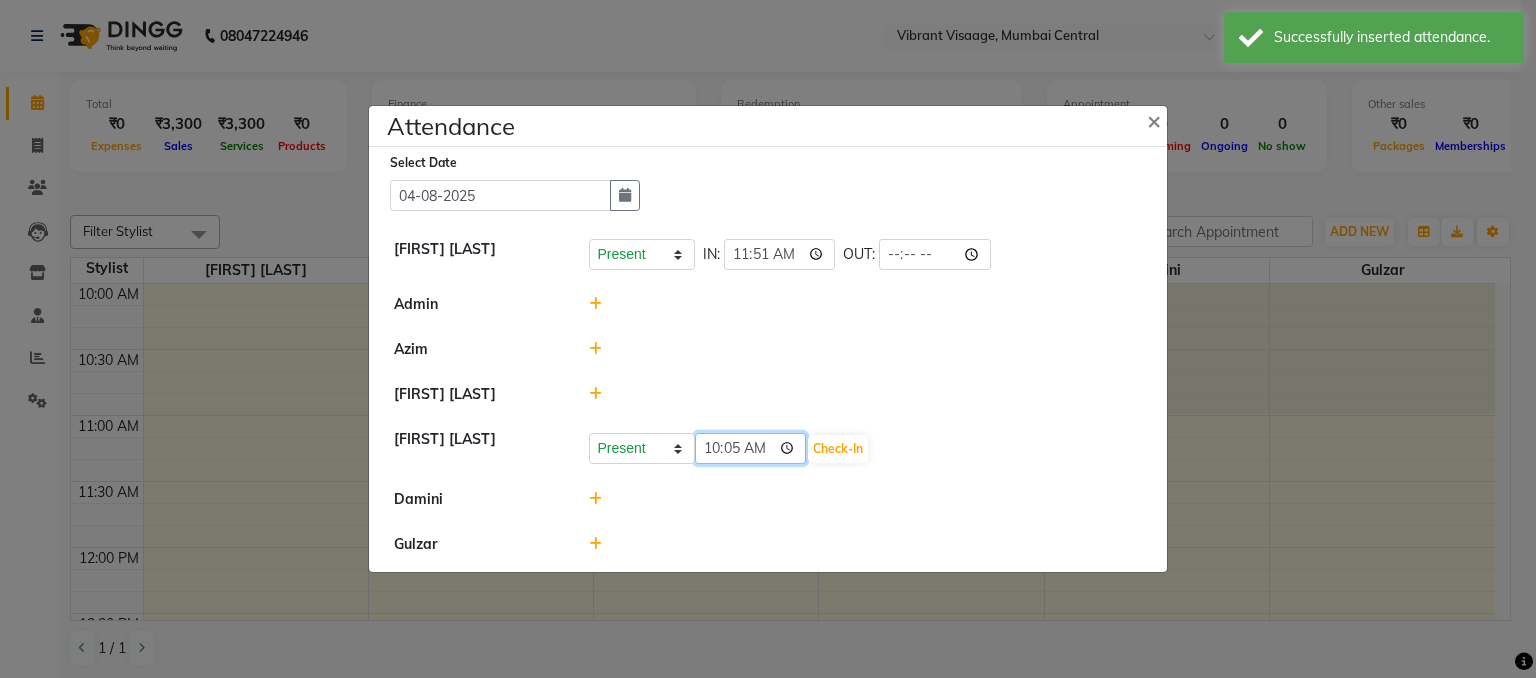 type on "10:59" 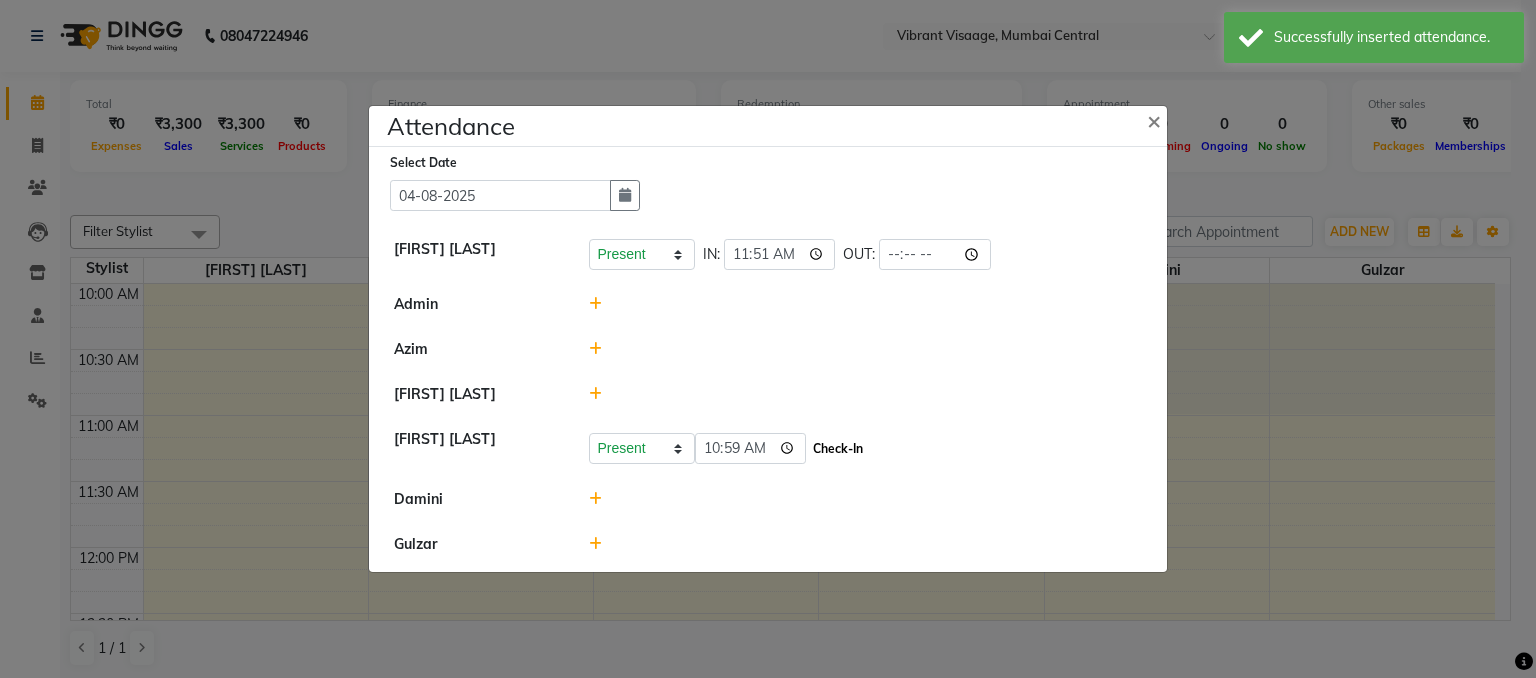 click on "Check-In" 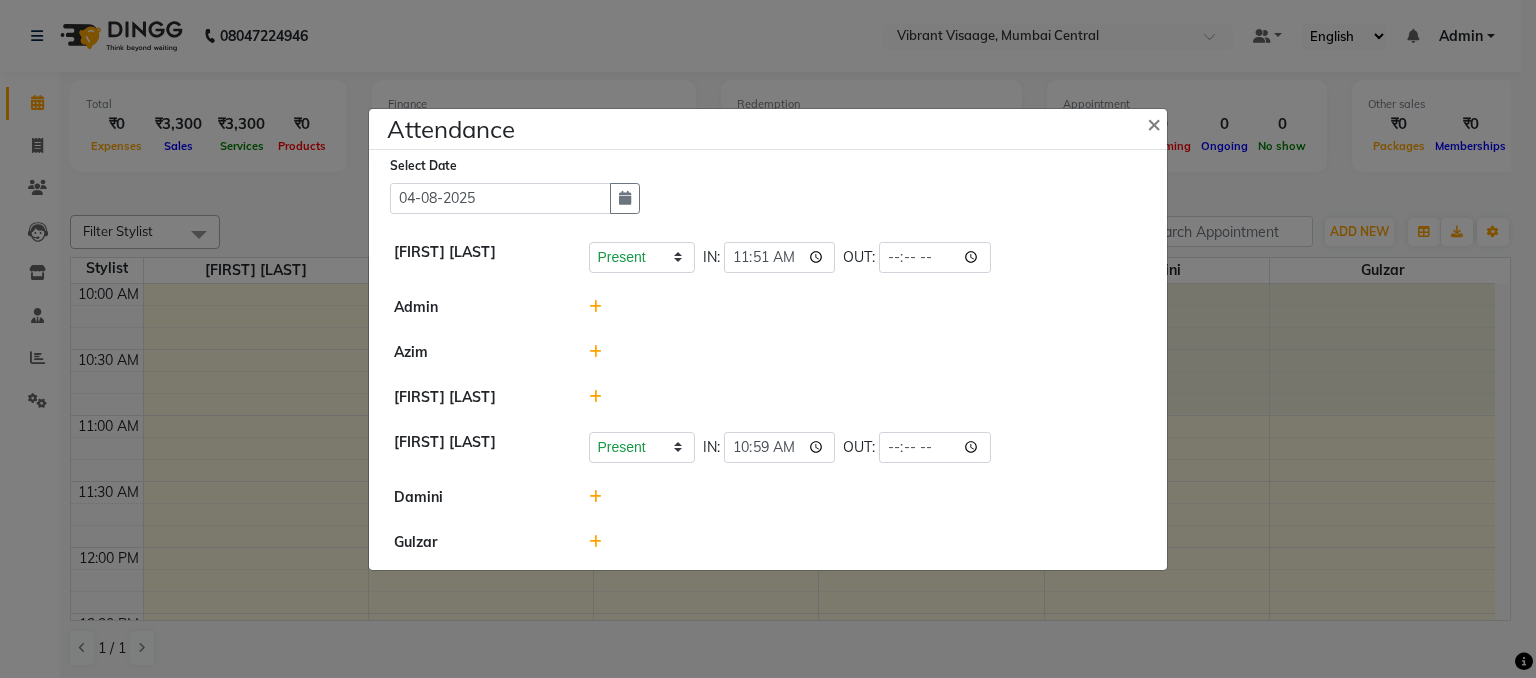 click 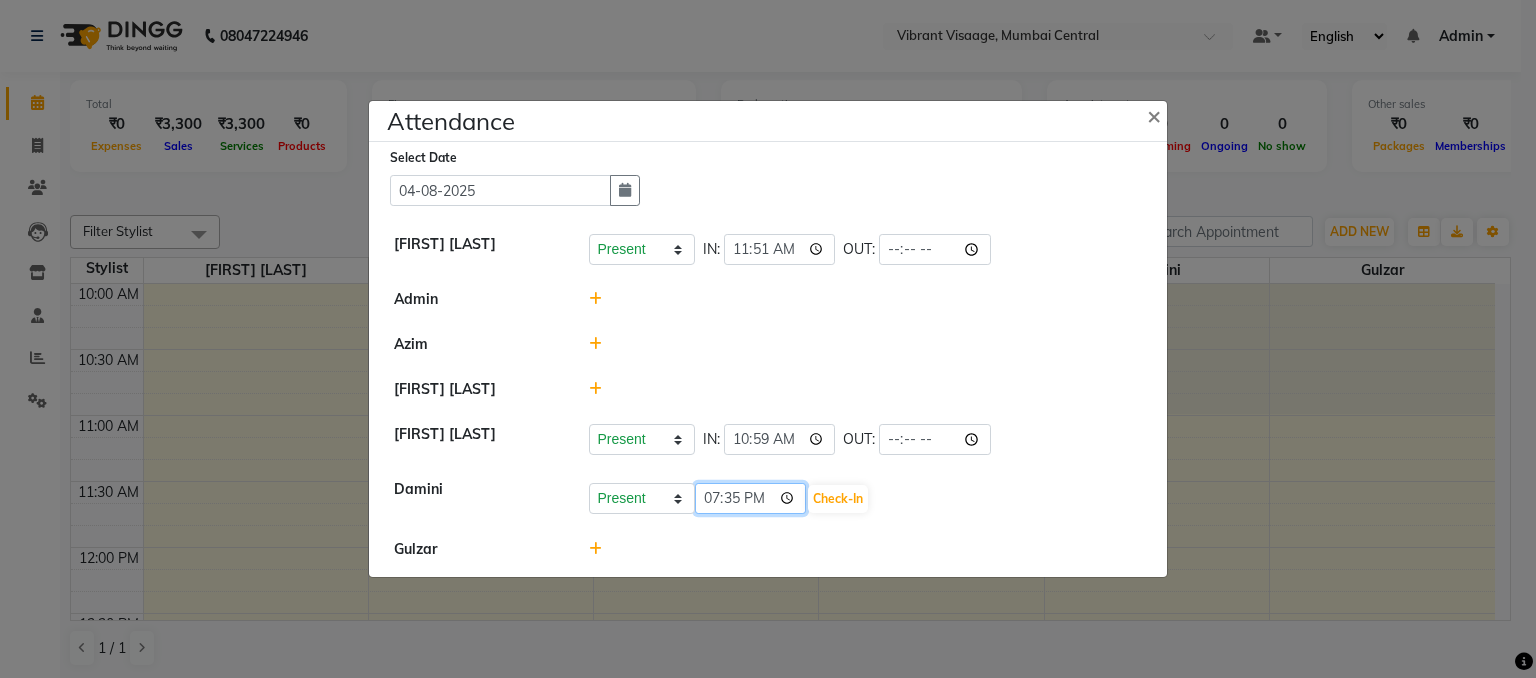 click on "19:35" 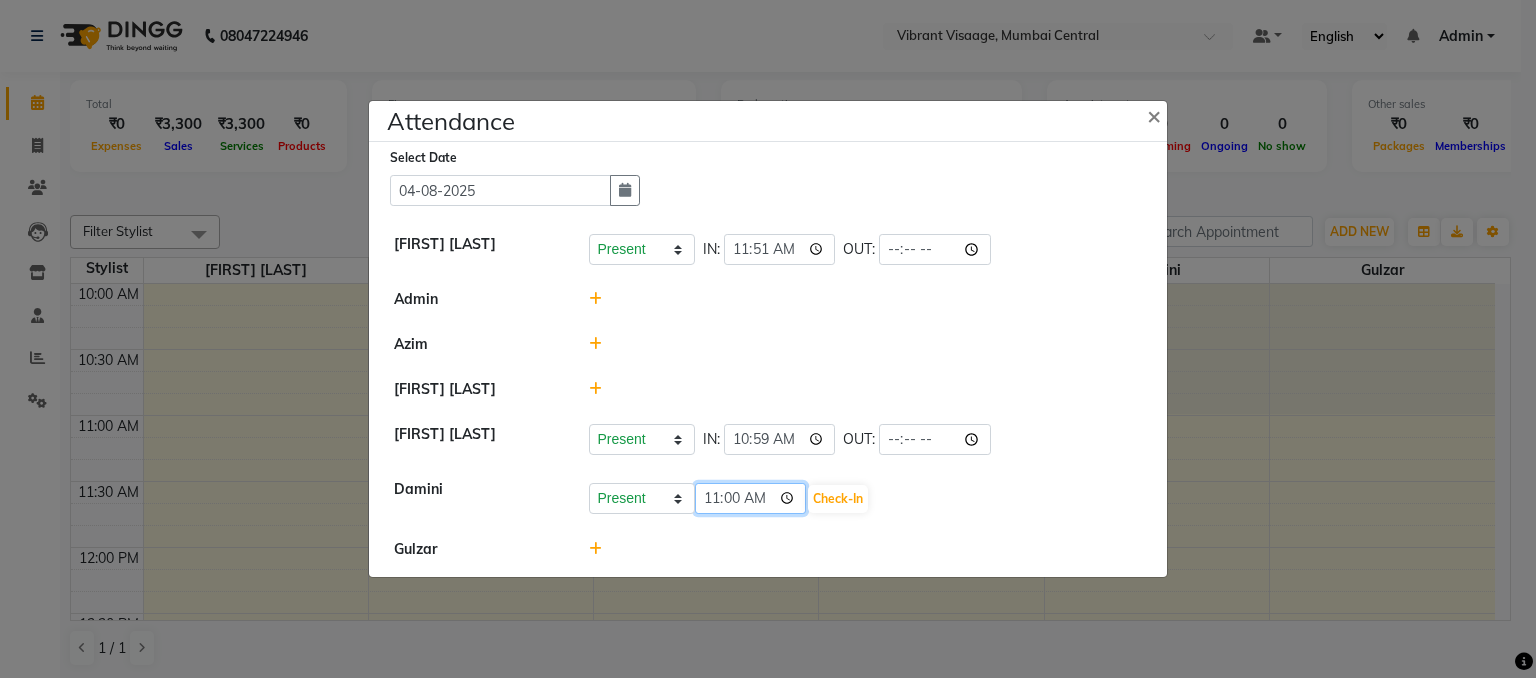 type on "11:02" 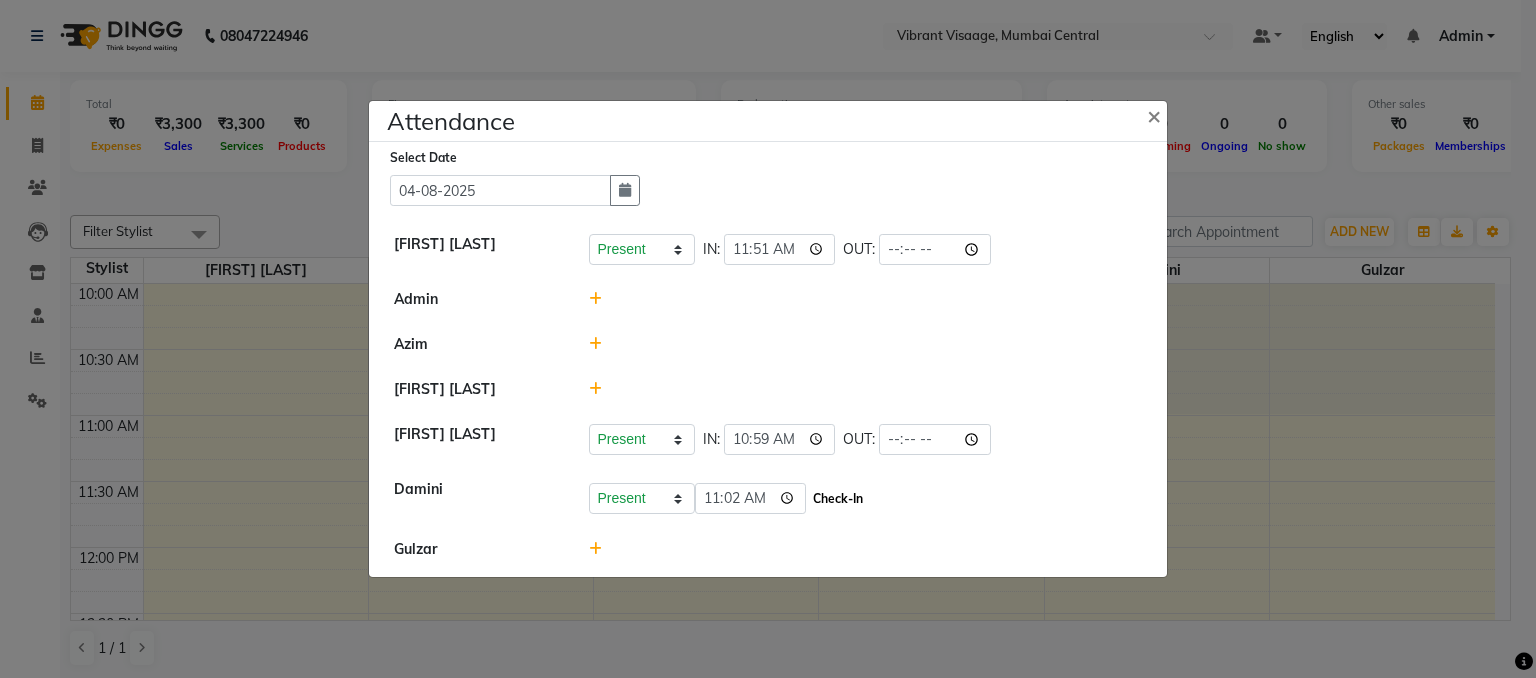 click on "Check-In" 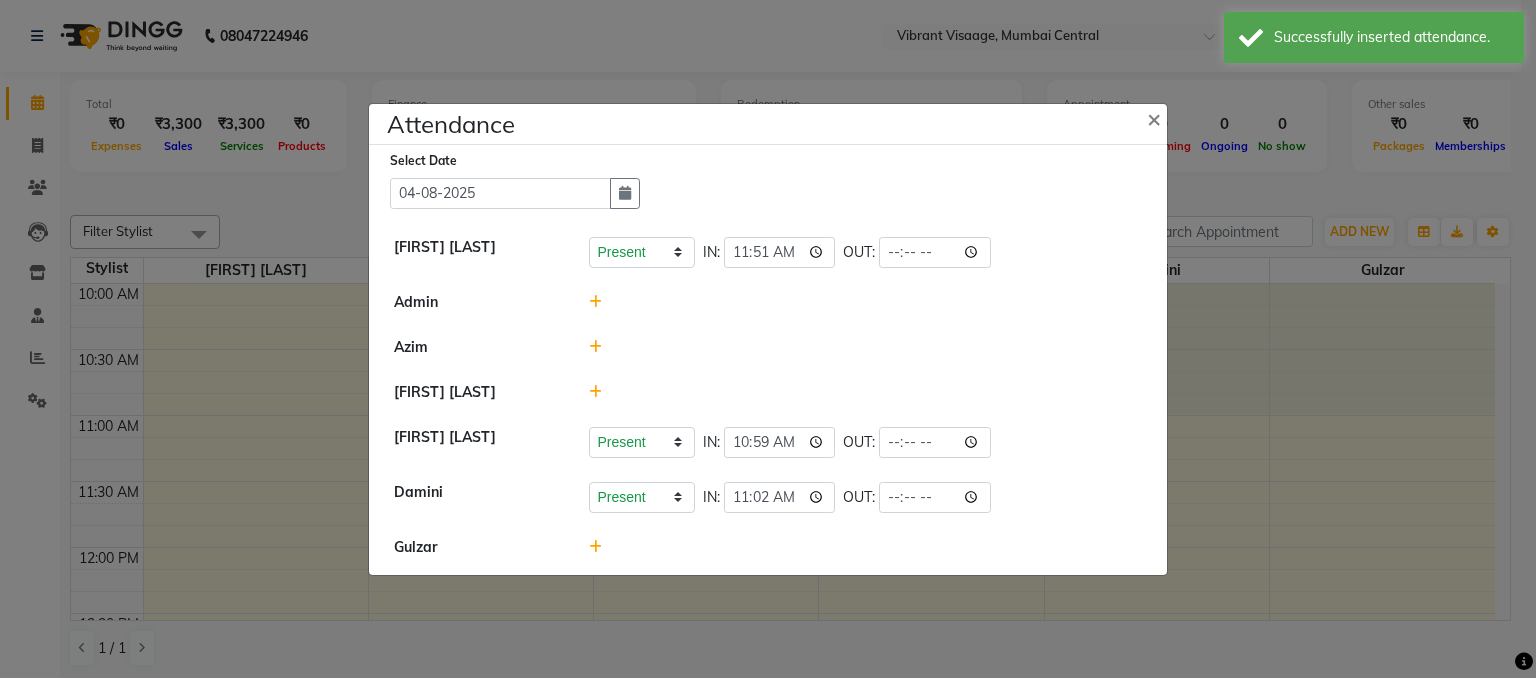 click 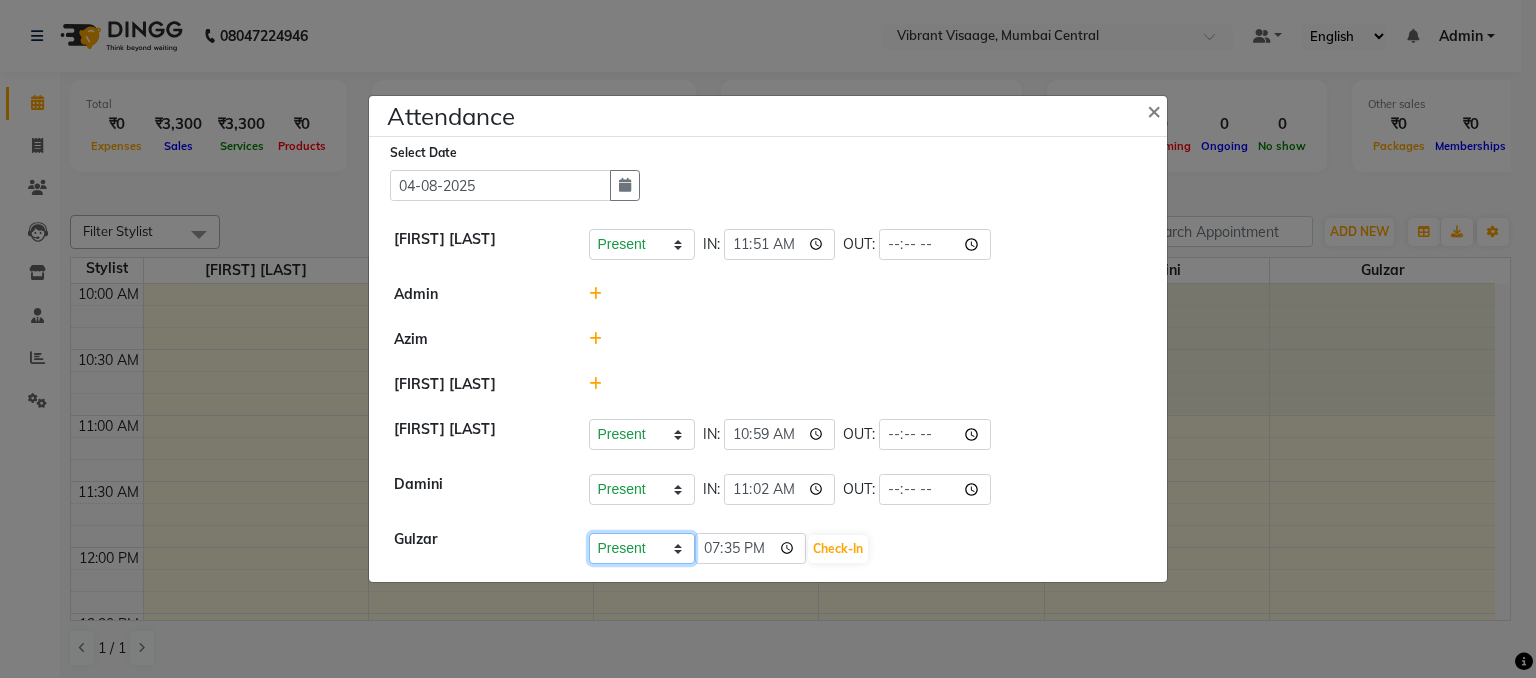 click on "Present Absent Late Half Day Weekly Off" 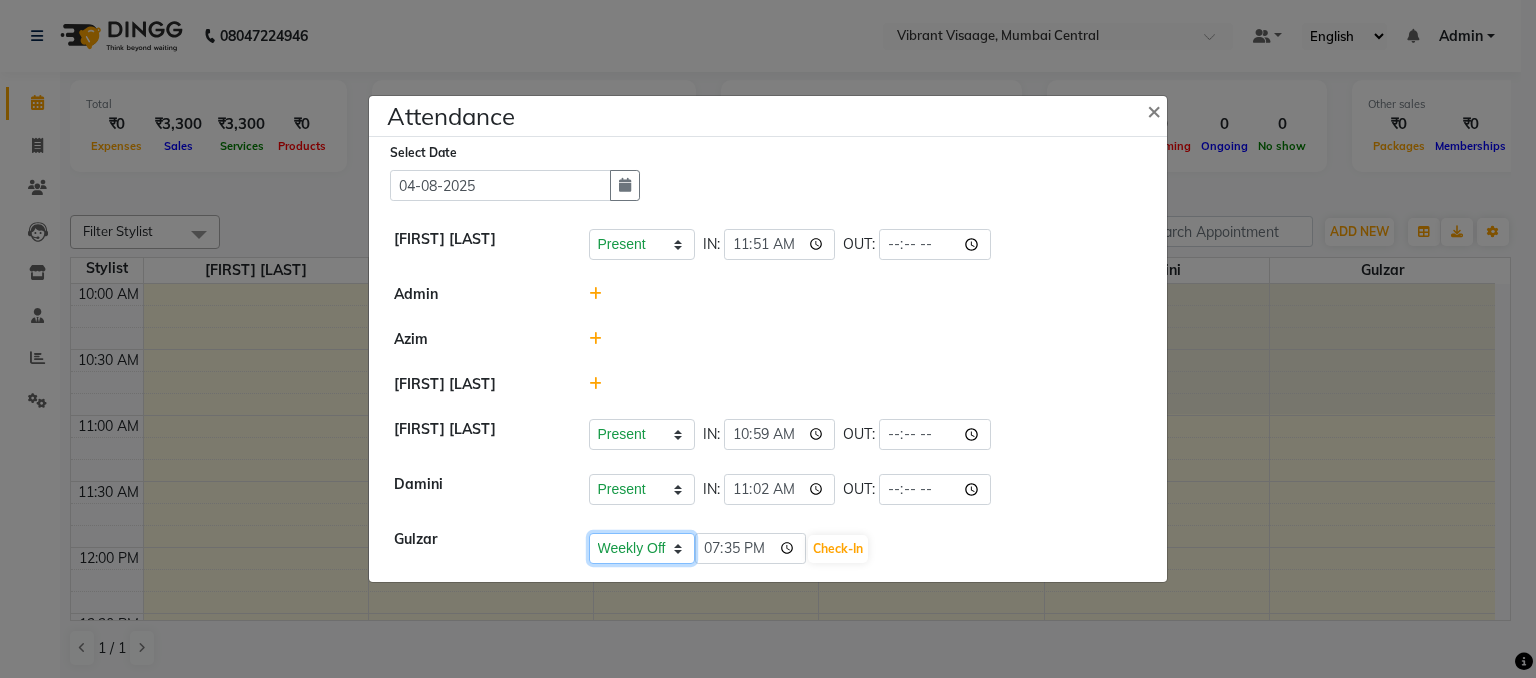 click on "Present Absent Late Half Day Weekly Off" 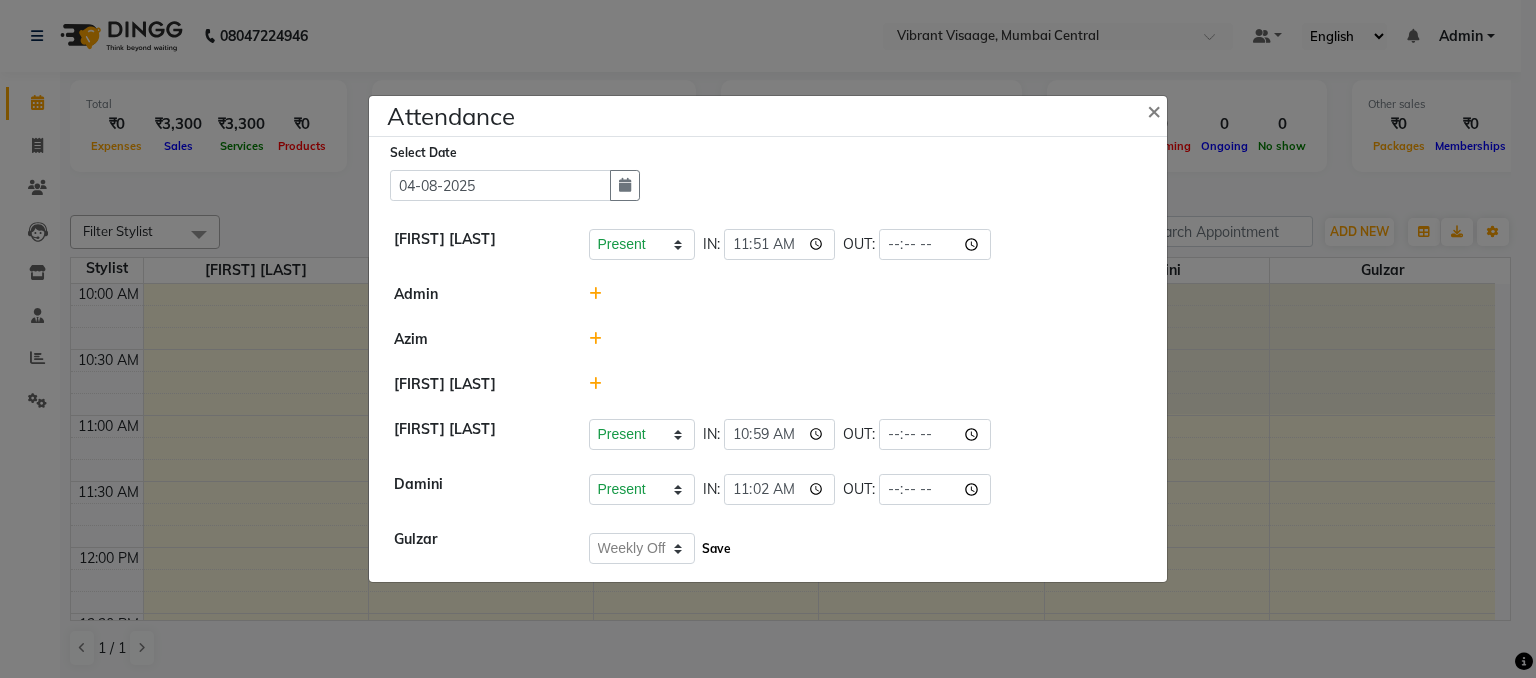 click on "Save" 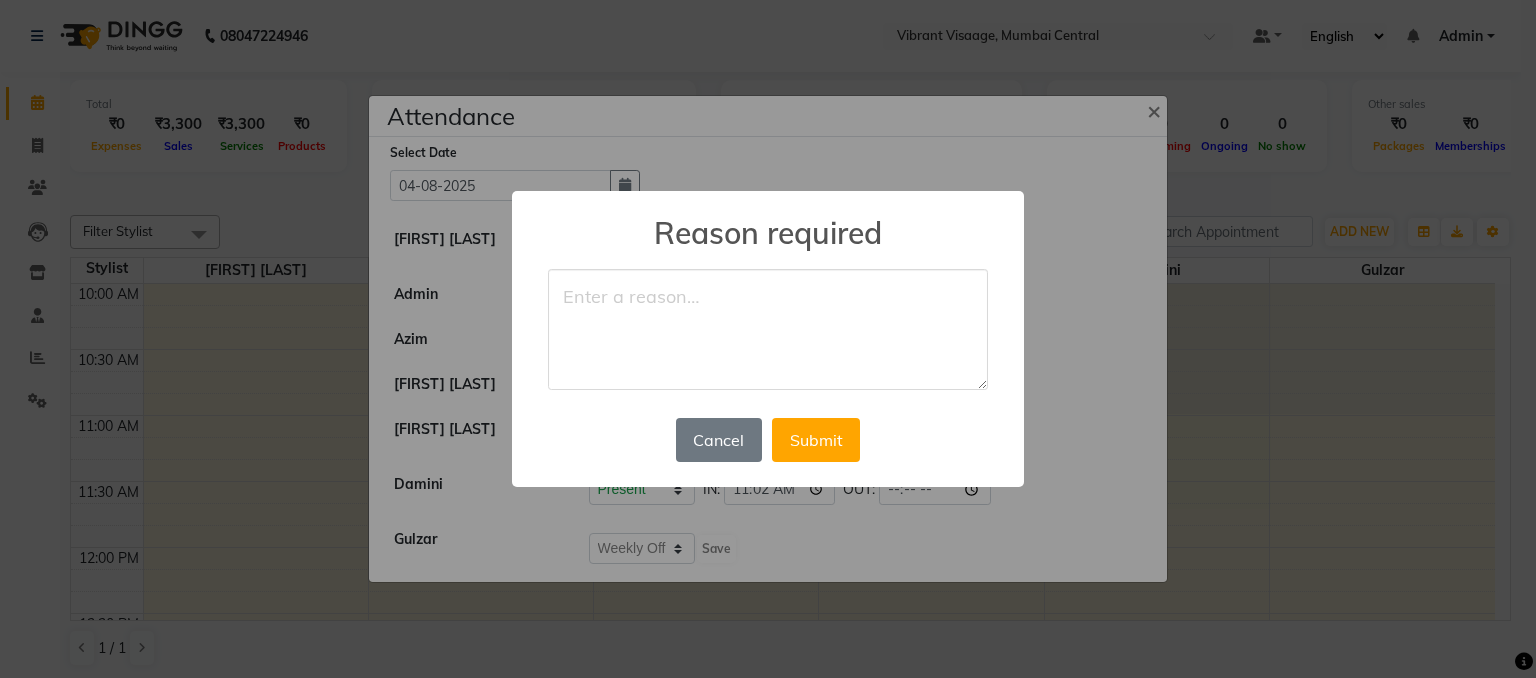 click on "× Reason required Cancel No Submit" at bounding box center [768, 339] 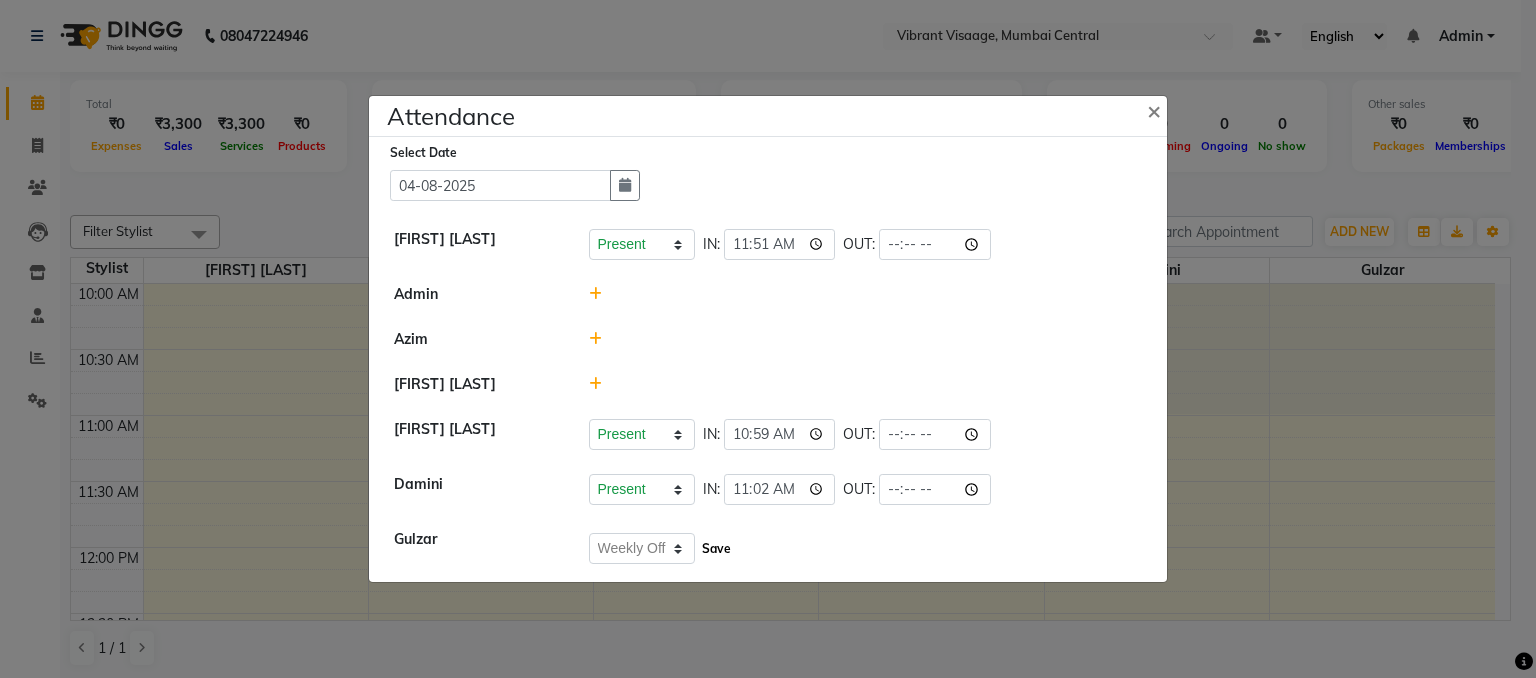 click on "Save" 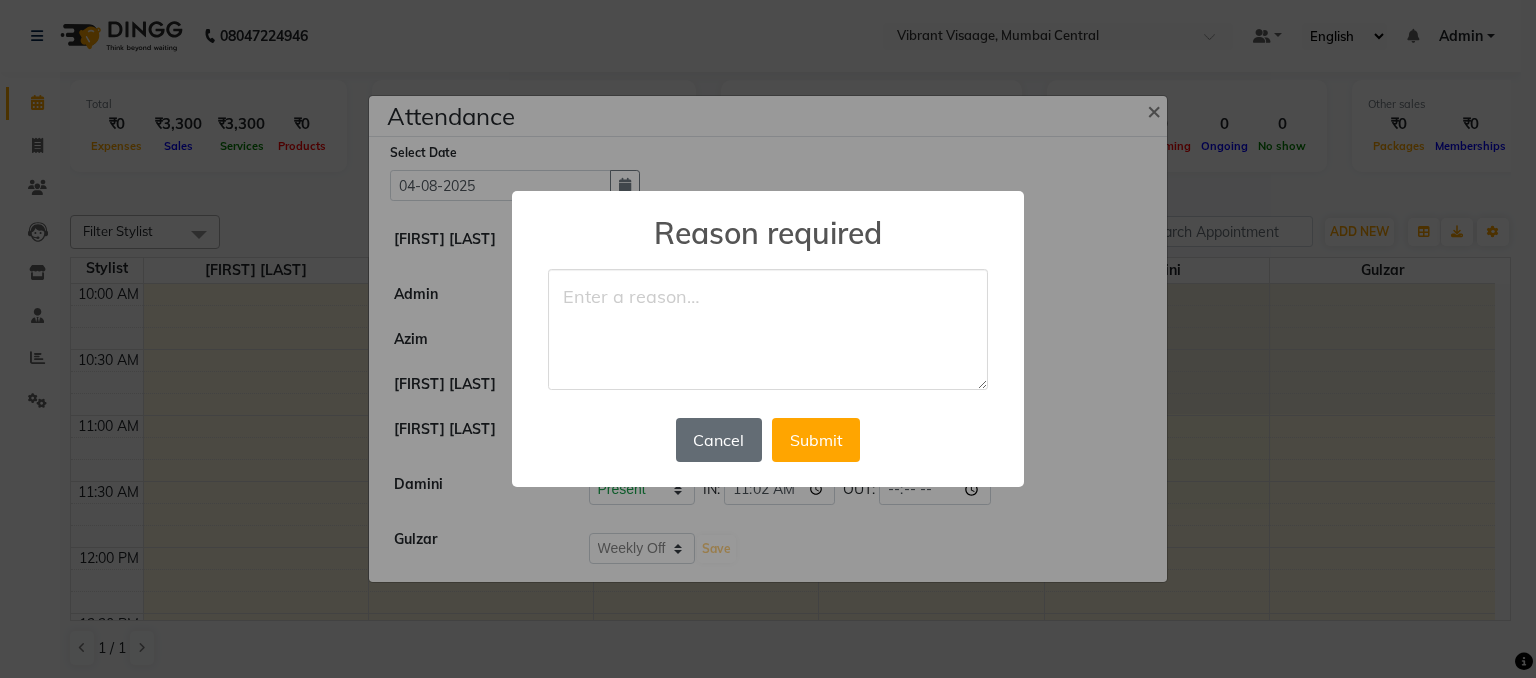 click on "Cancel" at bounding box center [719, 440] 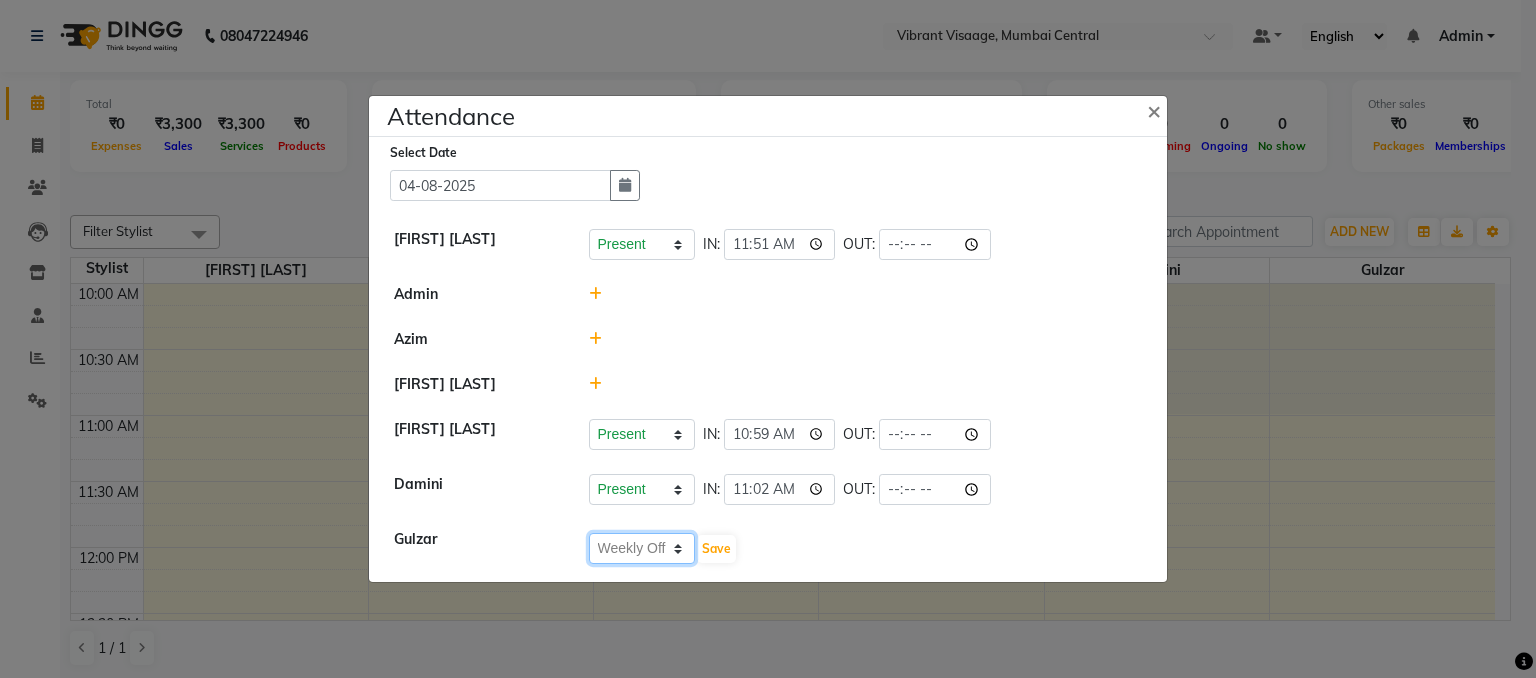 click on "Present Absent Late Half Day Weekly Off" 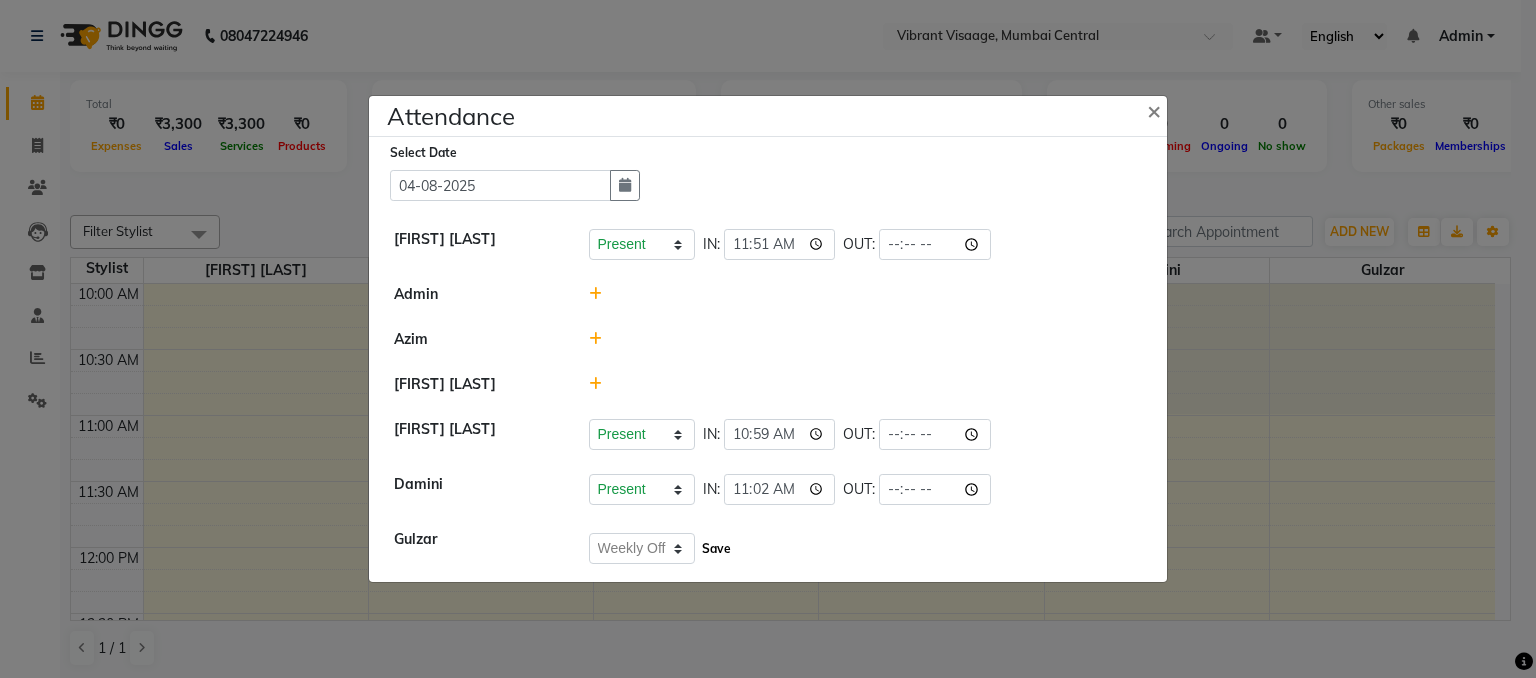 click on "Save" 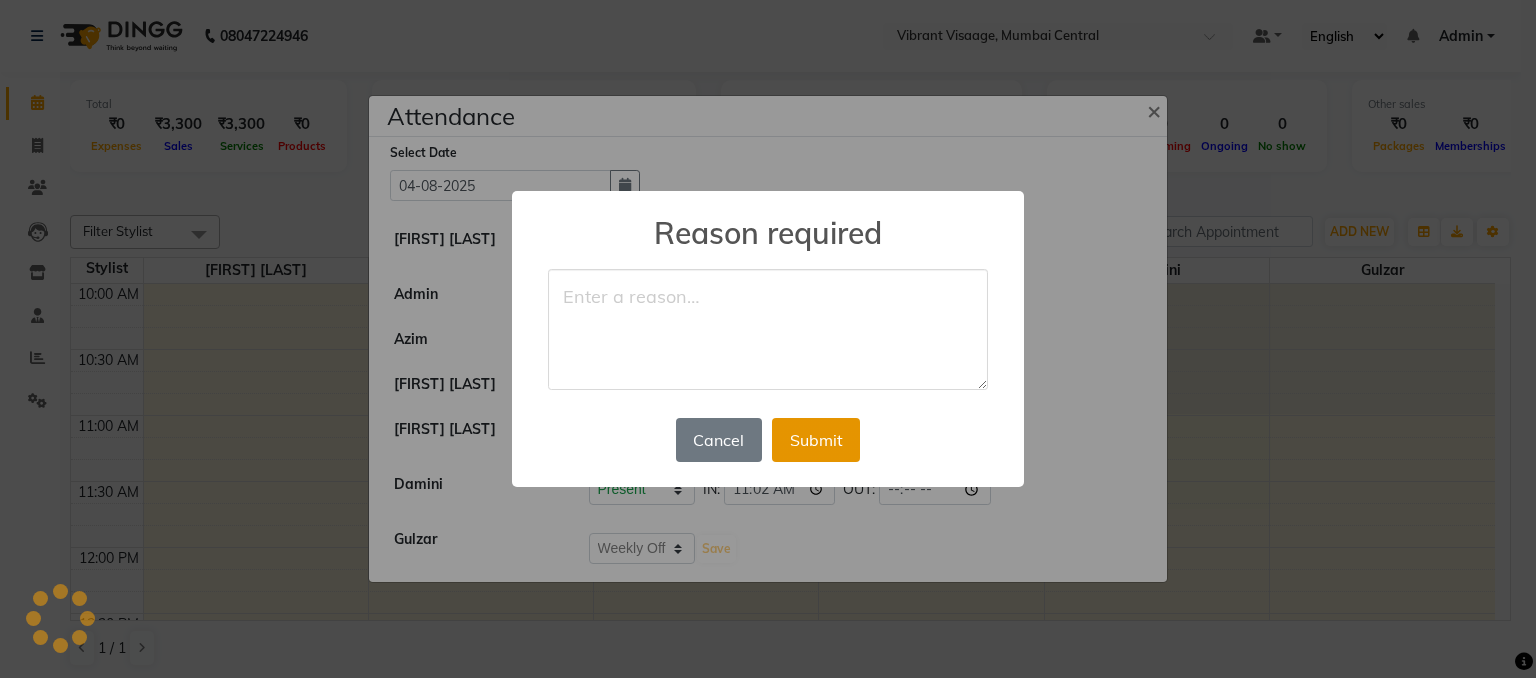 click on "Submit" at bounding box center [816, 440] 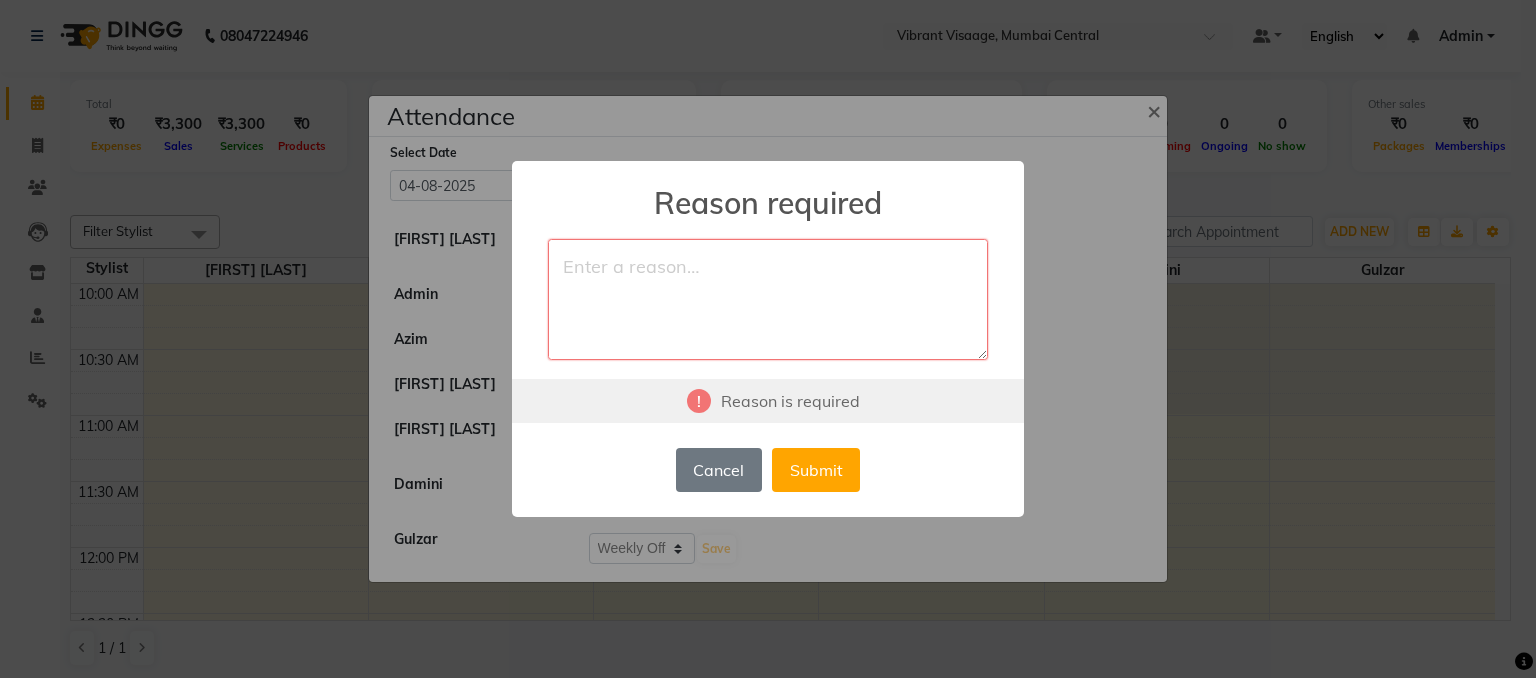 click at bounding box center (768, 300) 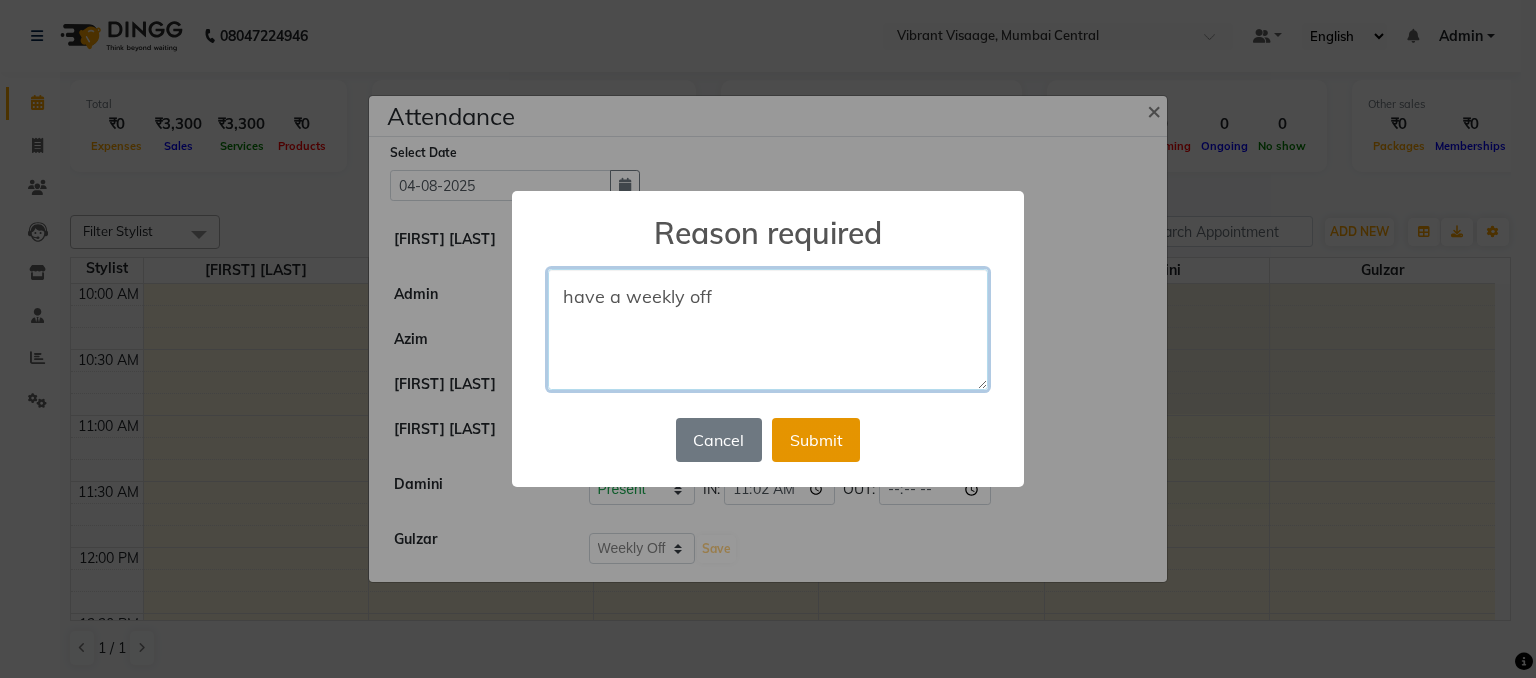 type on "have a weekly off" 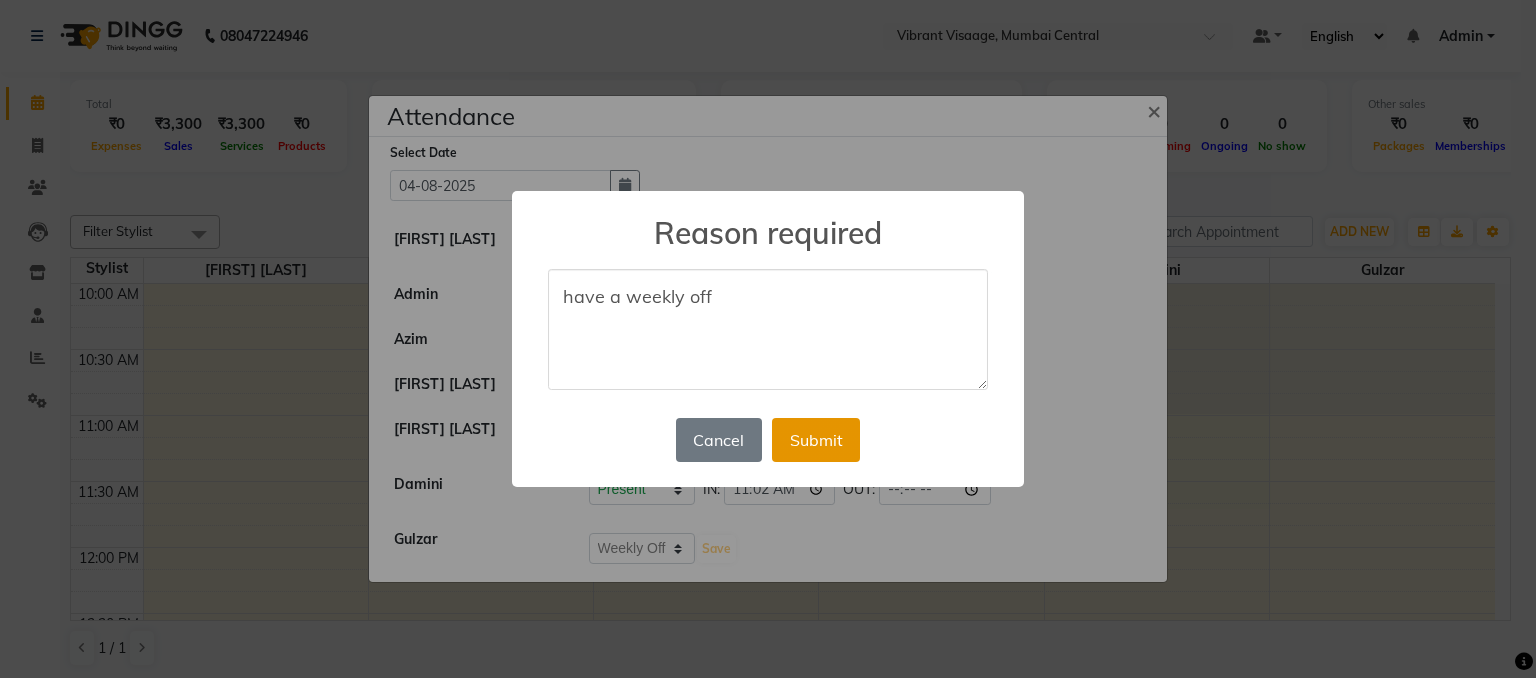 click on "Submit" at bounding box center [816, 440] 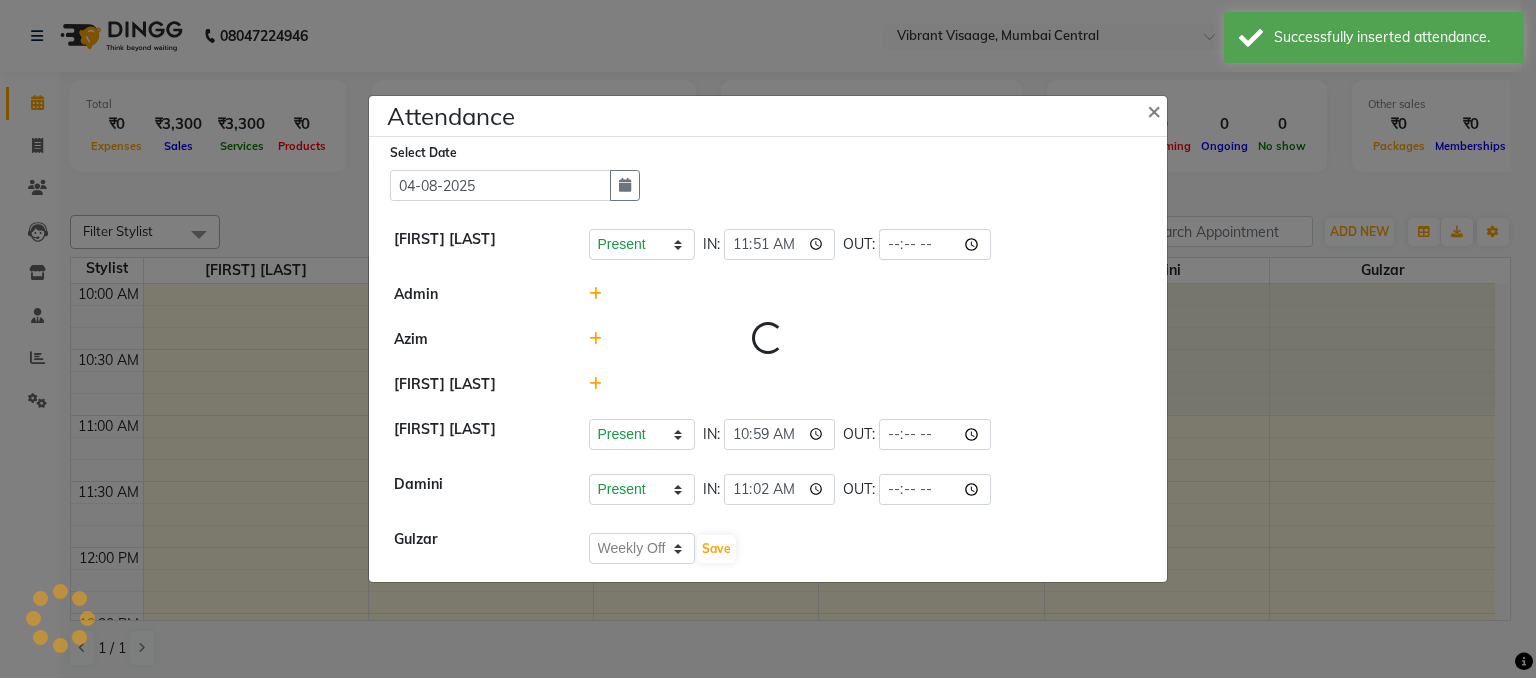 select on "W" 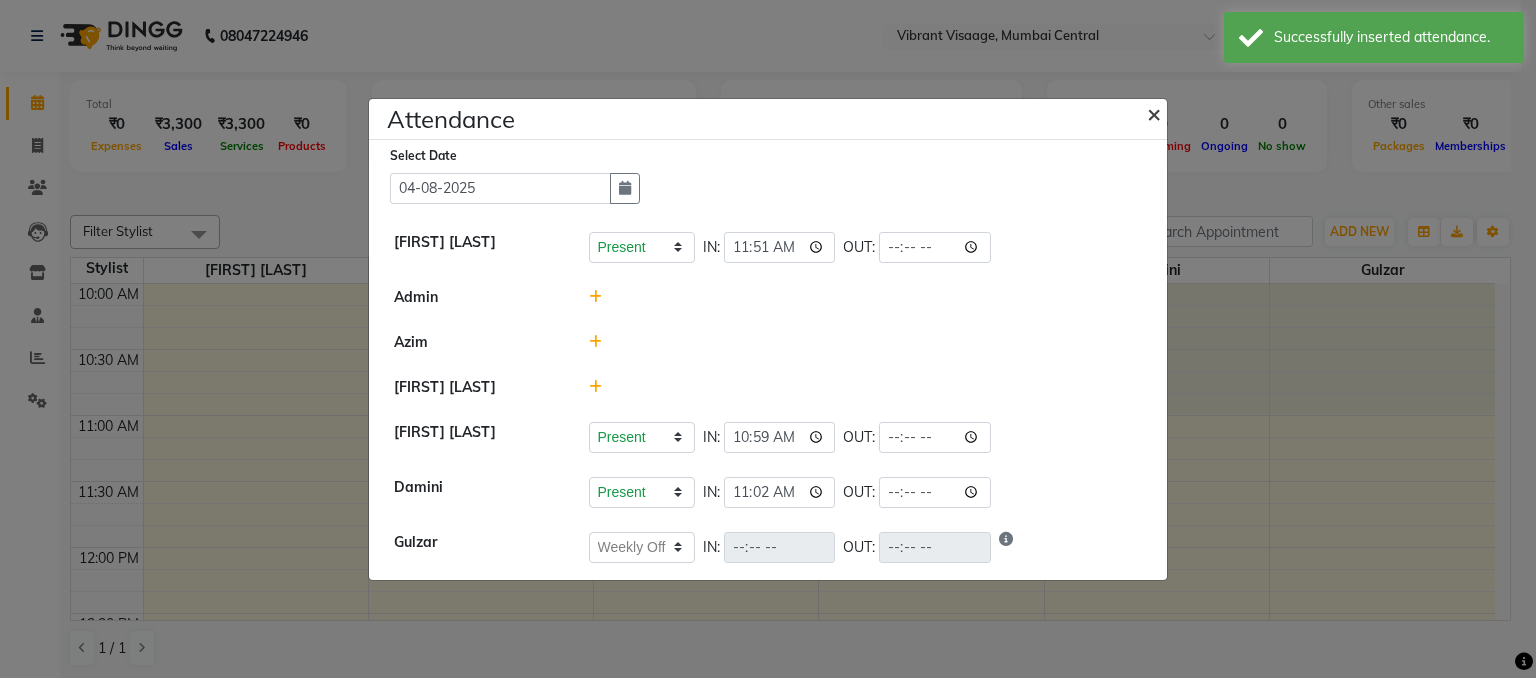 click on "×" 